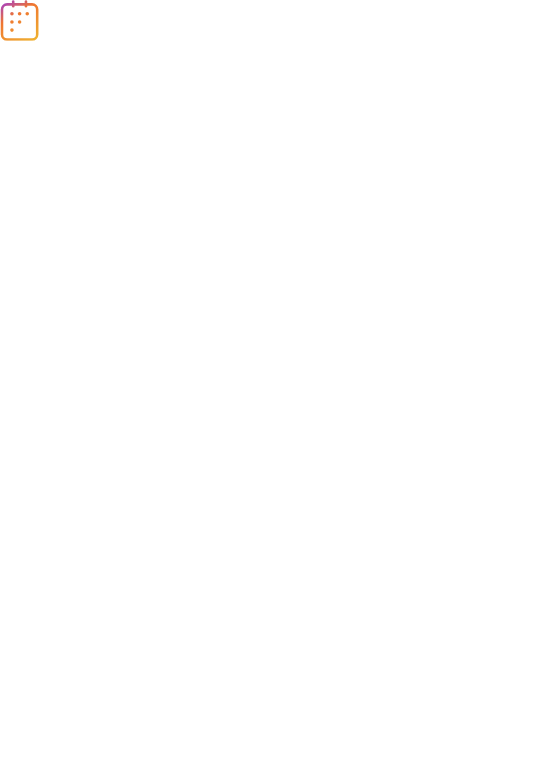 scroll, scrollTop: 0, scrollLeft: 0, axis: both 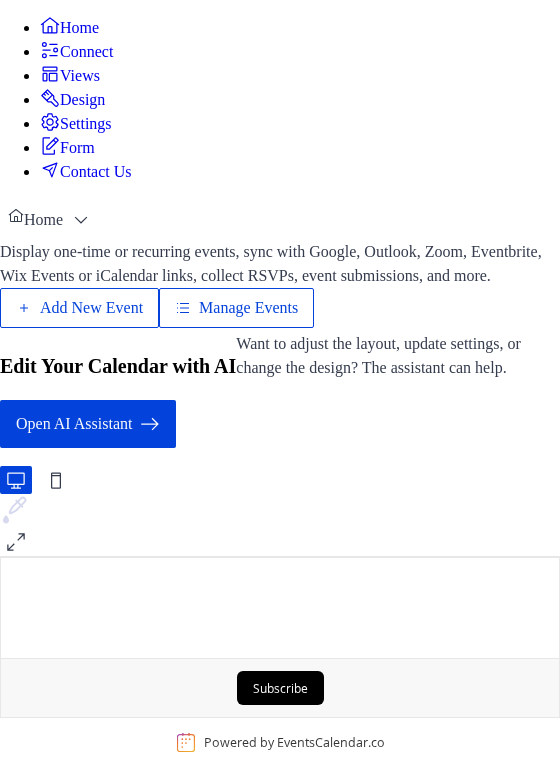 click on "Open AI Assistant" at bounding box center (74, 424) 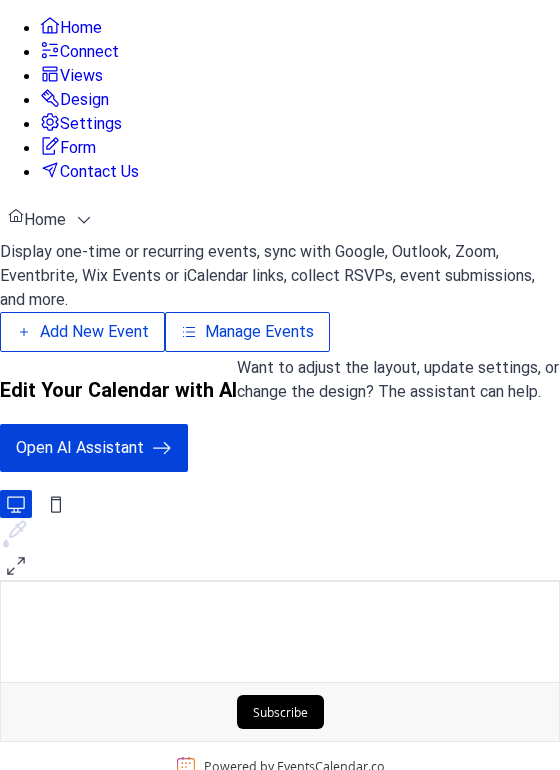 type on "**********" 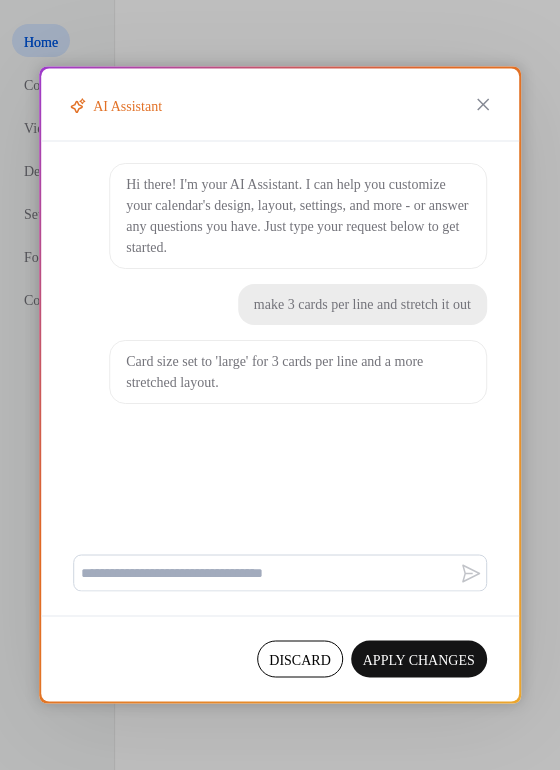 click on "Apply Changes" at bounding box center (419, 660) 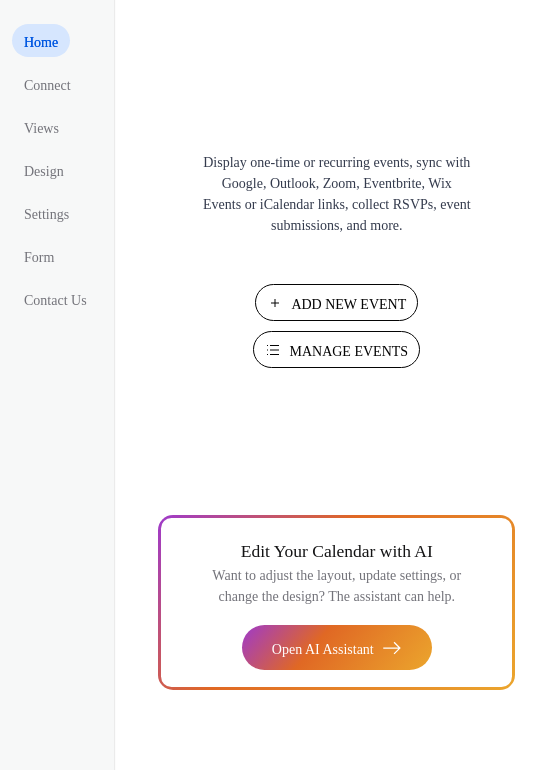 click on "Manage Events" at bounding box center [348, 351] 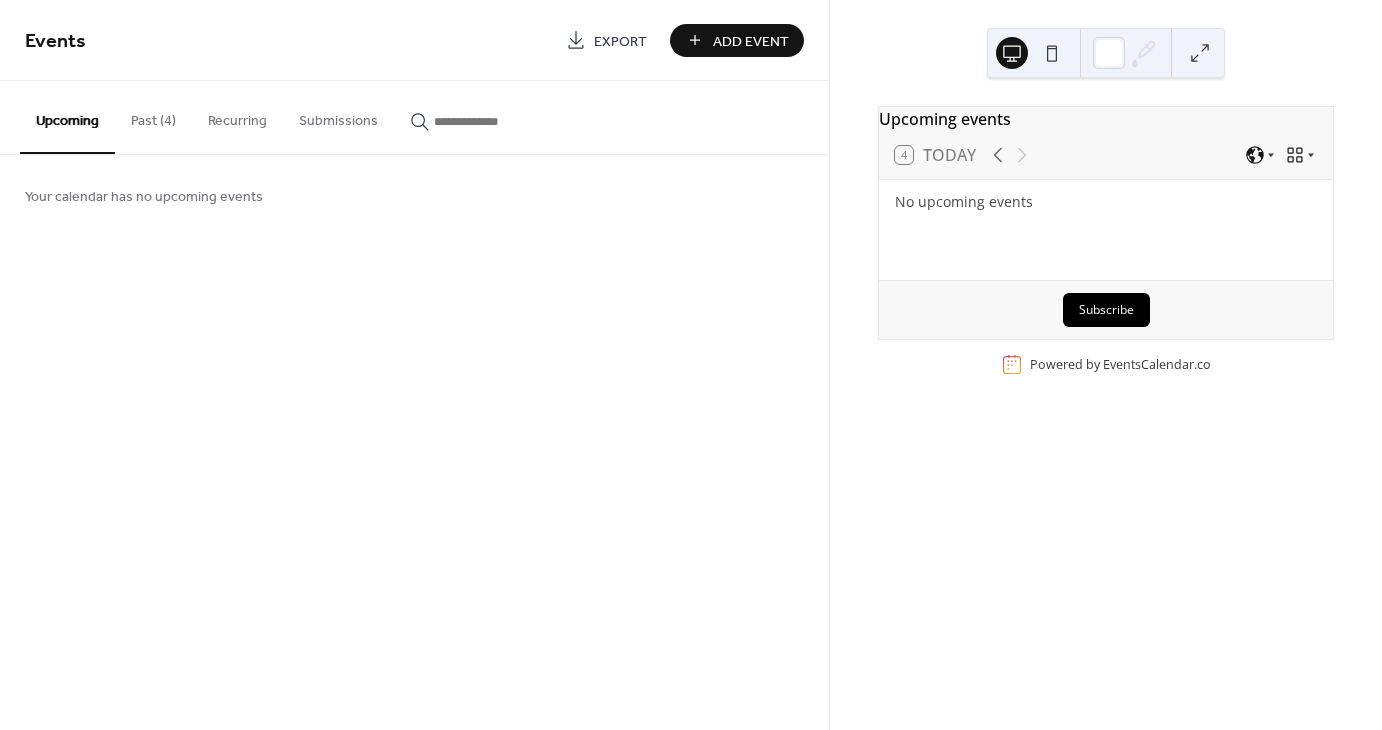 scroll, scrollTop: 0, scrollLeft: 0, axis: both 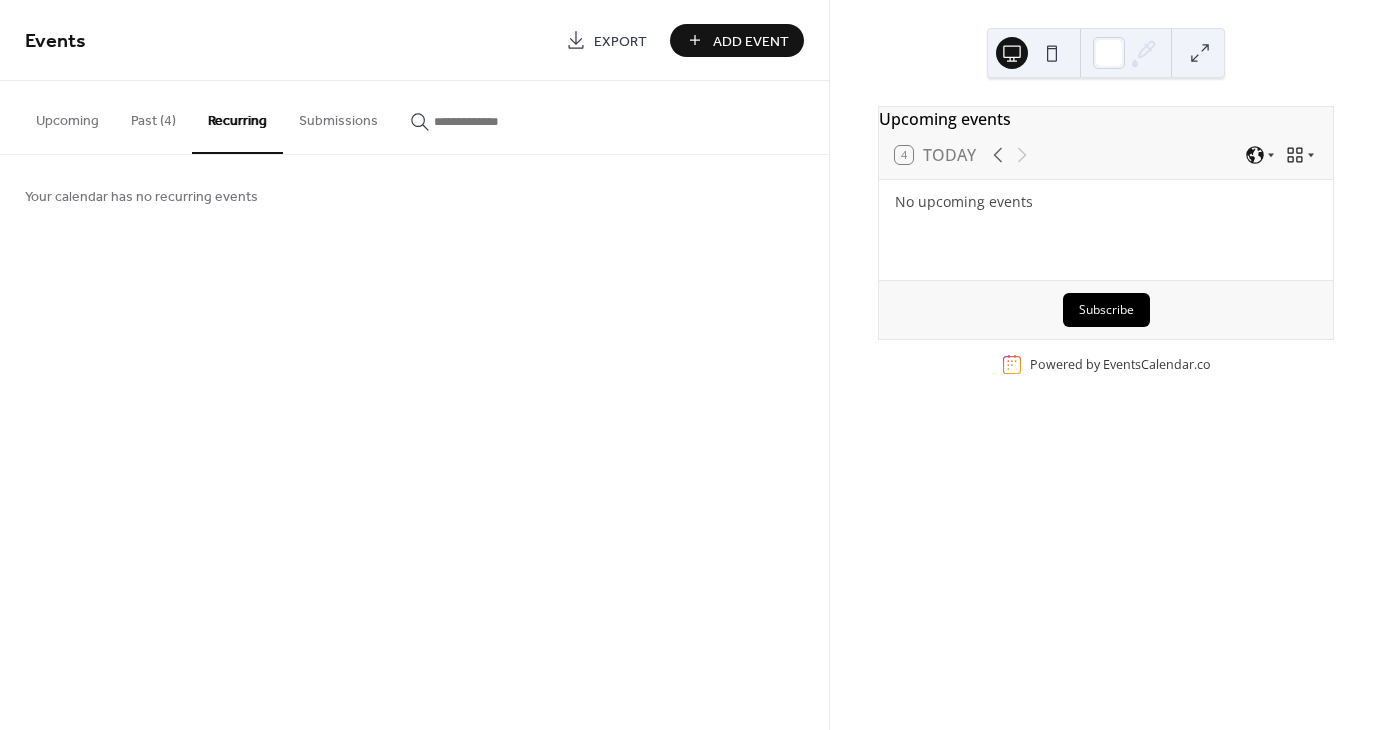 click on "Add Event" at bounding box center [751, 41] 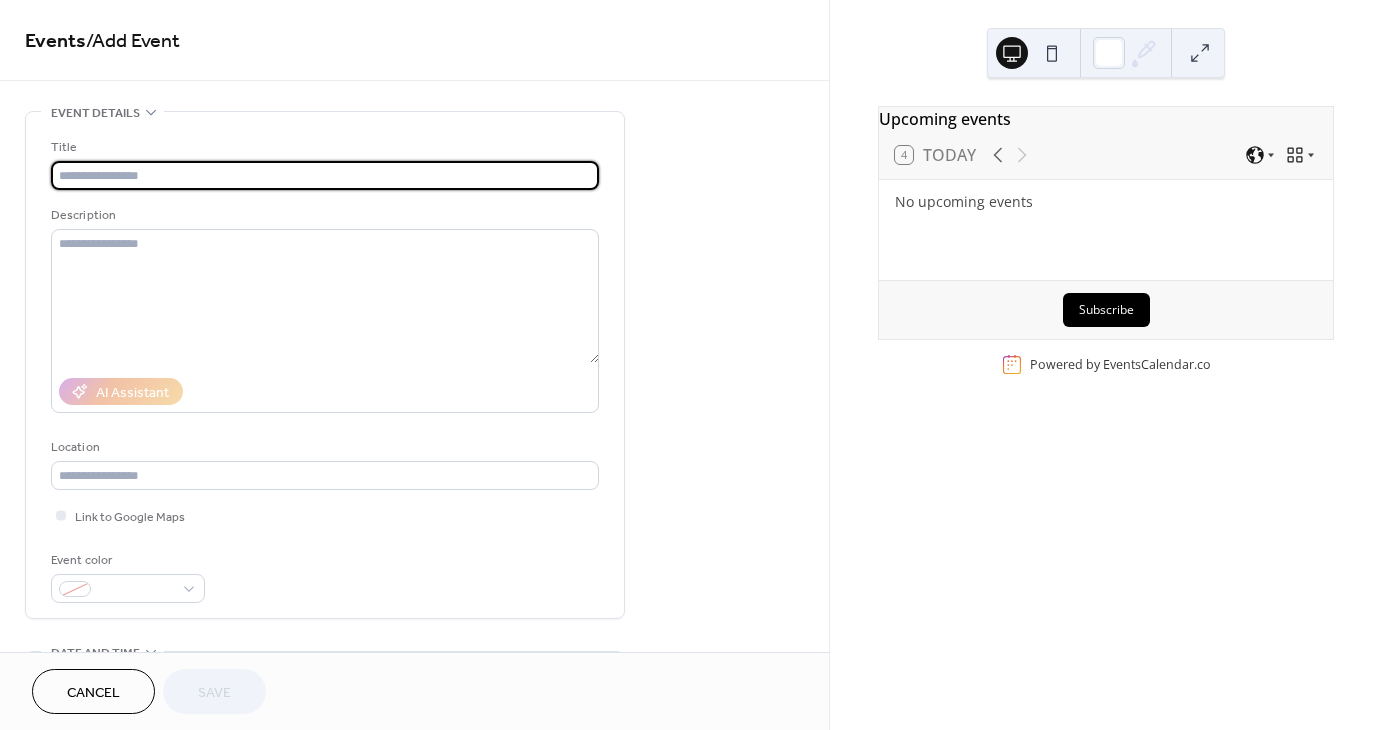 paste on "**********" 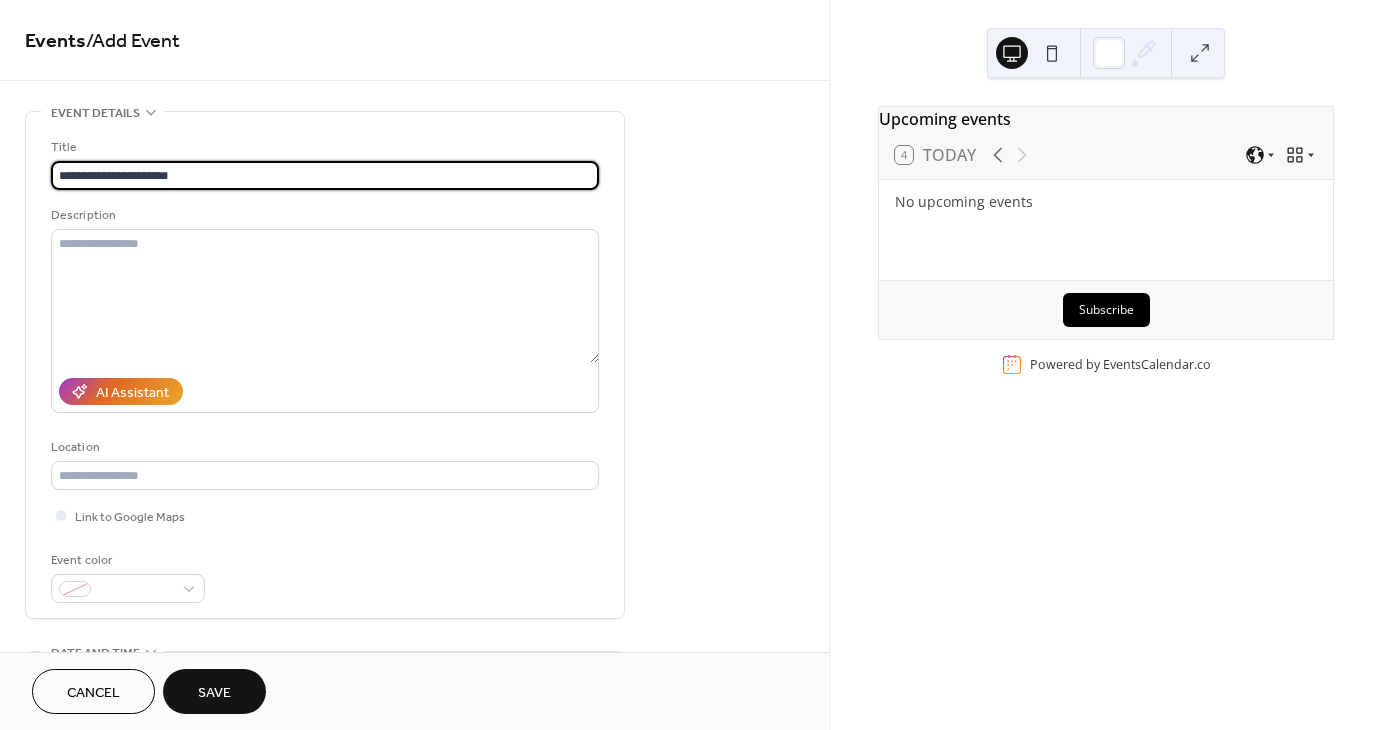 type on "**********" 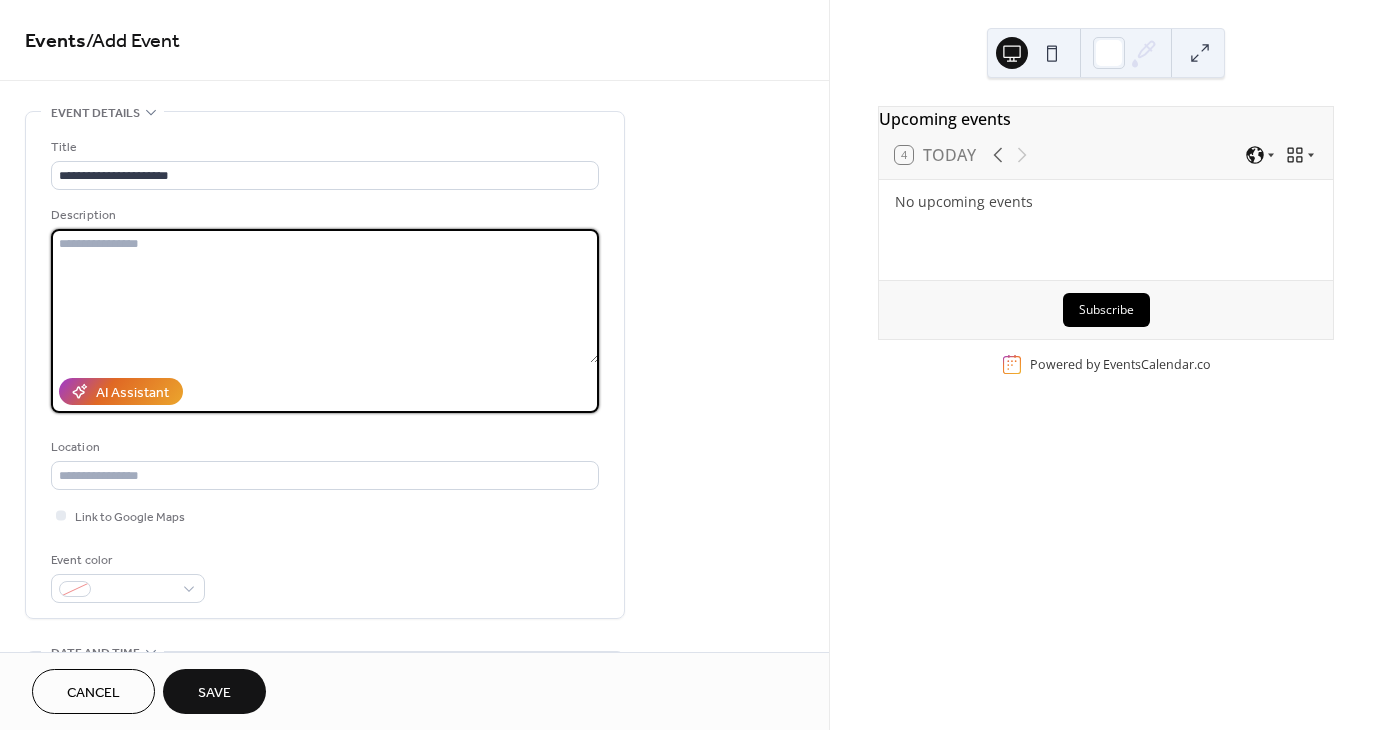 click at bounding box center (325, 296) 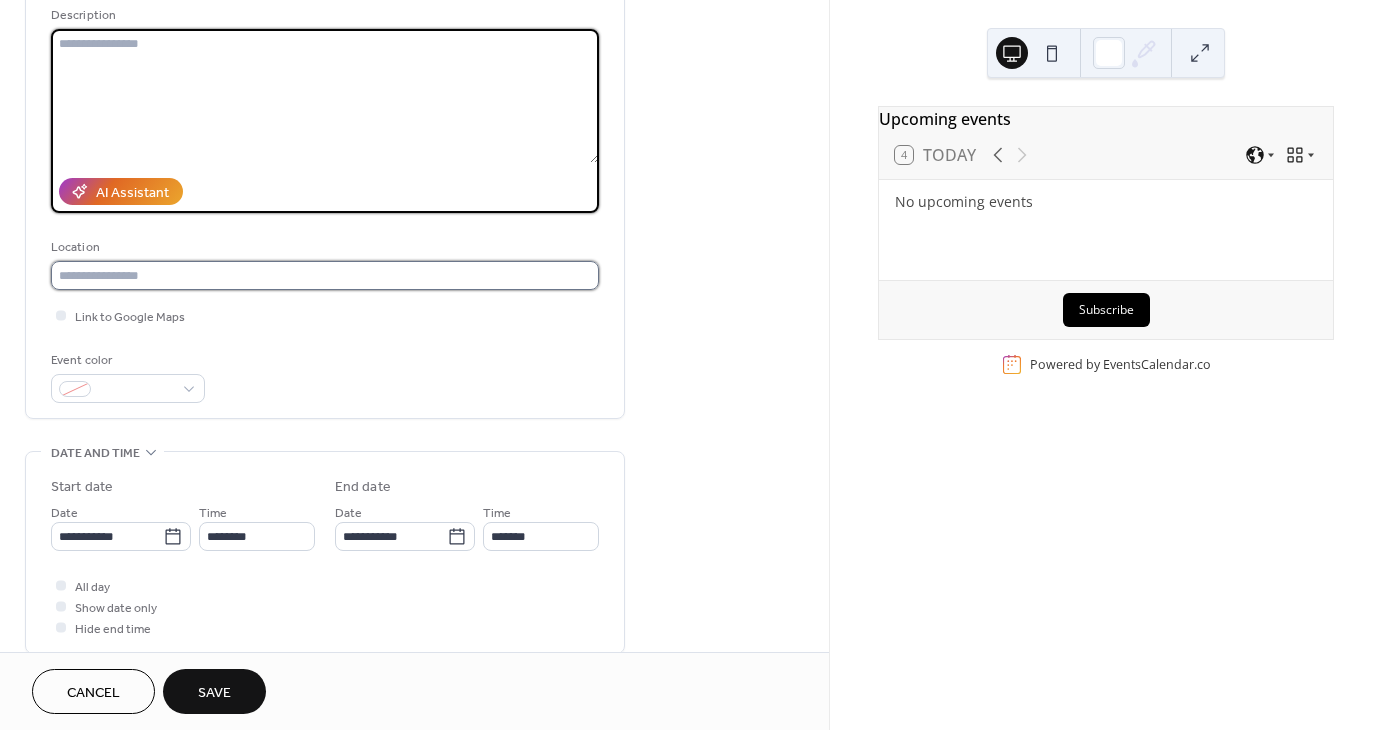 click at bounding box center (325, 275) 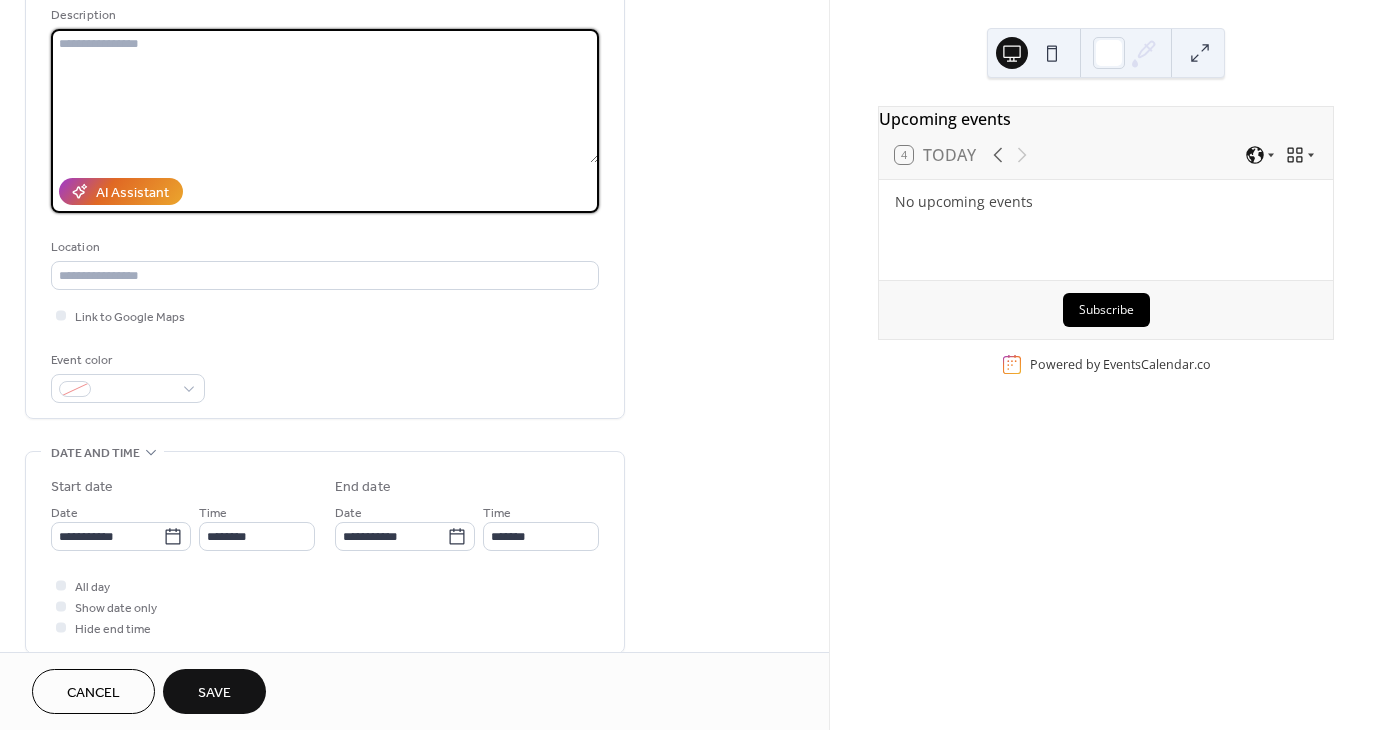 paste on "**********" 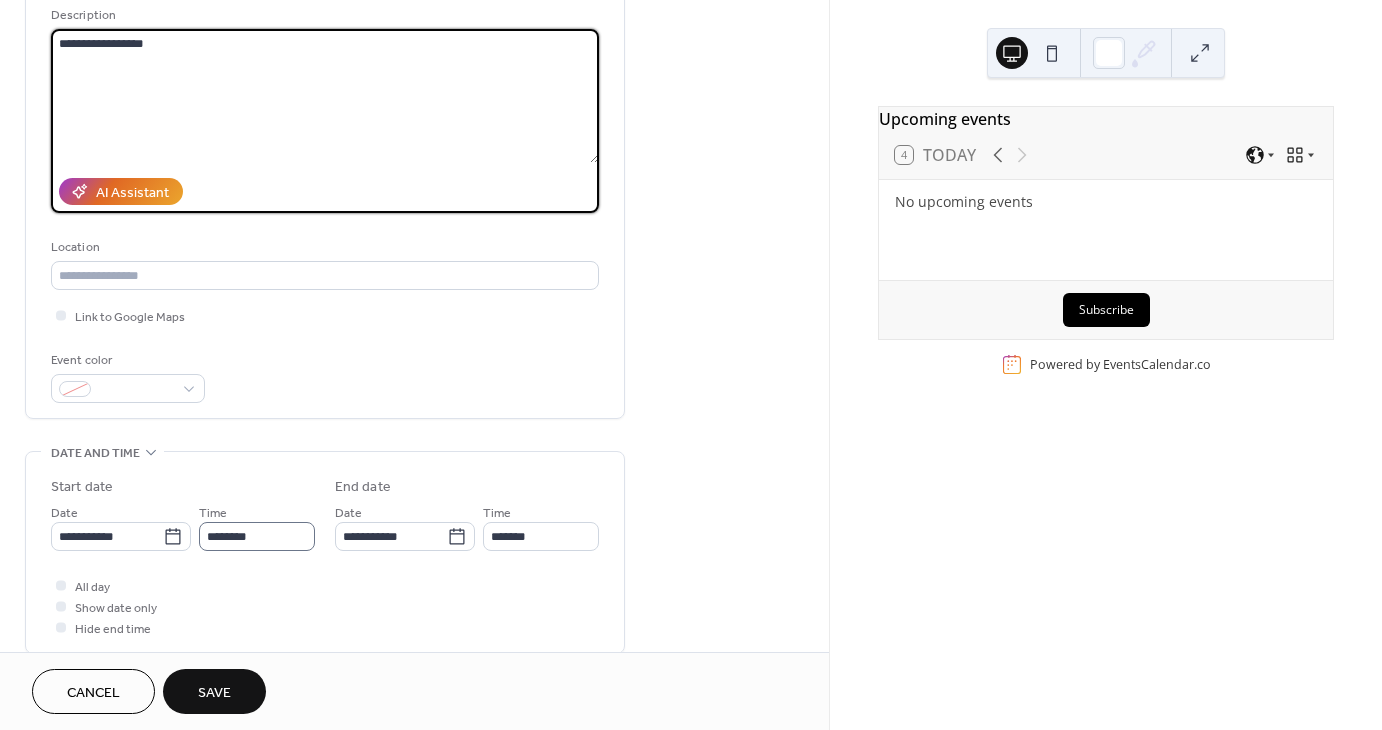 type on "**********" 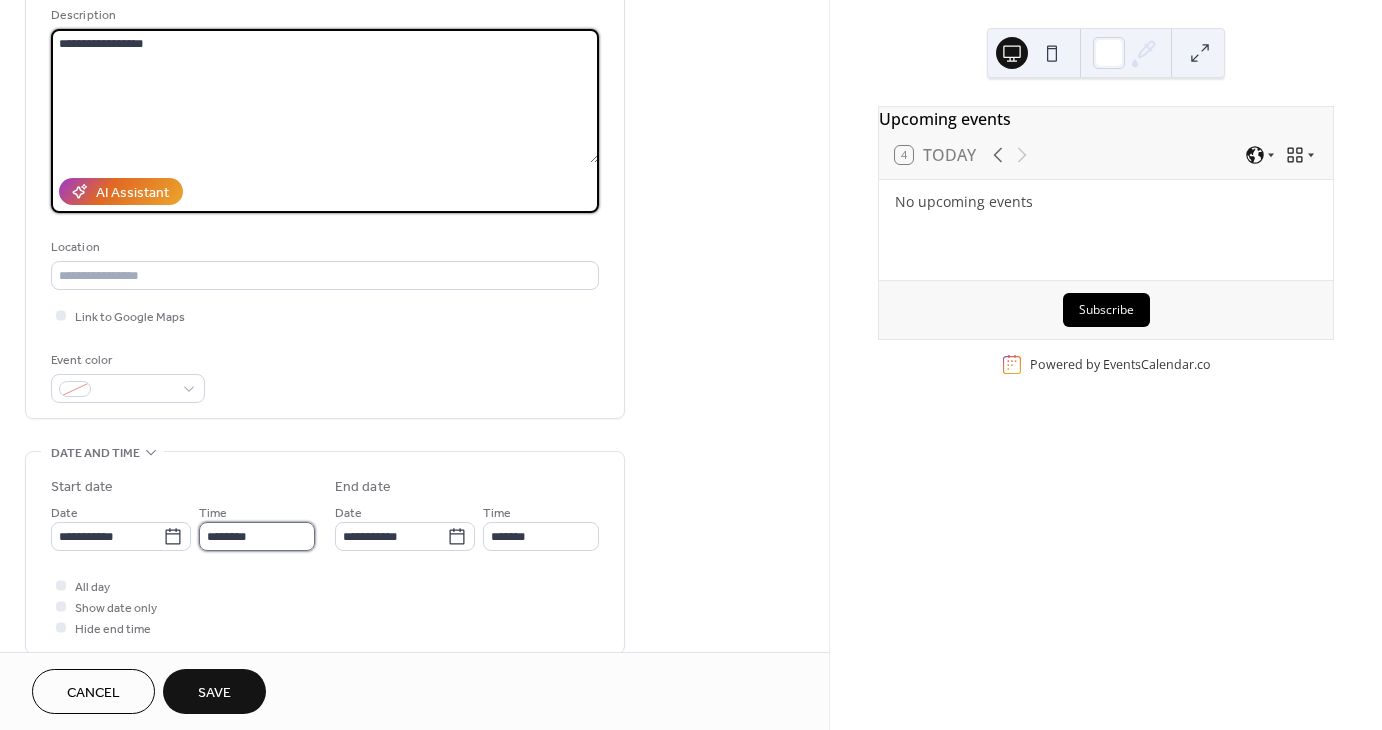 click on "********" at bounding box center [257, 536] 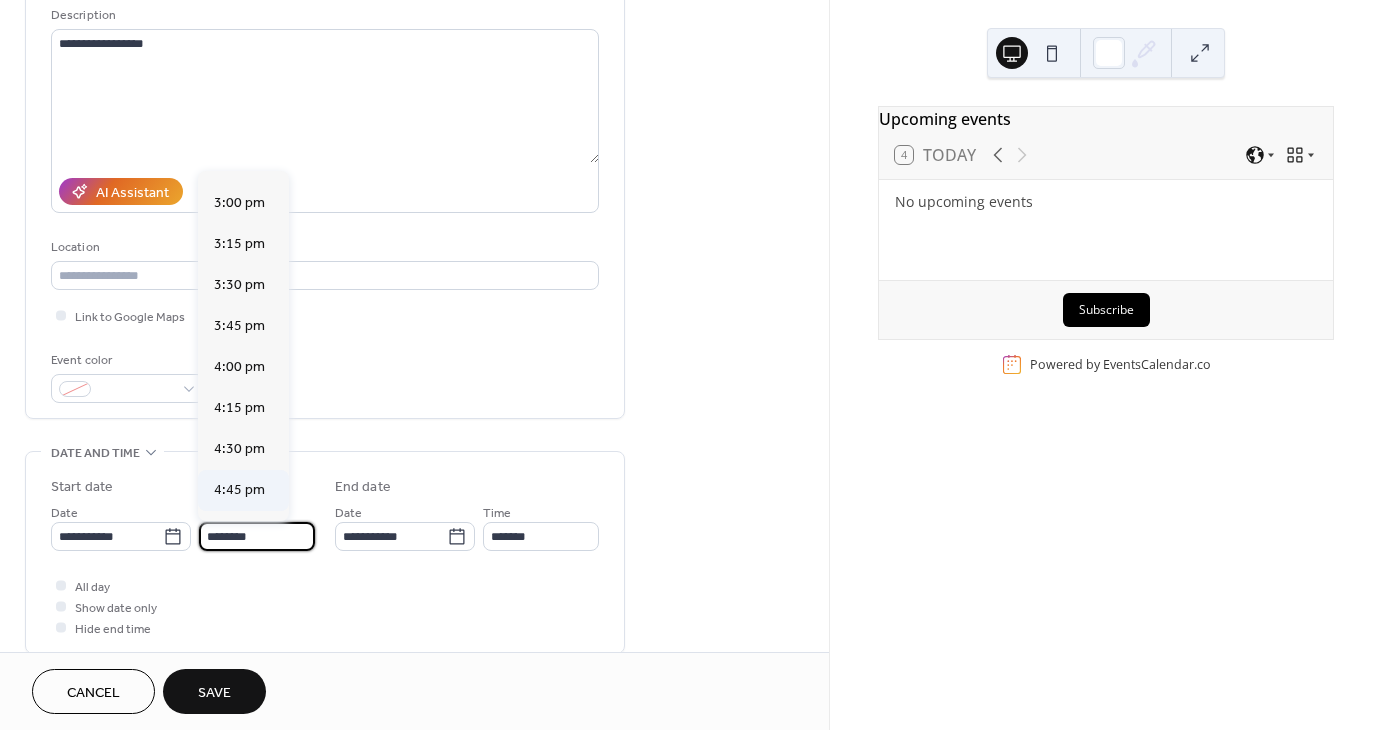 scroll, scrollTop: 2848, scrollLeft: 0, axis: vertical 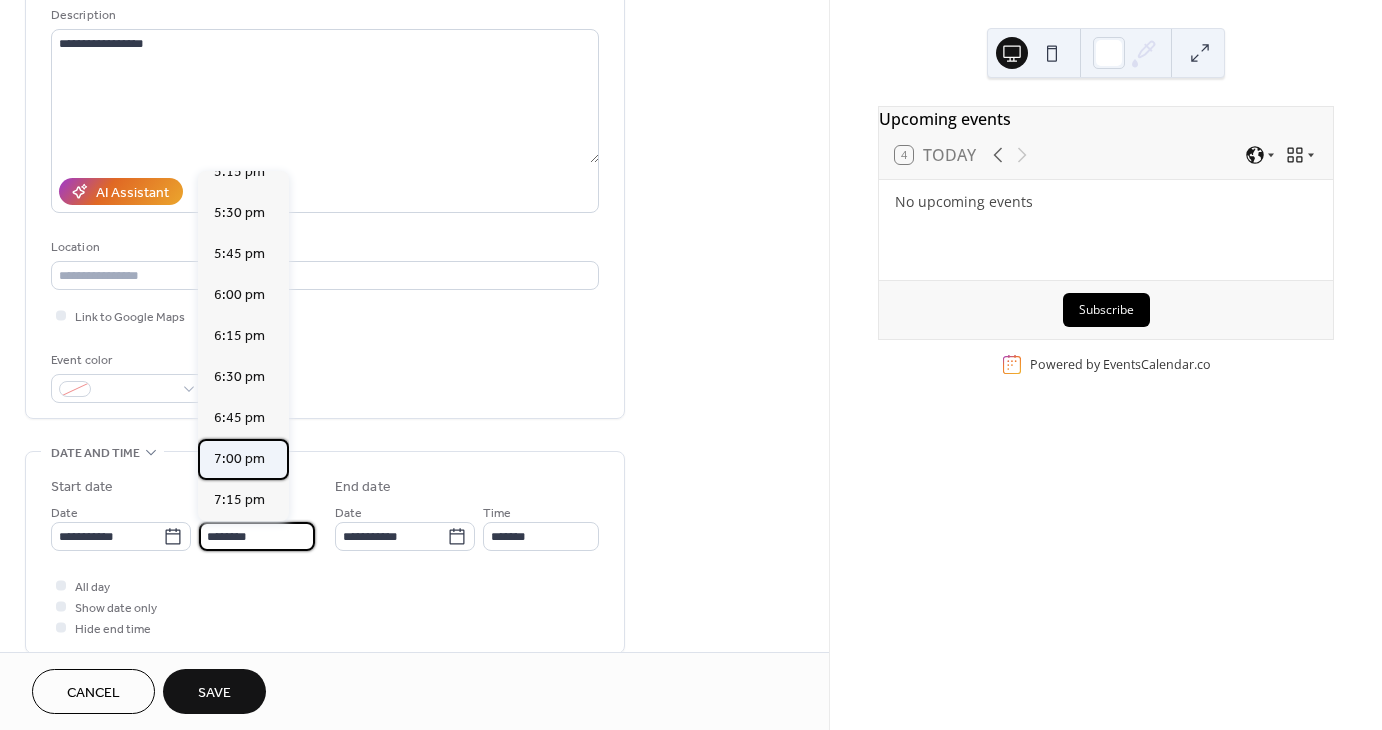 click on "7:00 pm" at bounding box center [239, 459] 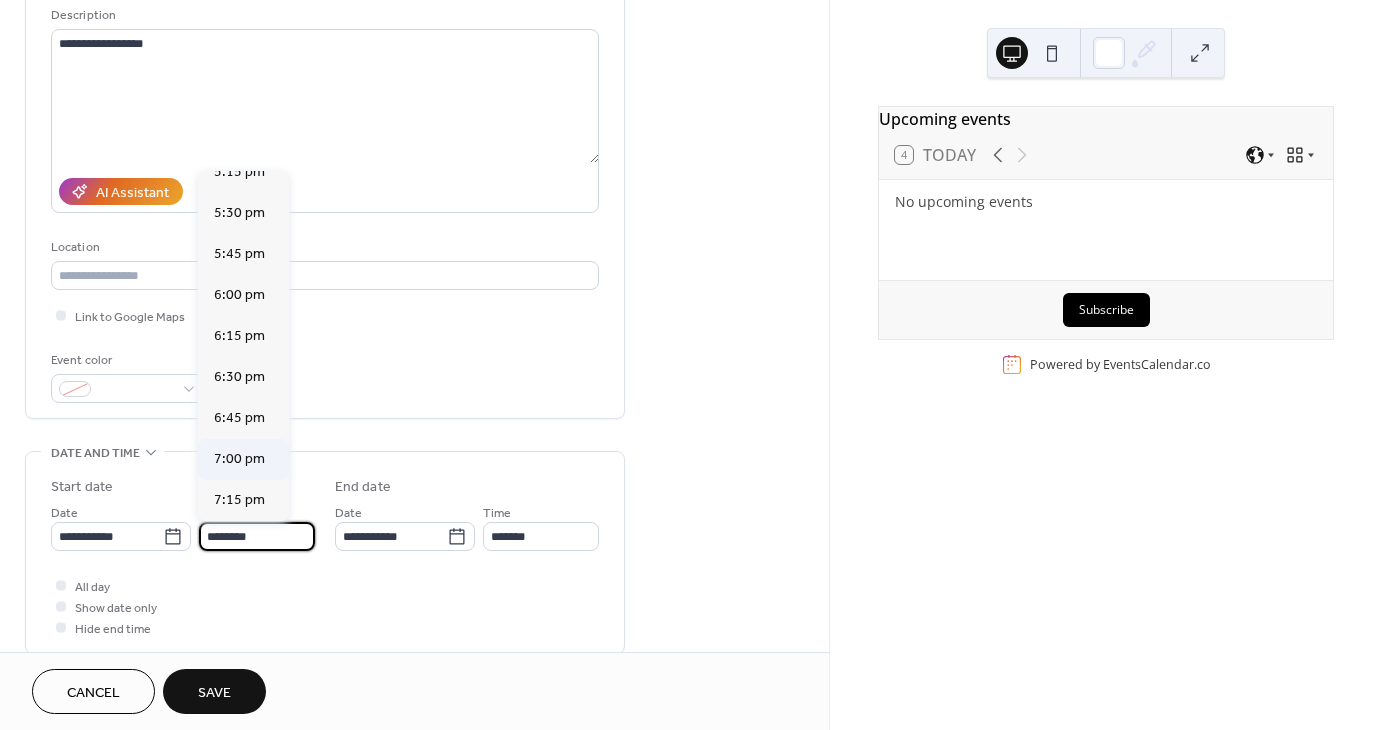 type on "*******" 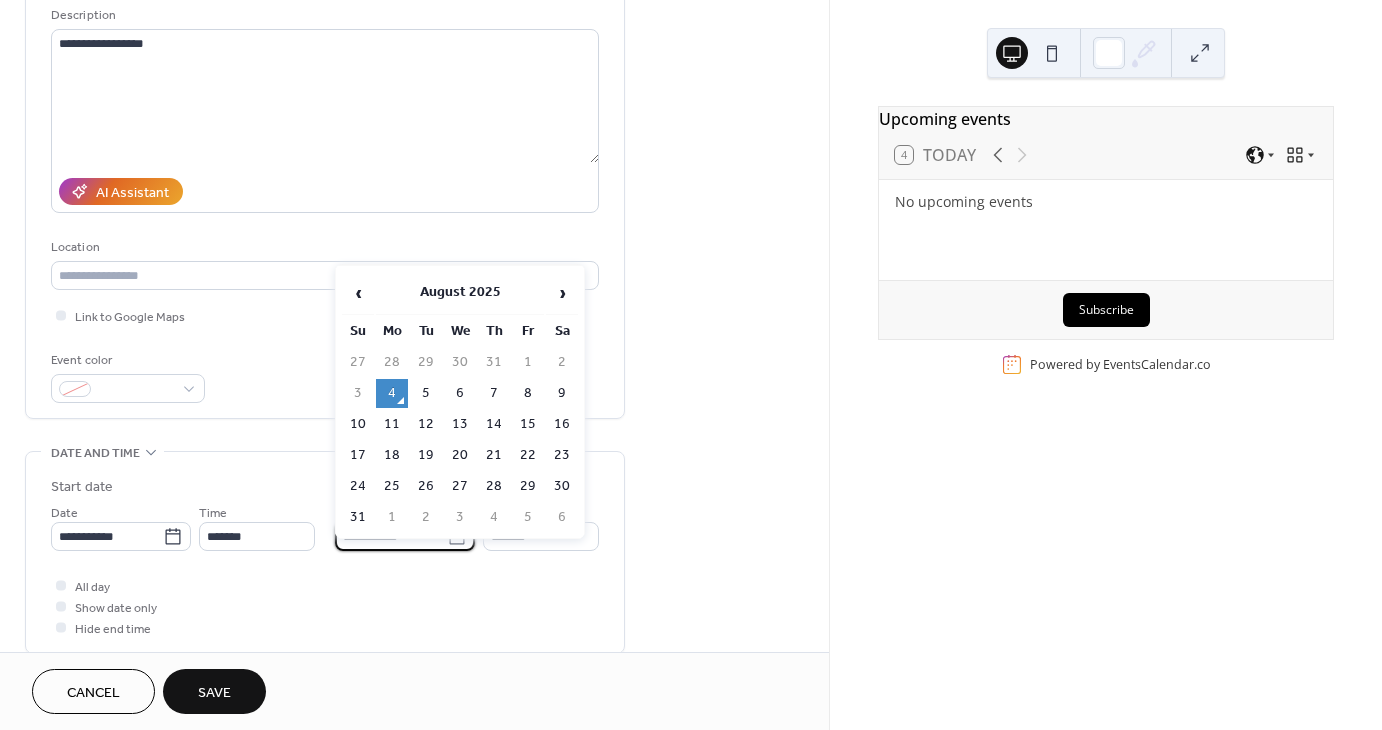 click on "**********" at bounding box center [391, 536] 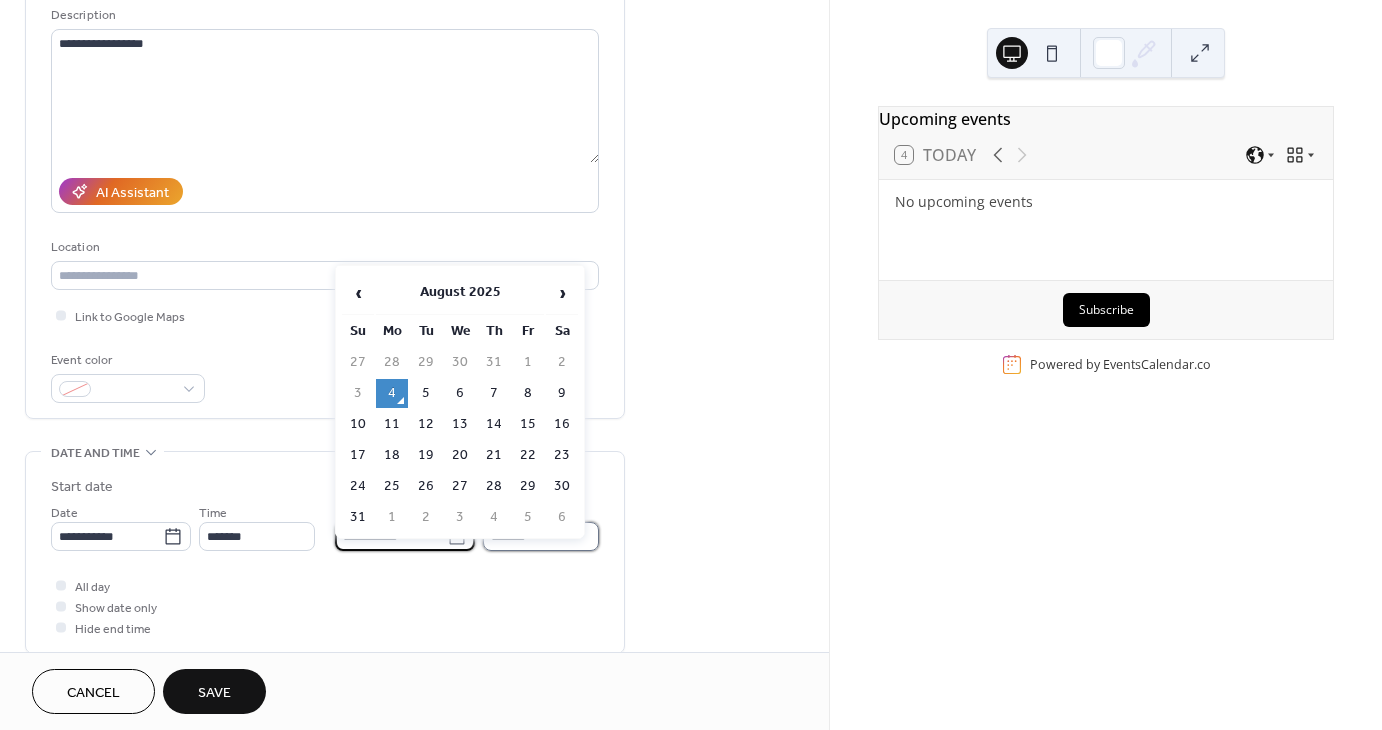 click on "*******" at bounding box center [541, 536] 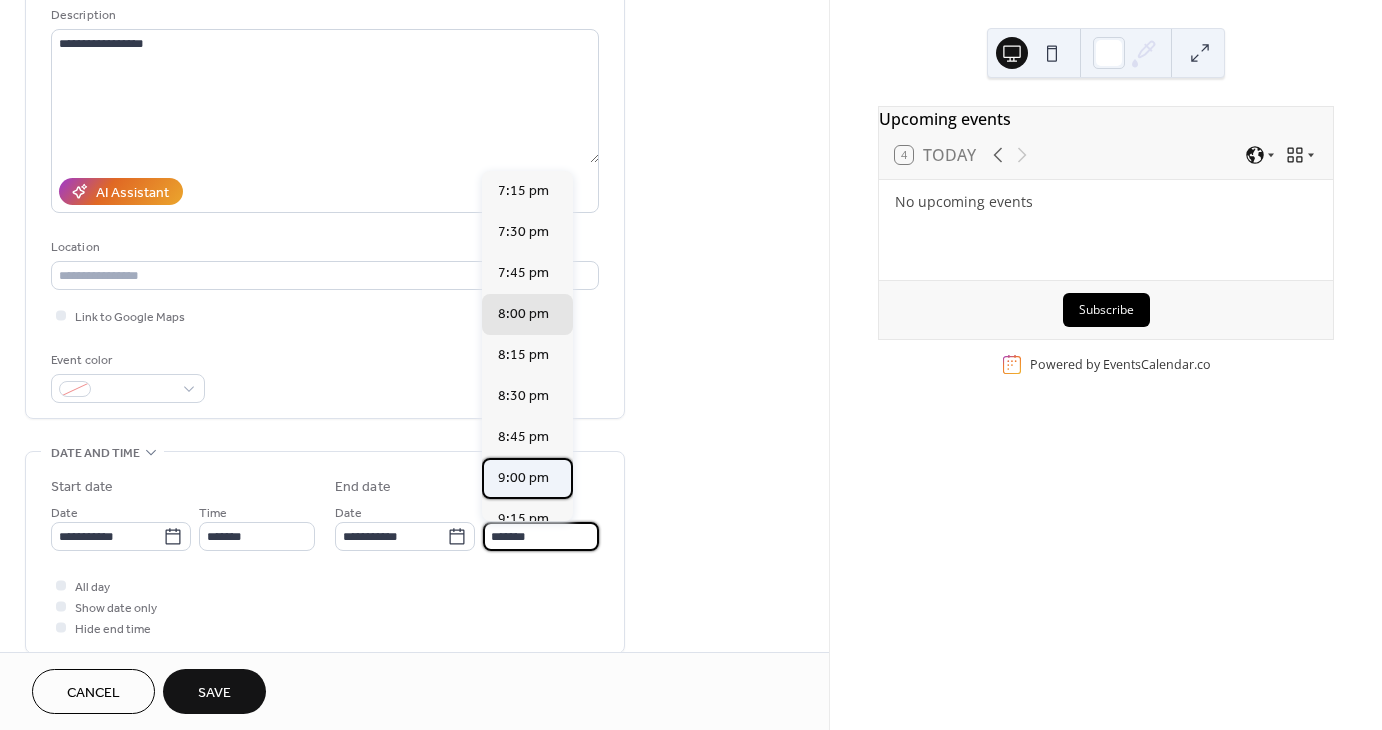 click on "9:00 pm" at bounding box center [523, 478] 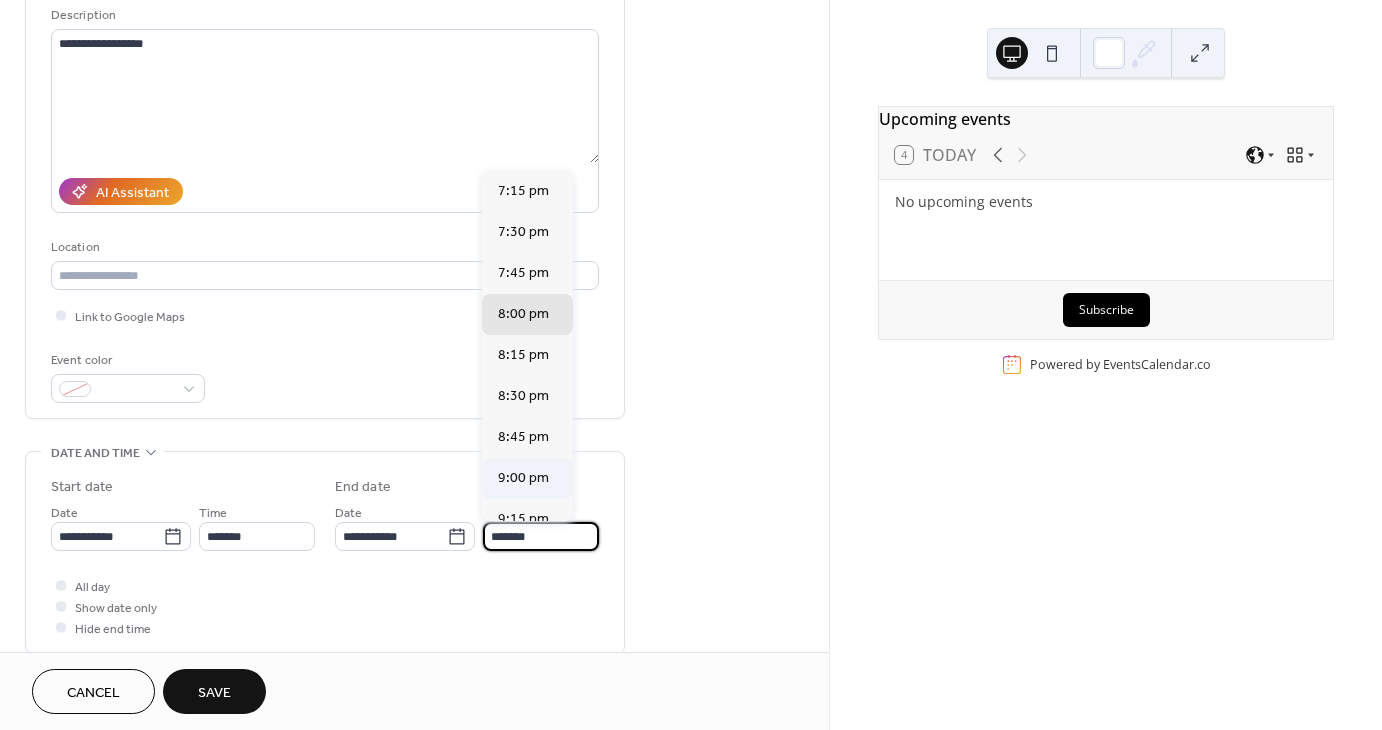 type on "*******" 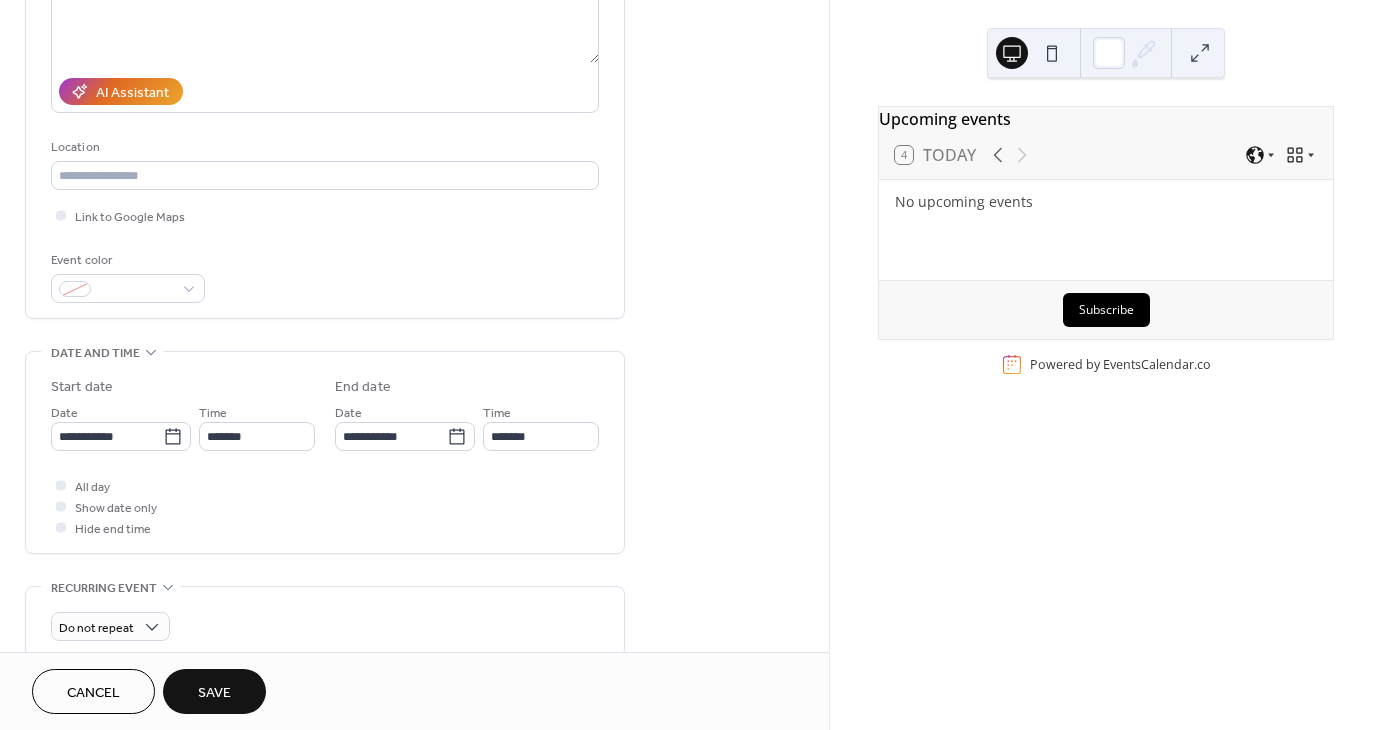 scroll, scrollTop: 500, scrollLeft: 0, axis: vertical 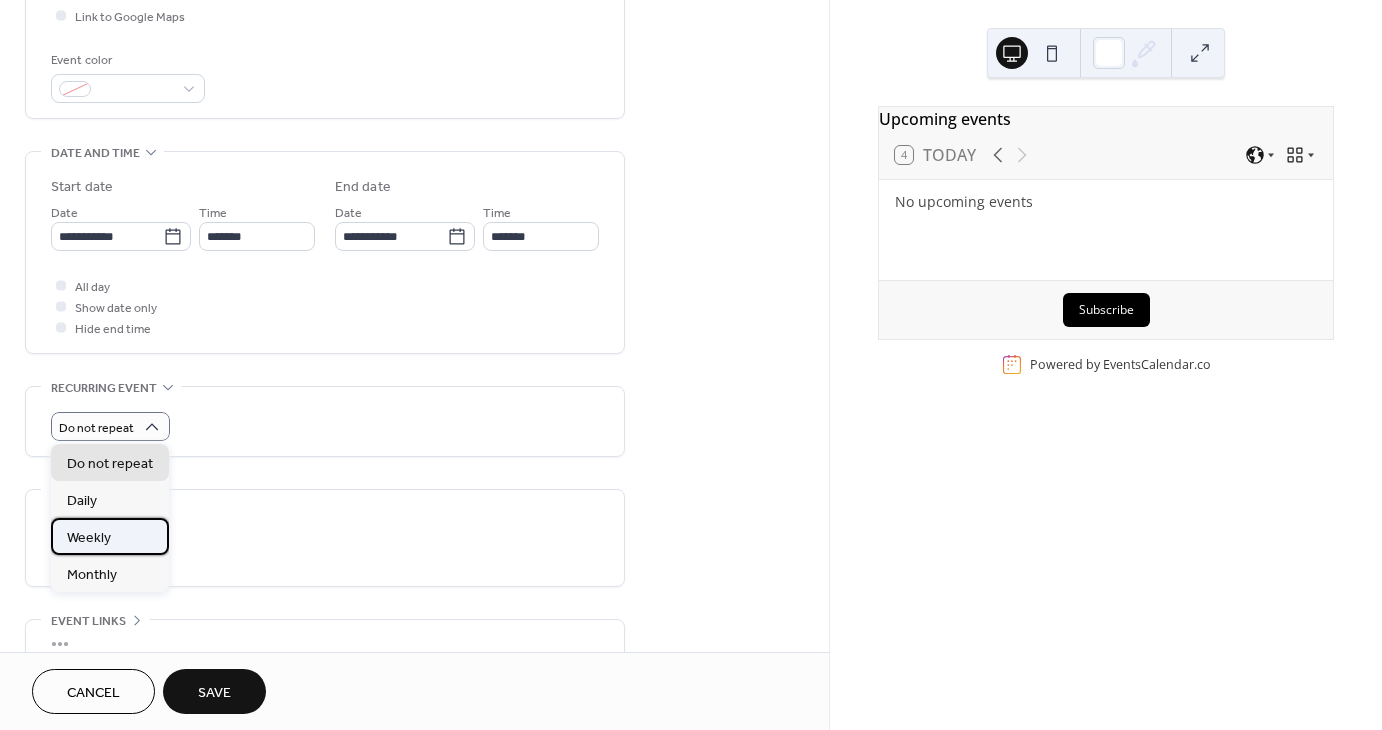 click on "Weekly" at bounding box center [110, 536] 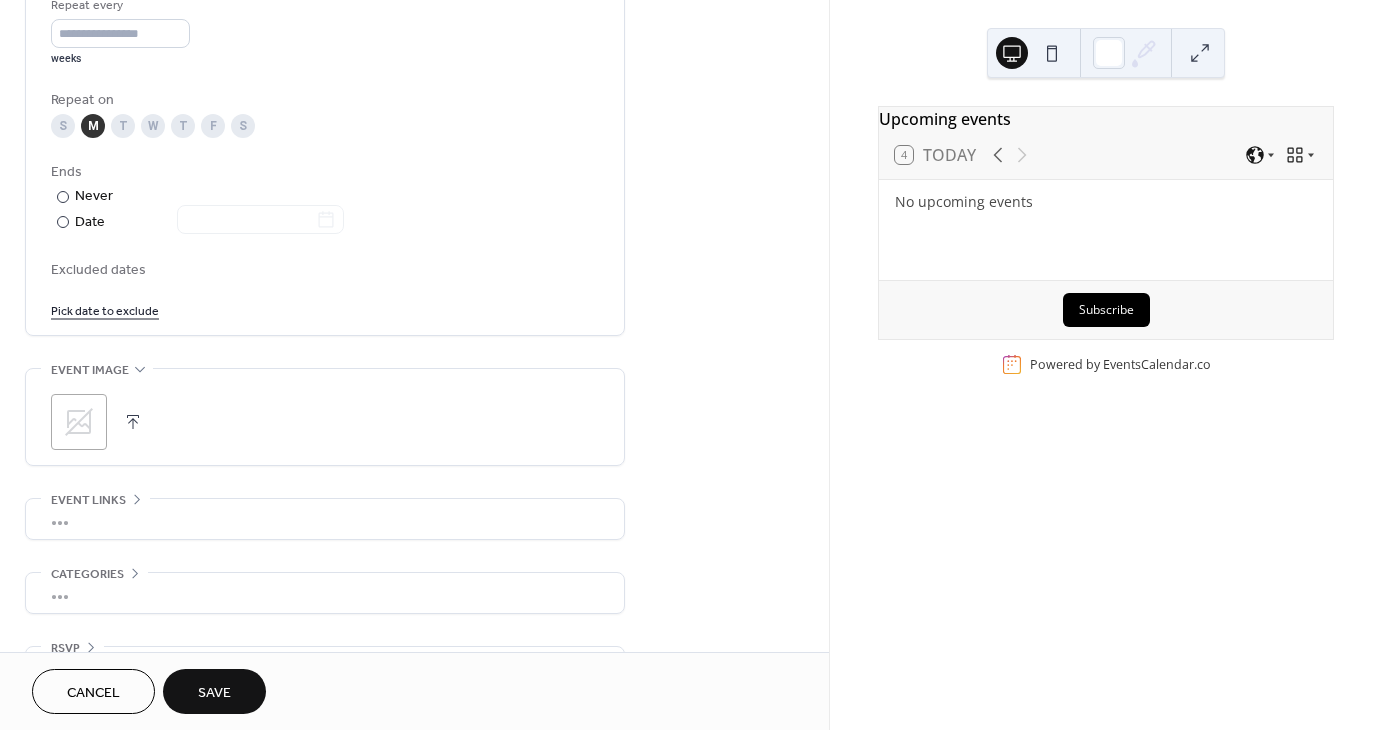 scroll, scrollTop: 1000, scrollLeft: 0, axis: vertical 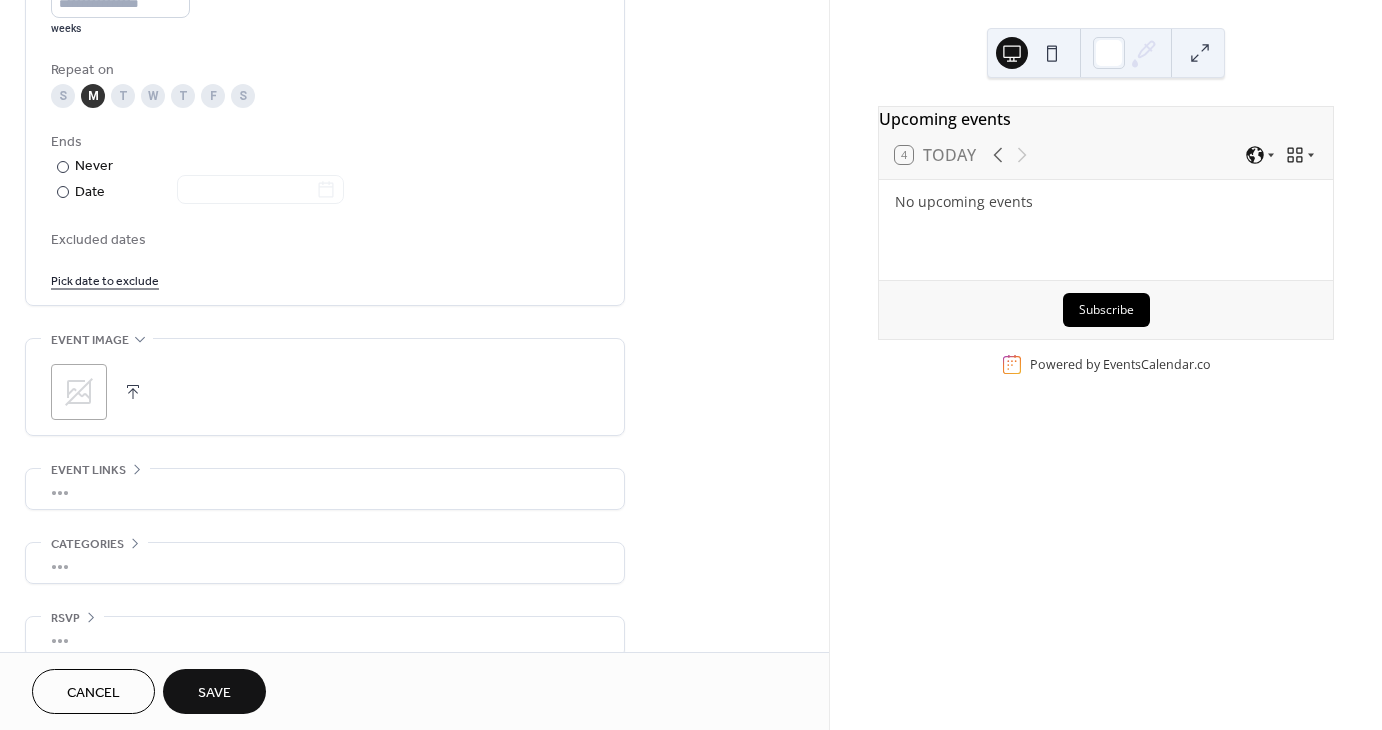 click 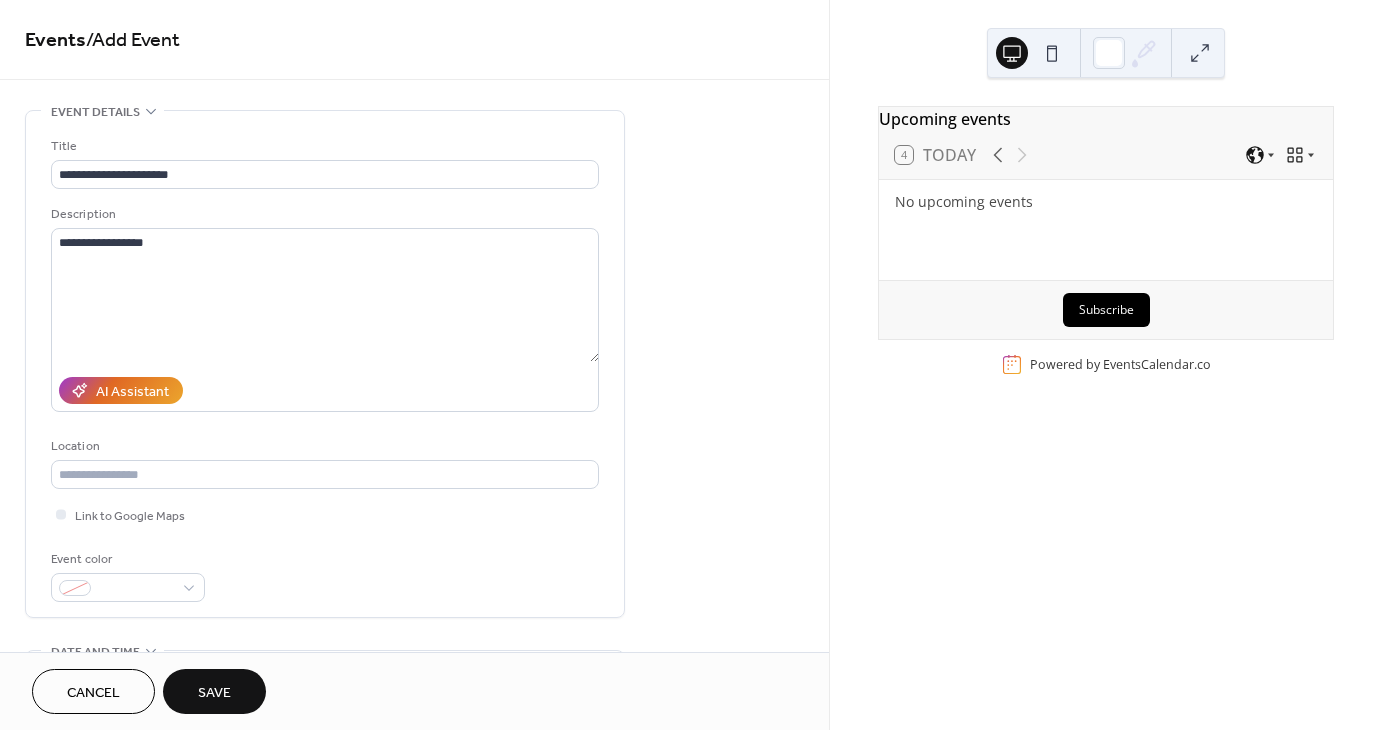scroll, scrollTop: 0, scrollLeft: 0, axis: both 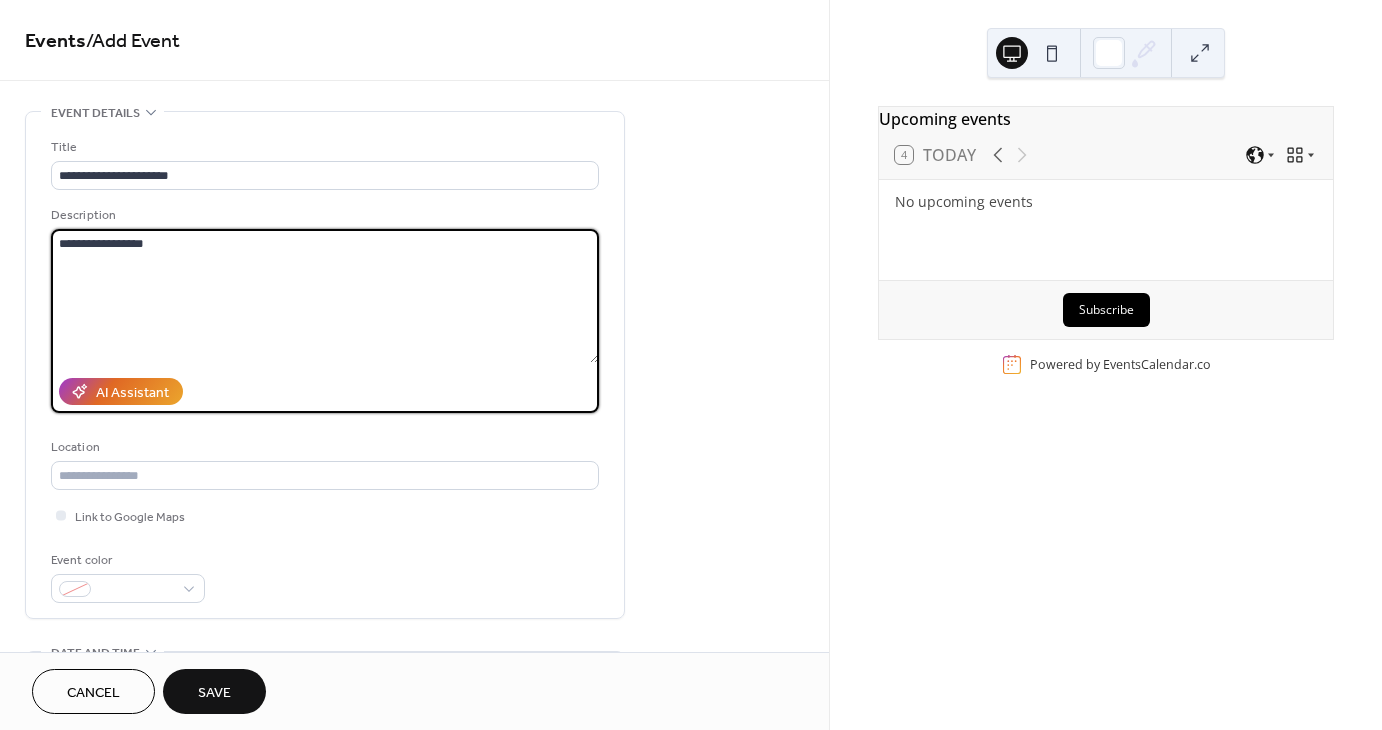 drag, startPoint x: 197, startPoint y: 254, endPoint x: -6, endPoint y: 250, distance: 203.0394 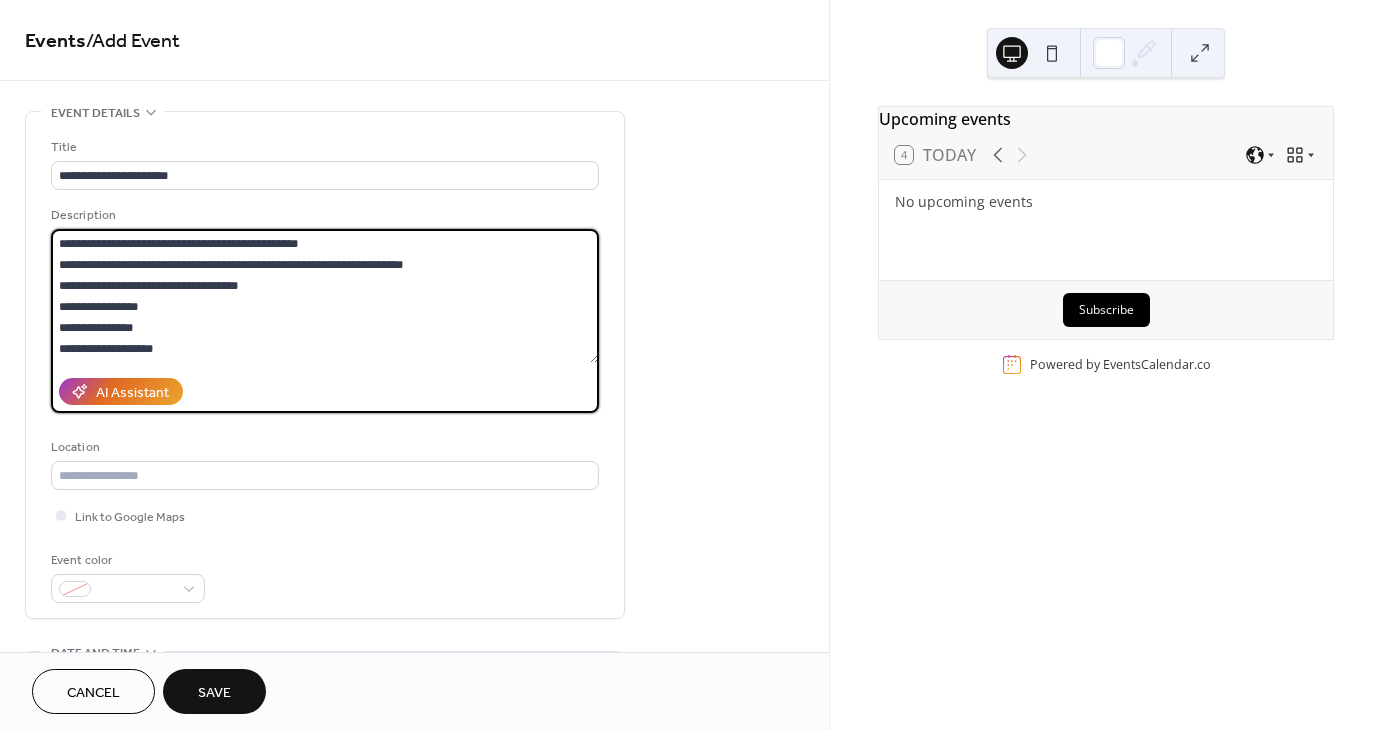 scroll, scrollTop: 18, scrollLeft: 0, axis: vertical 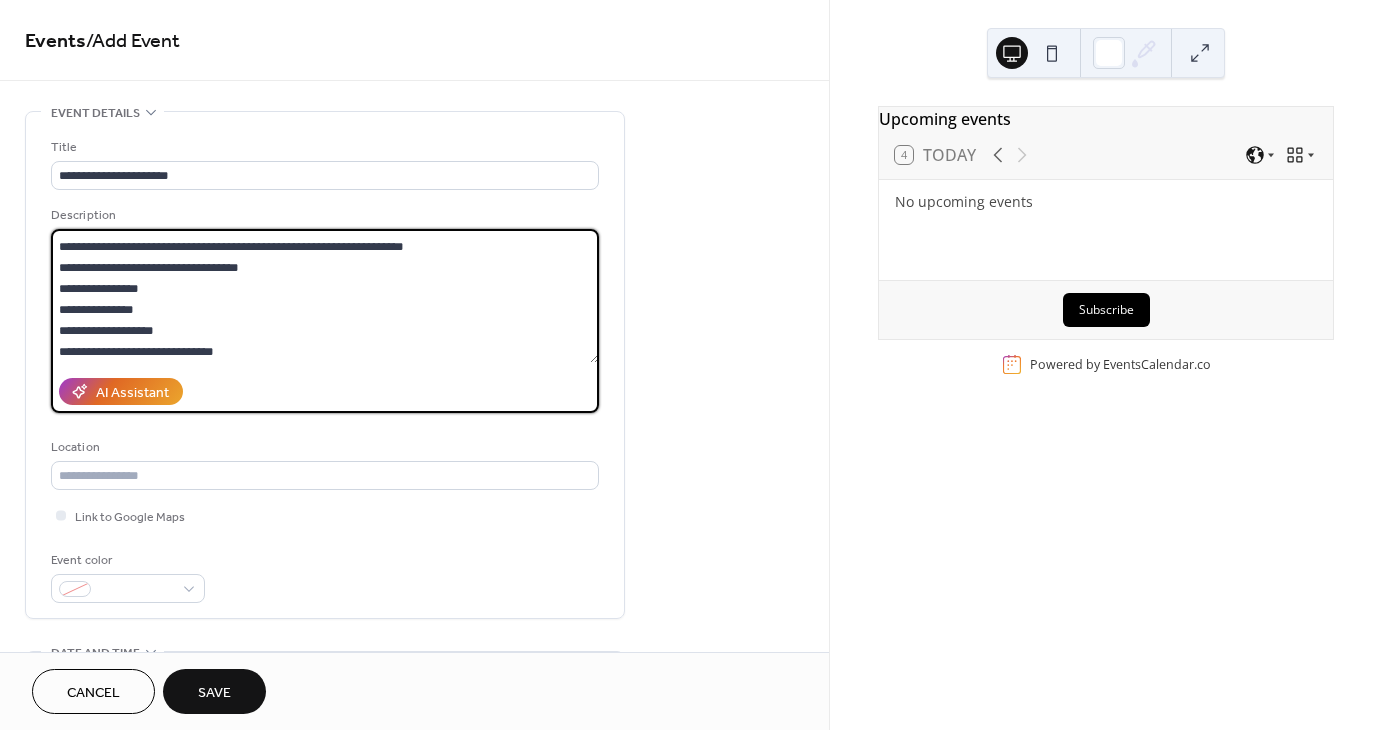 click on "**********" at bounding box center [325, 296] 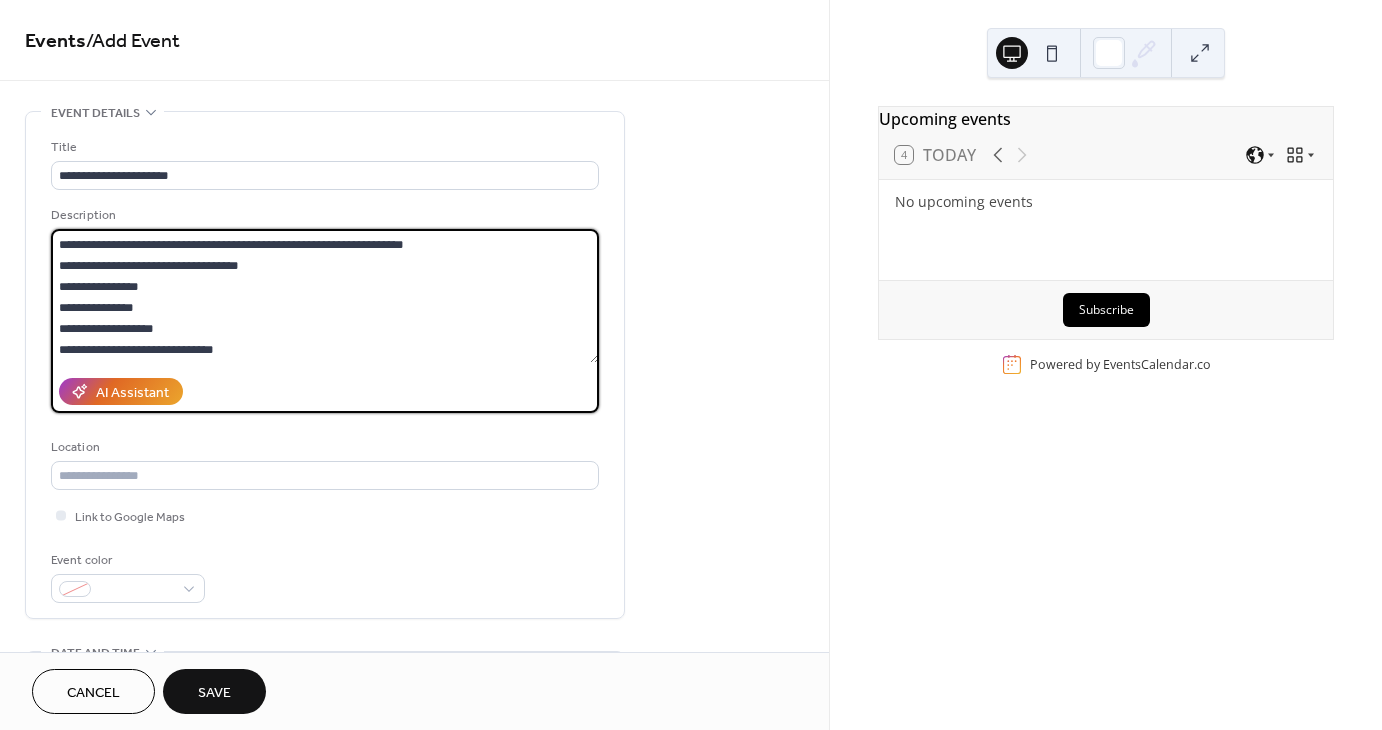 scroll, scrollTop: 300, scrollLeft: 0, axis: vertical 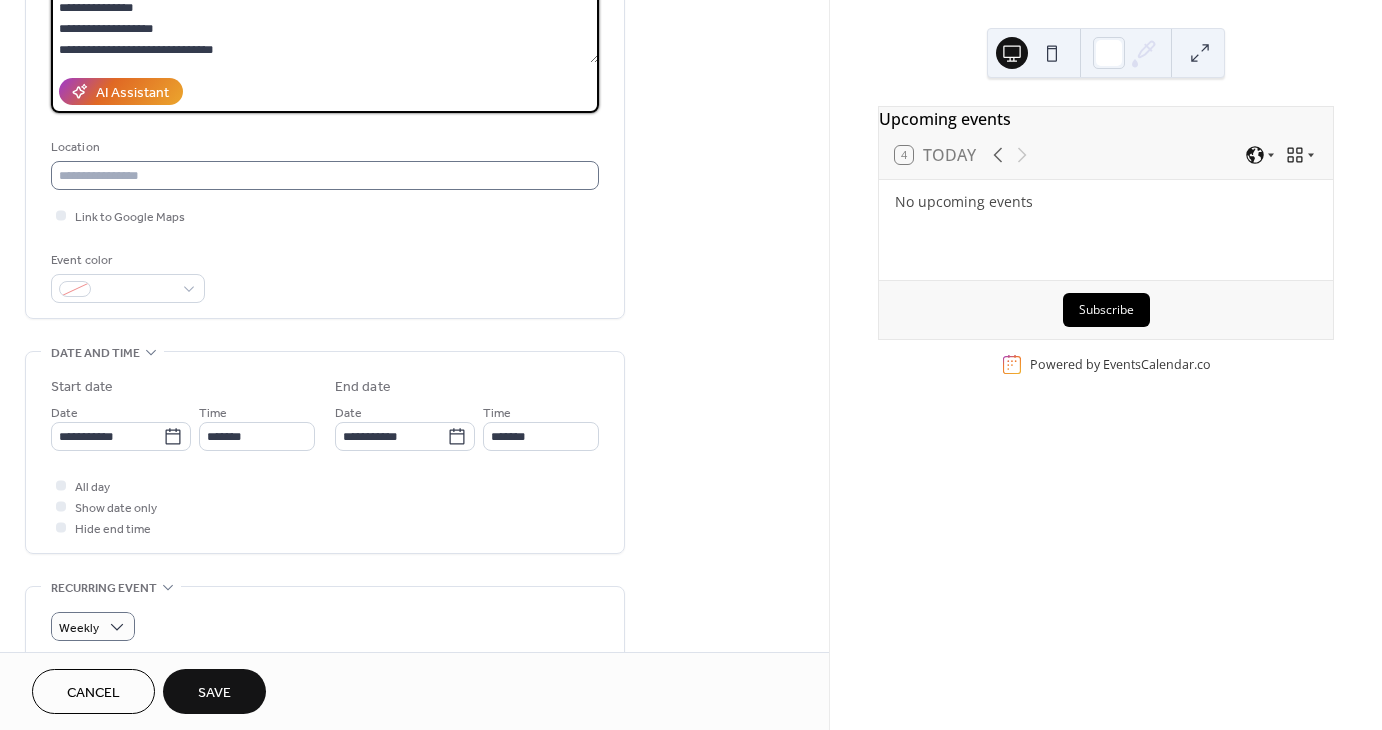 type on "**********" 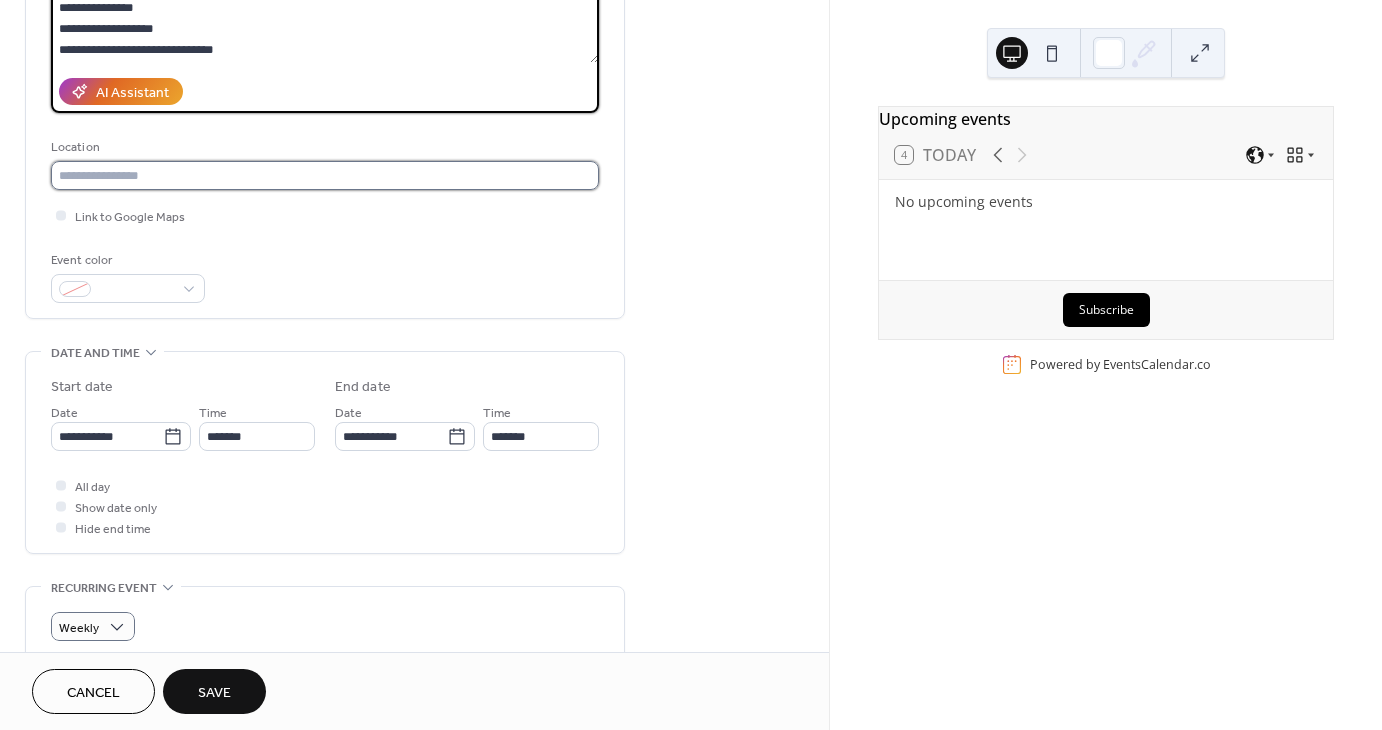 click at bounding box center (325, 175) 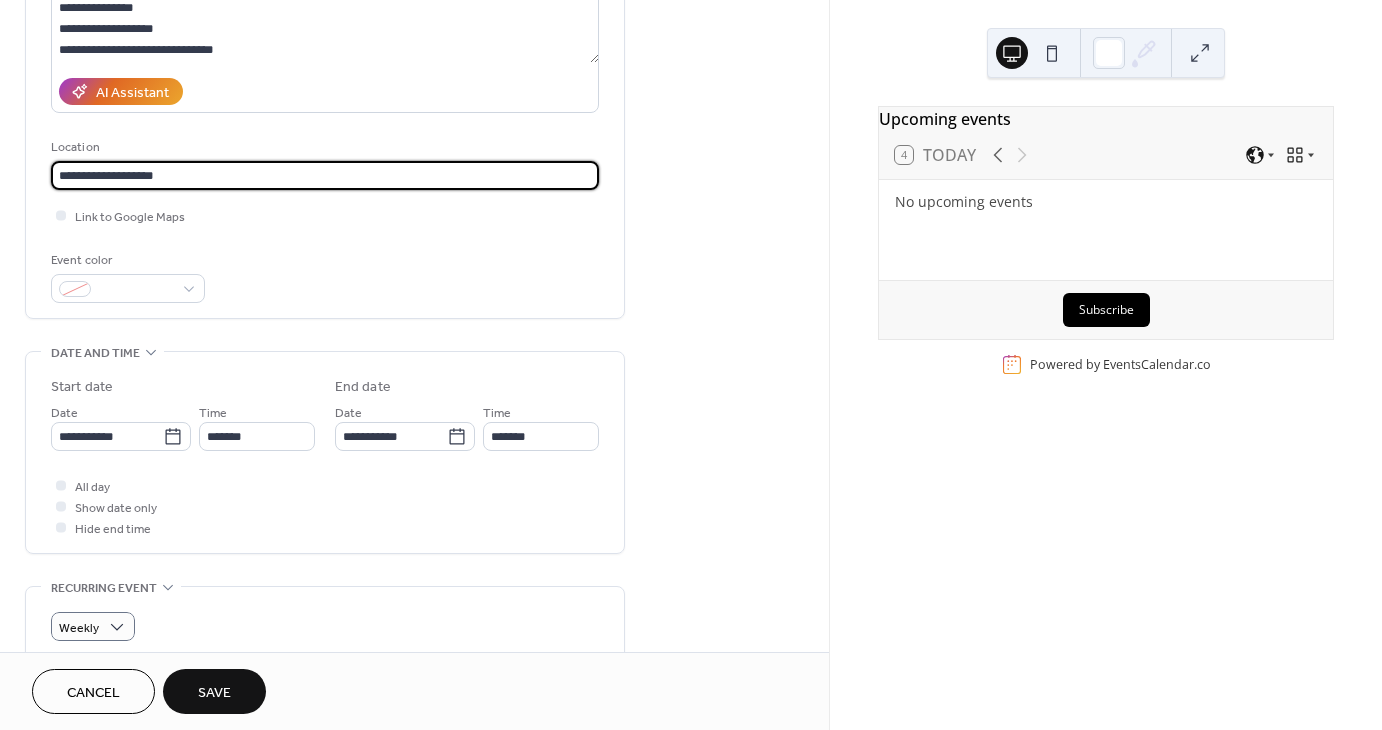 scroll, scrollTop: 0, scrollLeft: 0, axis: both 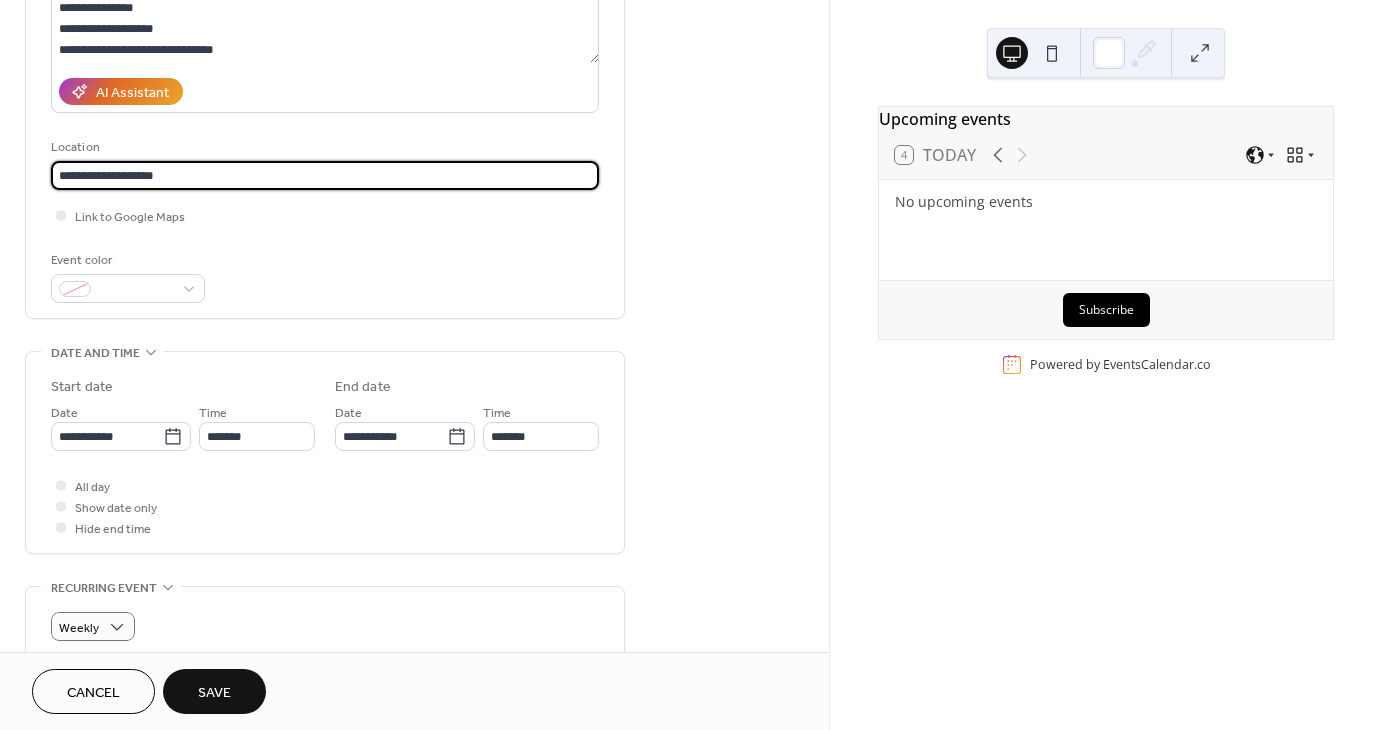 drag, startPoint x: 210, startPoint y: 178, endPoint x: 8, endPoint y: 154, distance: 203.42075 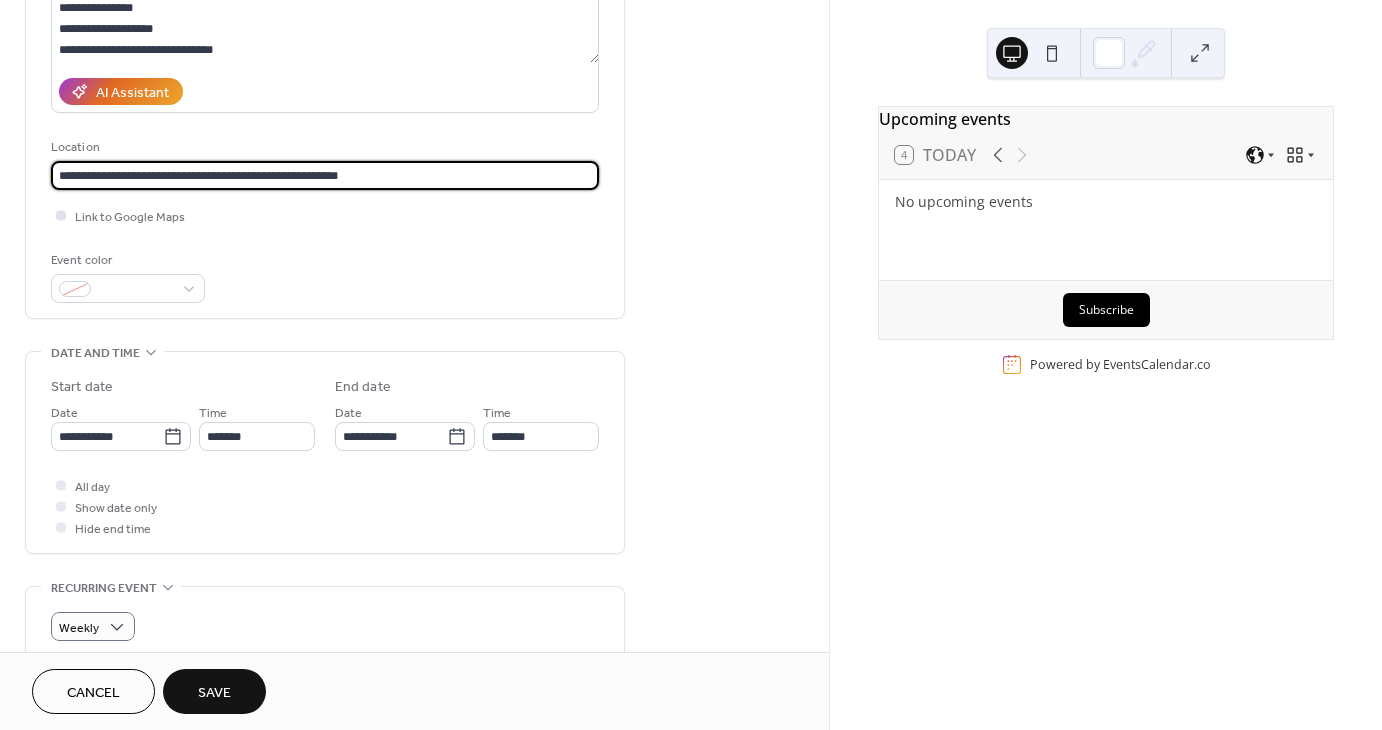 type on "**********" 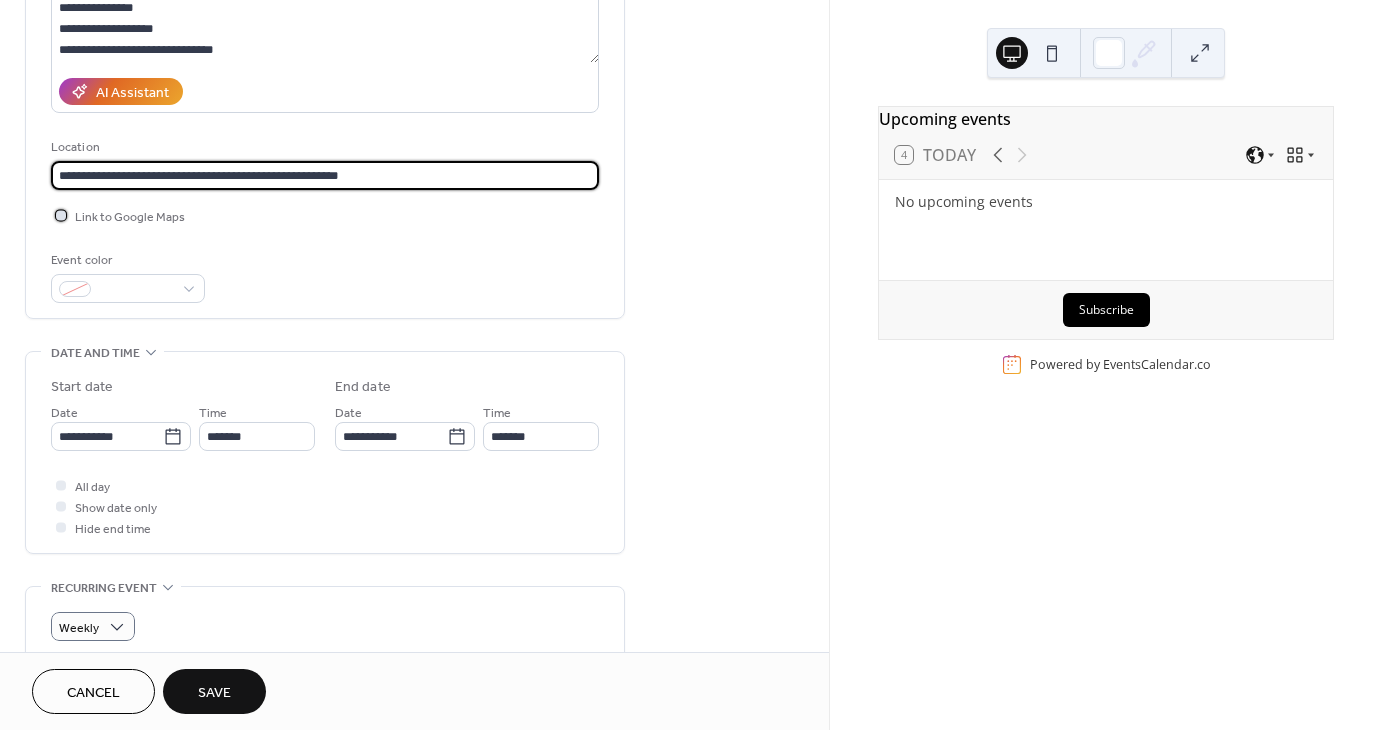click on "Link to Google Maps" at bounding box center [130, 217] 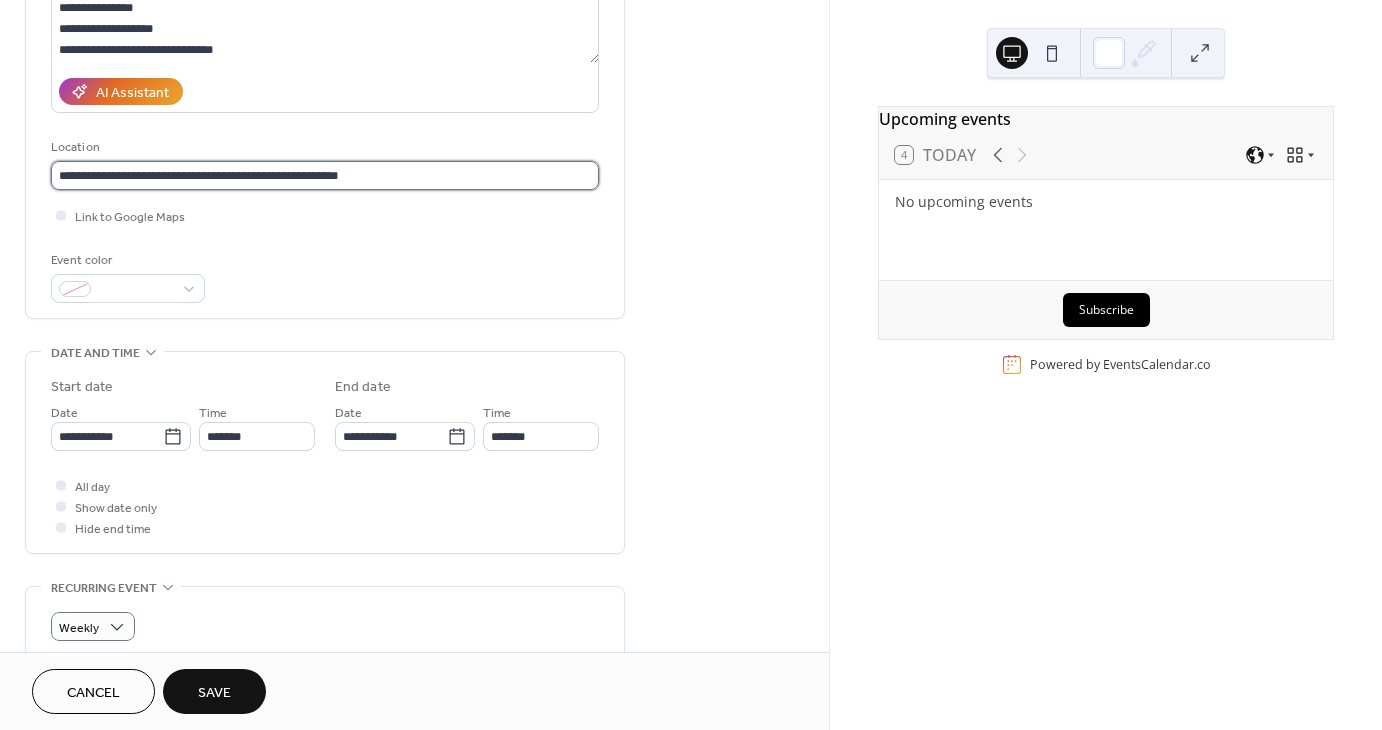 click on "**********" at bounding box center (325, 175) 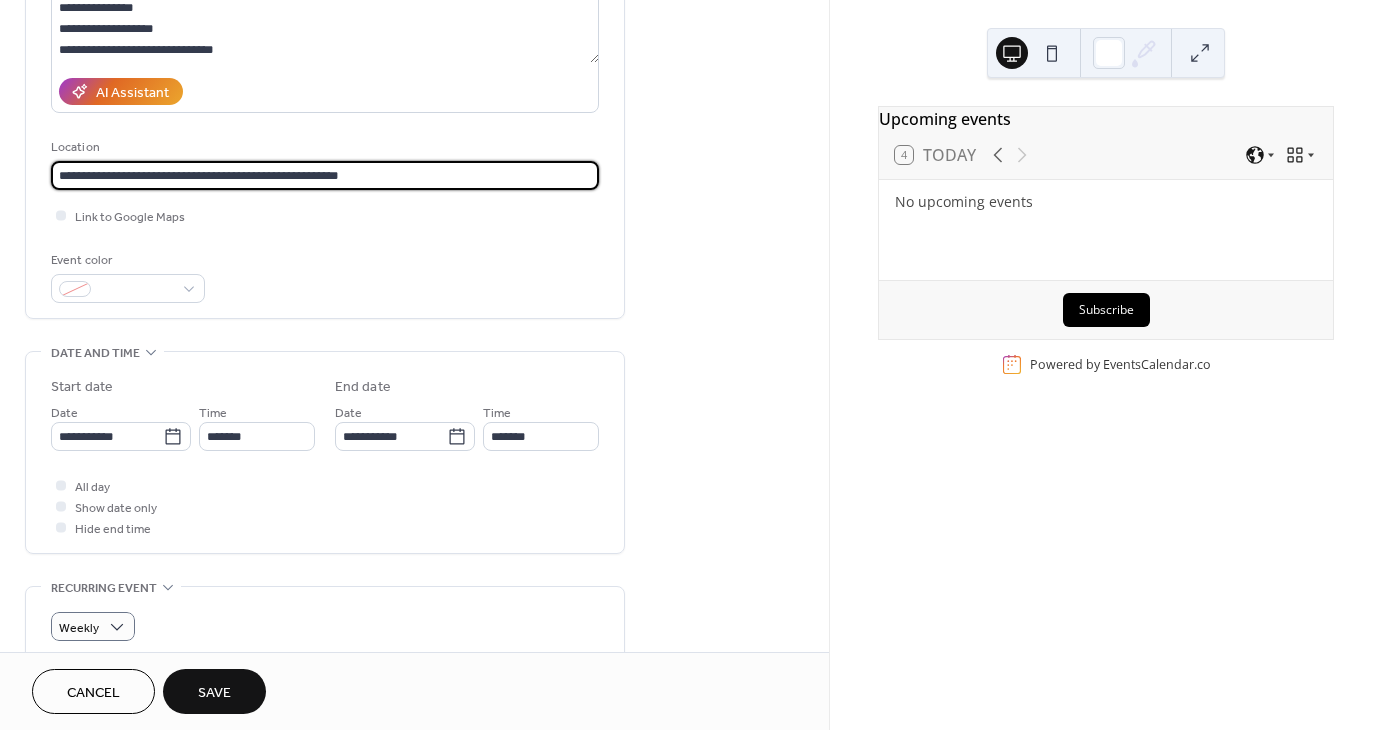 type 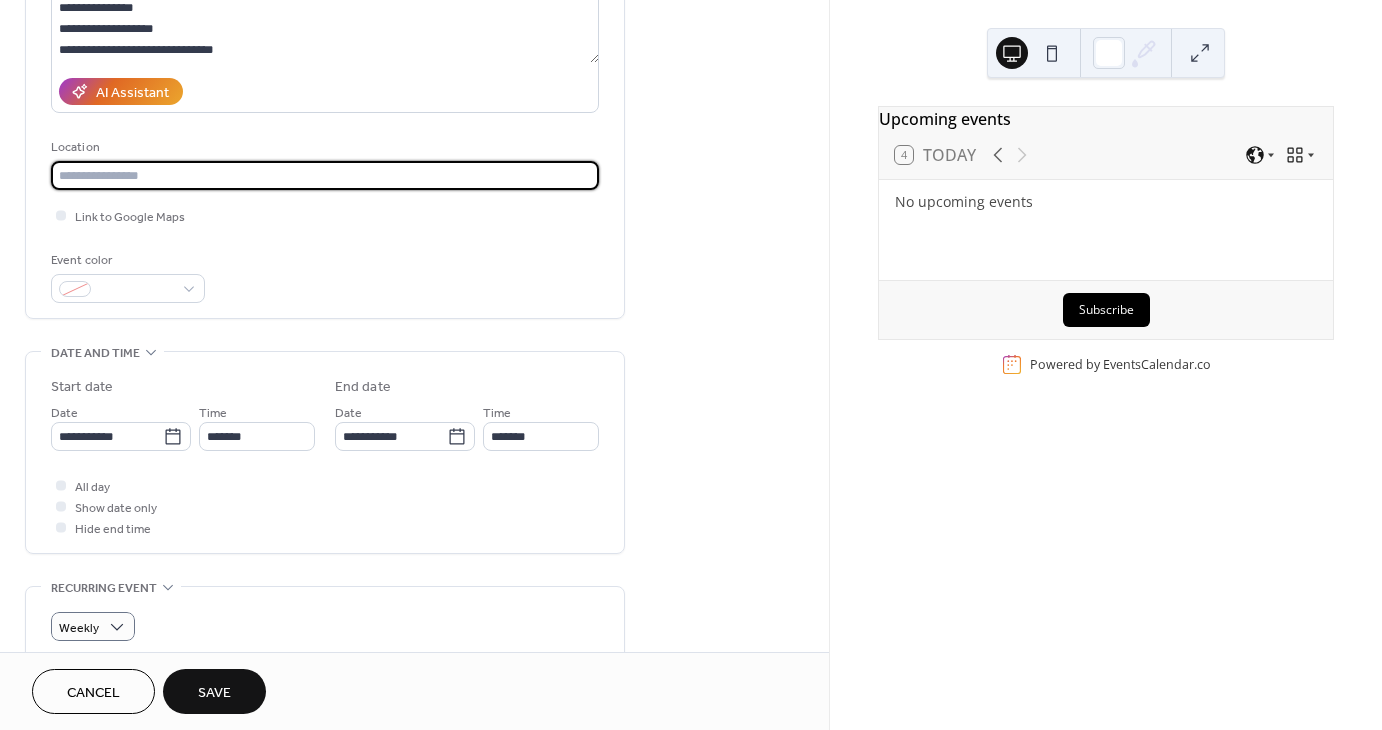 click on "**********" at bounding box center [325, 70] 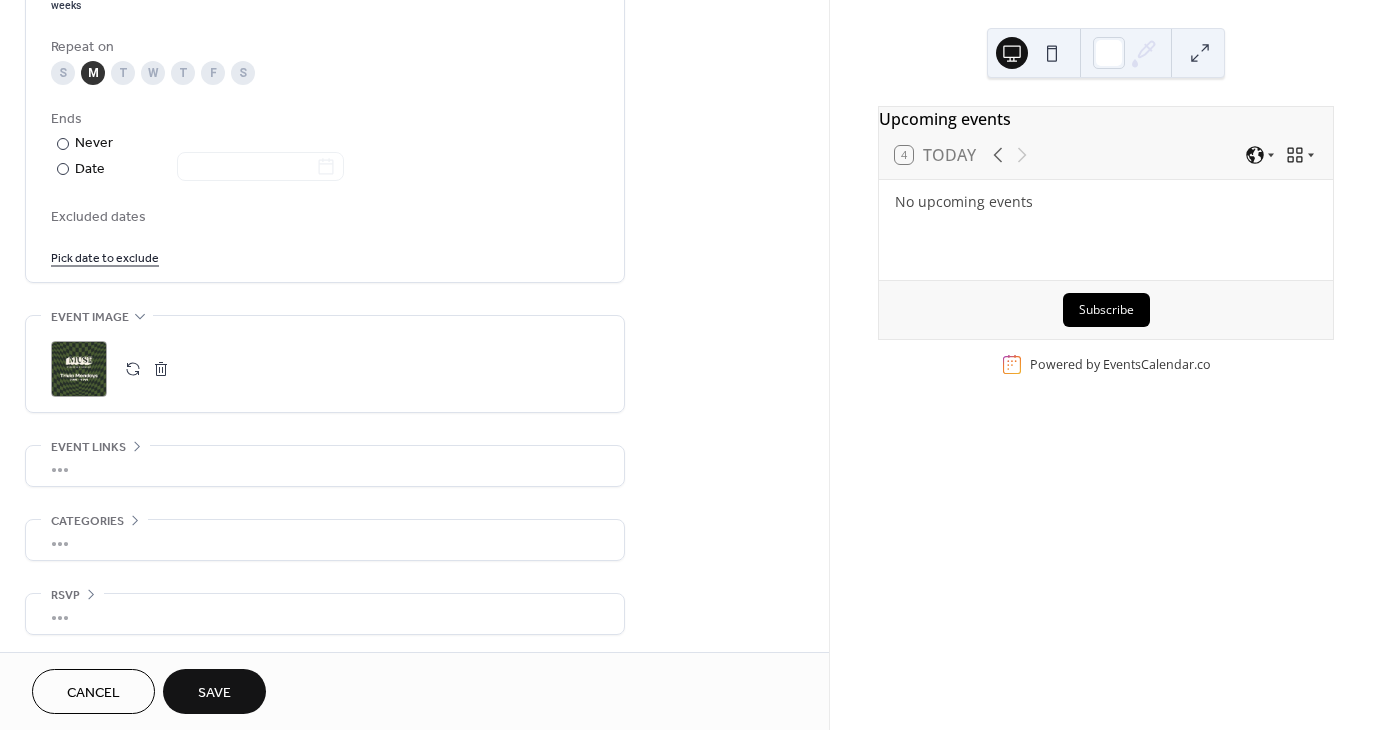 scroll, scrollTop: 1024, scrollLeft: 0, axis: vertical 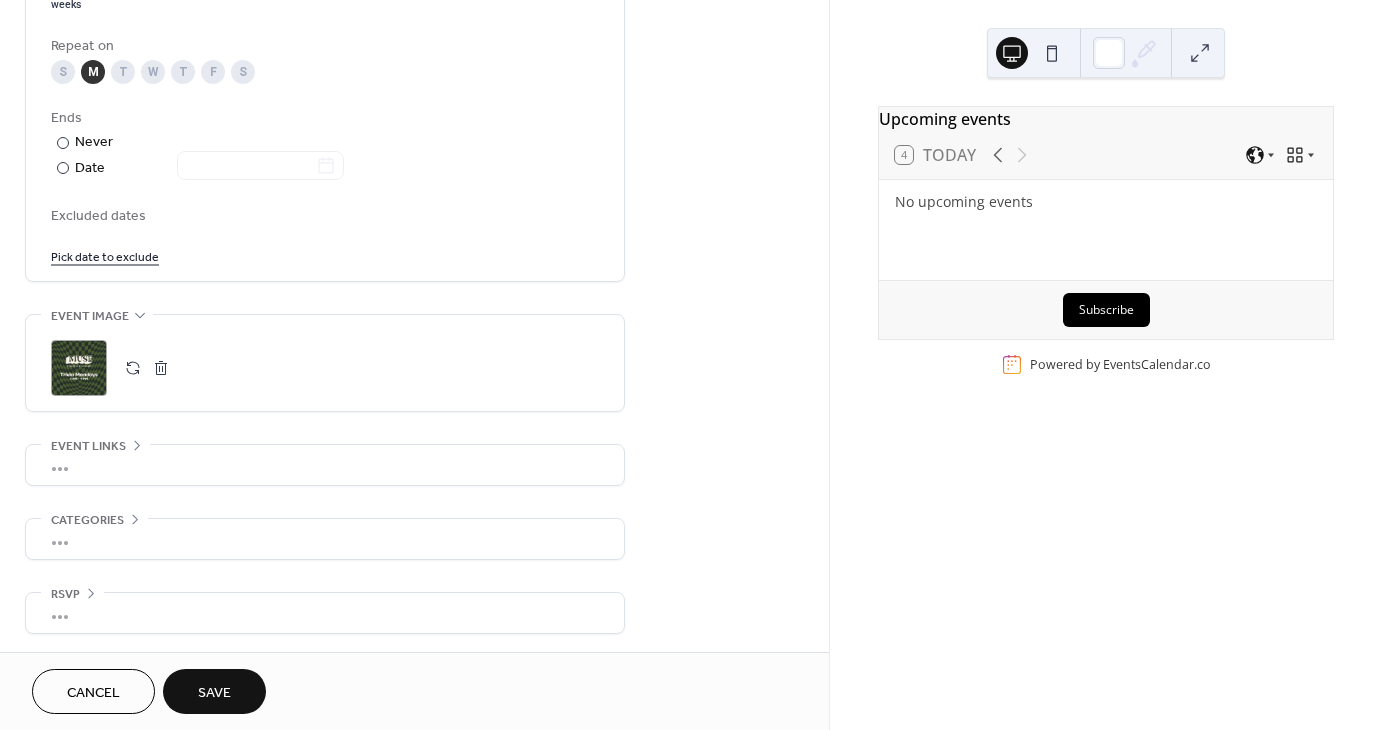 click on "•••" at bounding box center [325, 465] 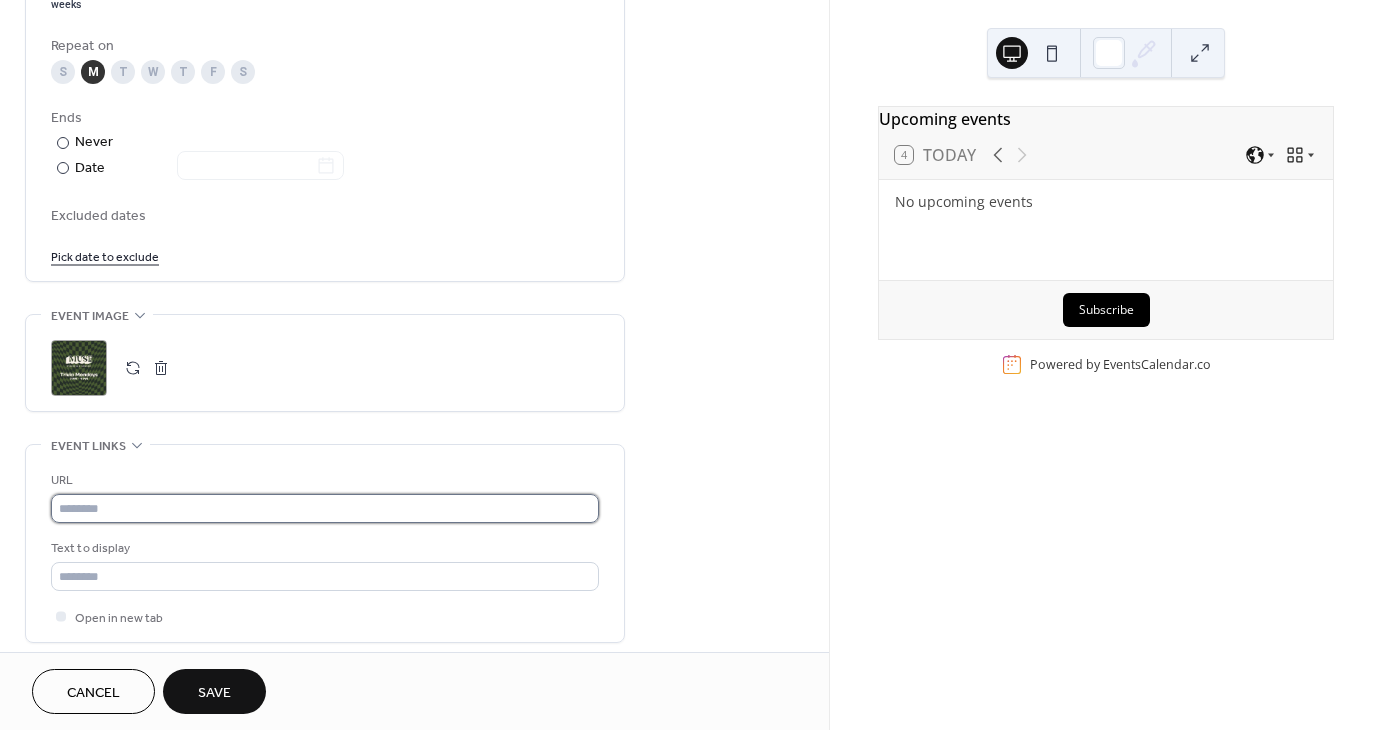 click at bounding box center [325, 508] 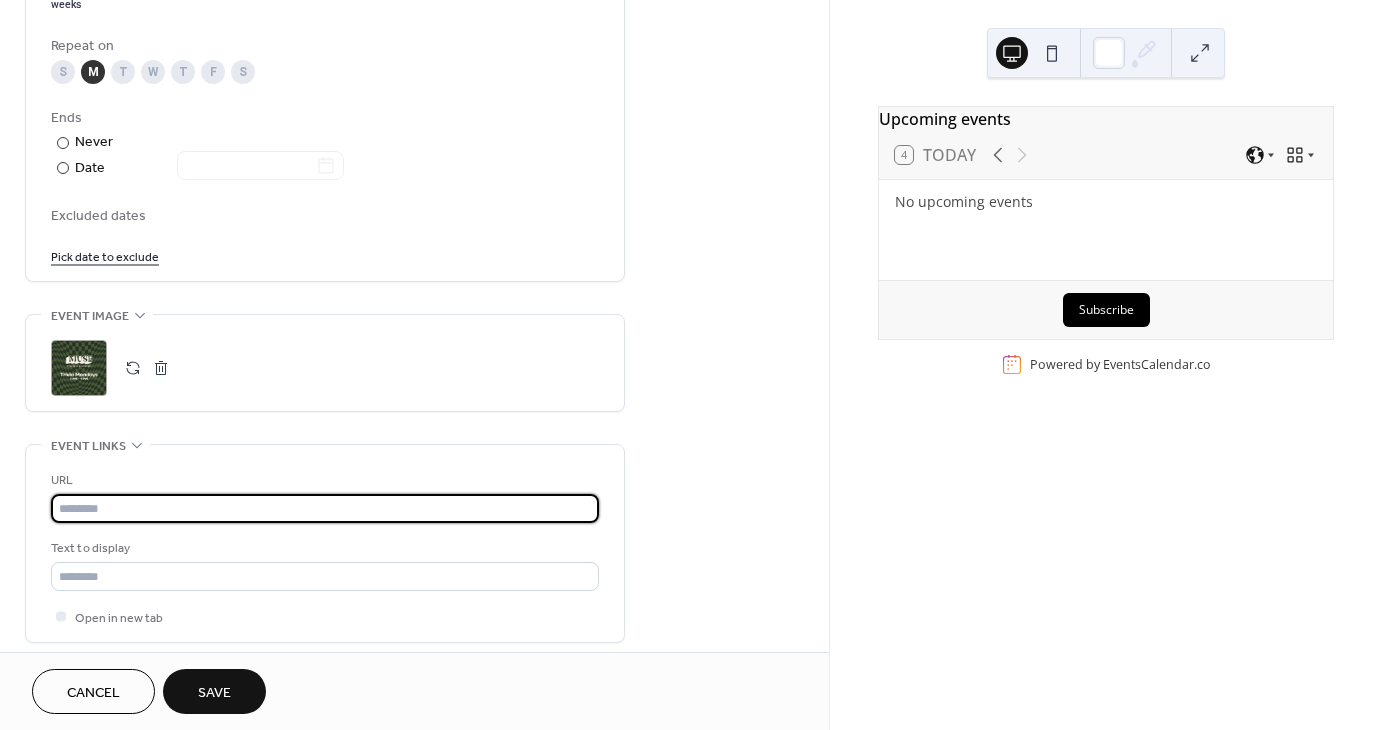 paste on "**********" 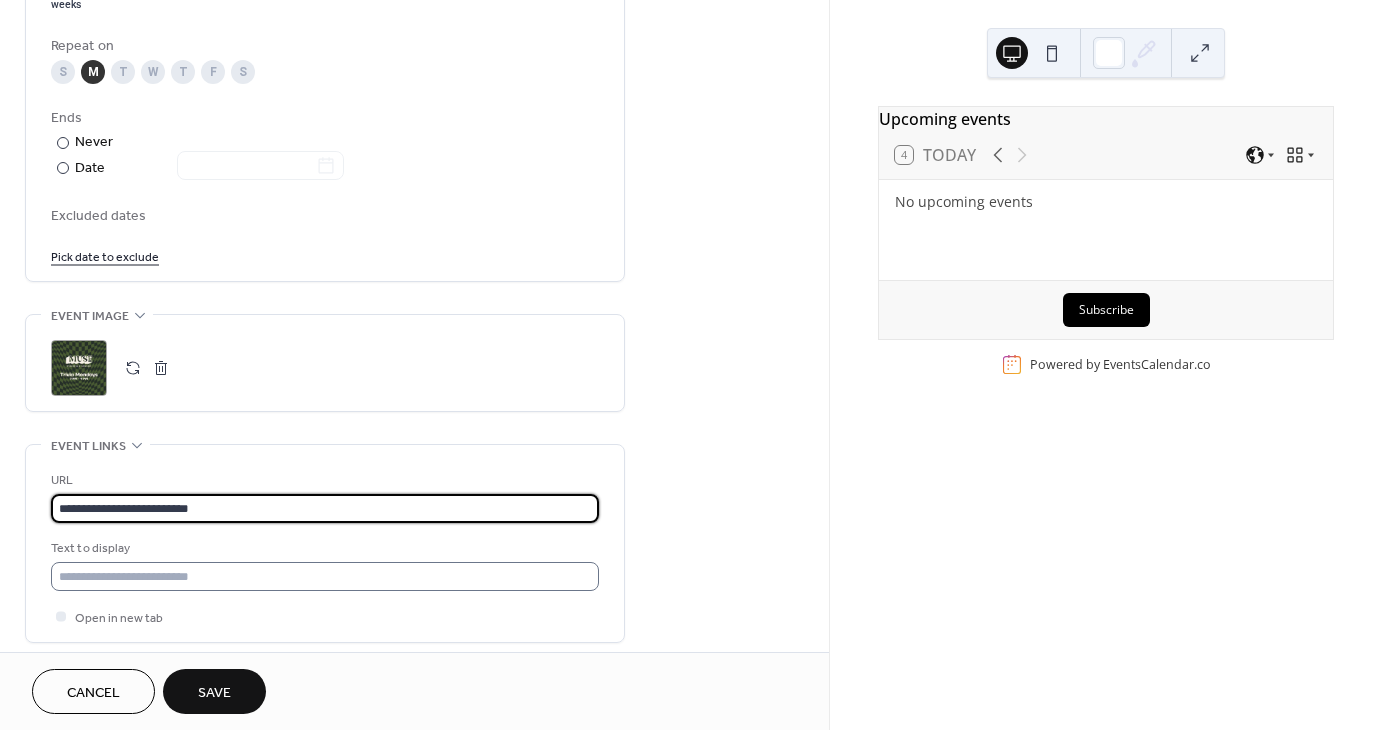 type on "**********" 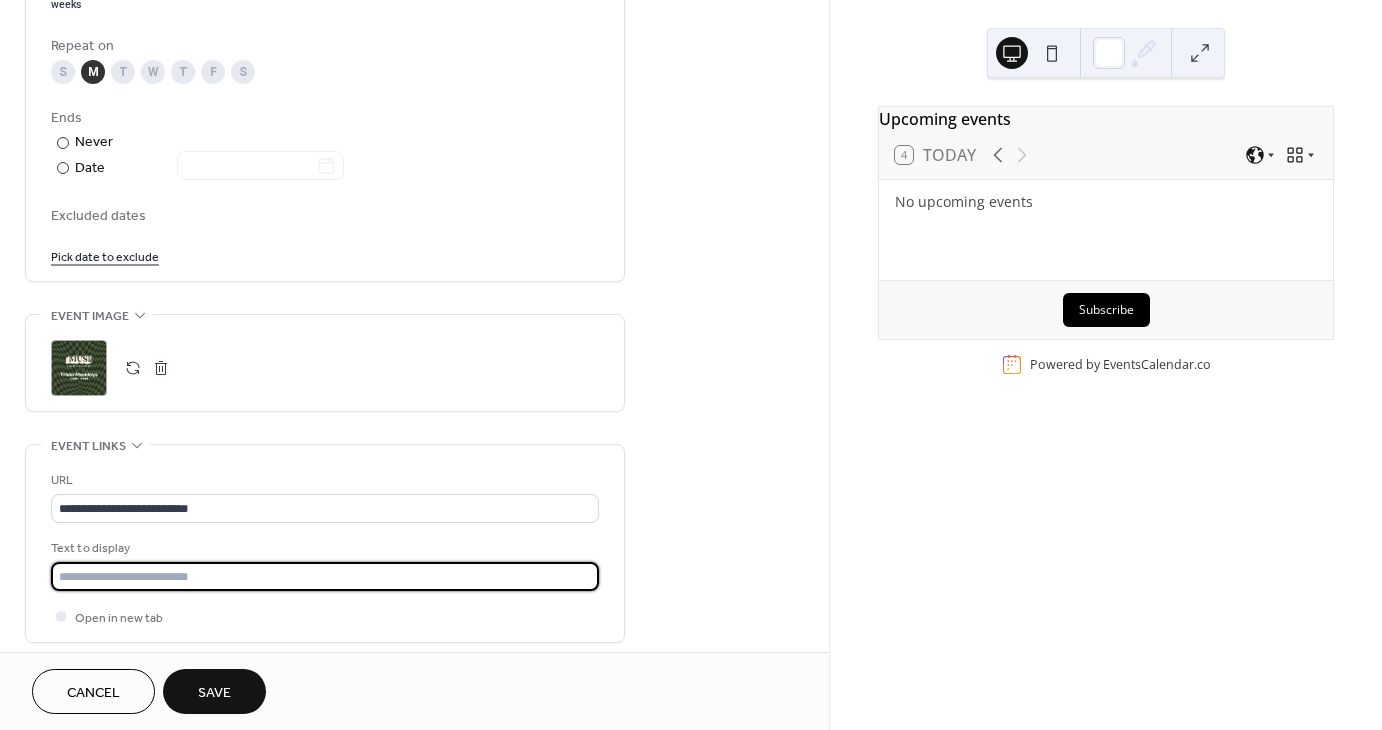 drag, startPoint x: 223, startPoint y: 574, endPoint x: 184, endPoint y: 580, distance: 39.45884 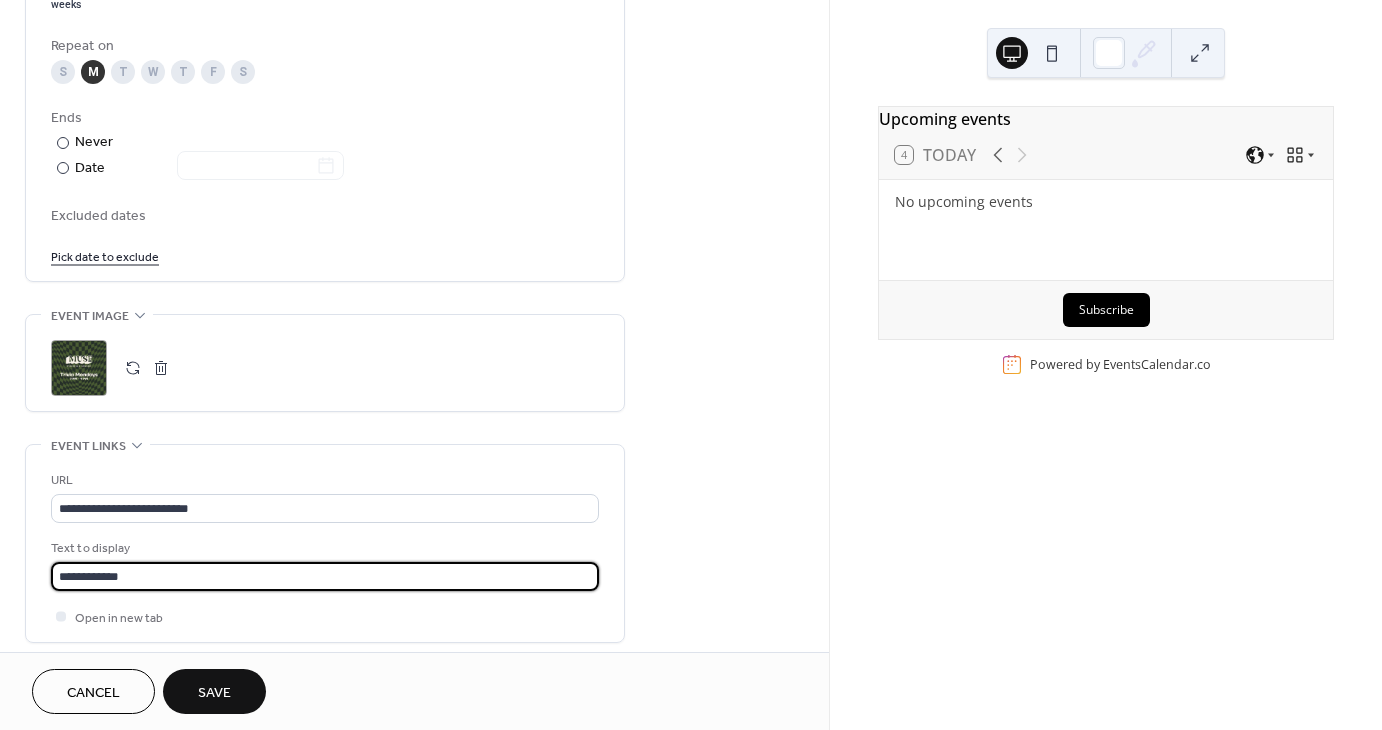 type on "**********" 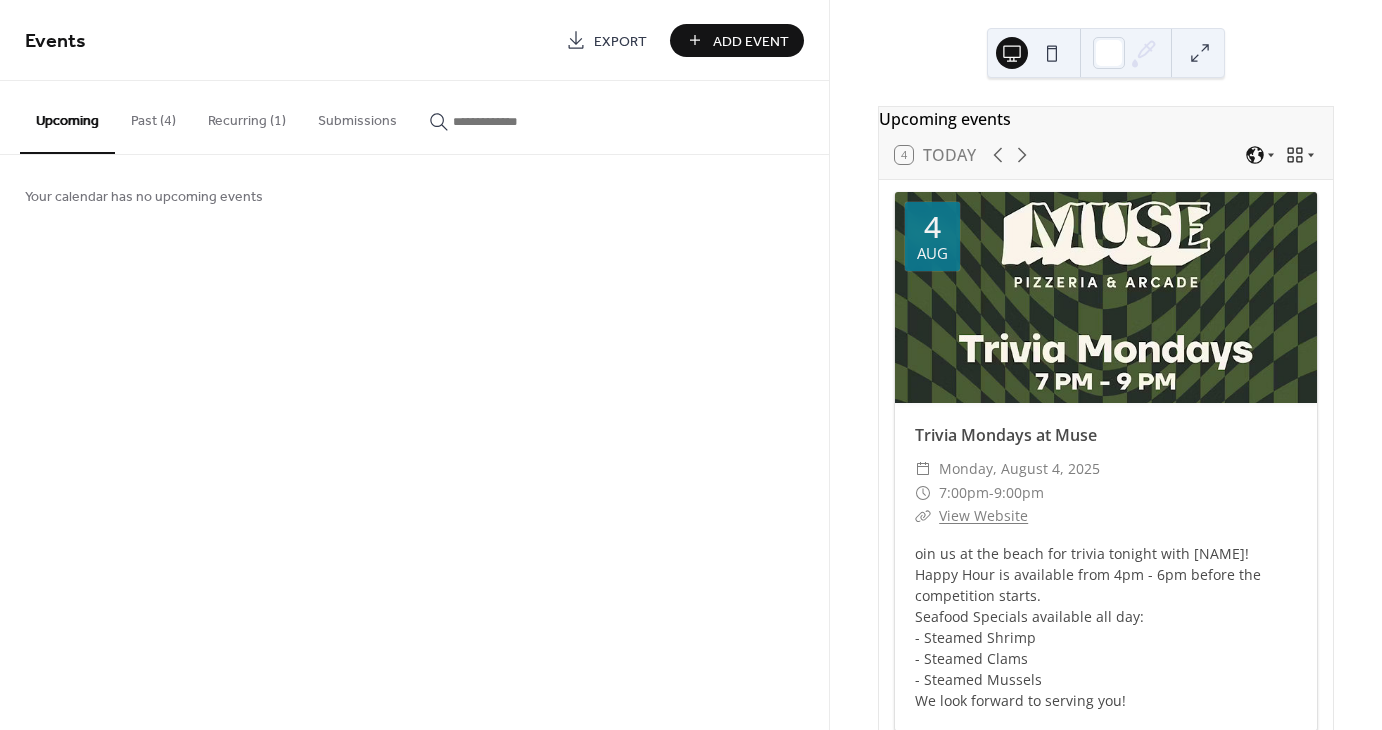 click on "Add Event" at bounding box center (751, 41) 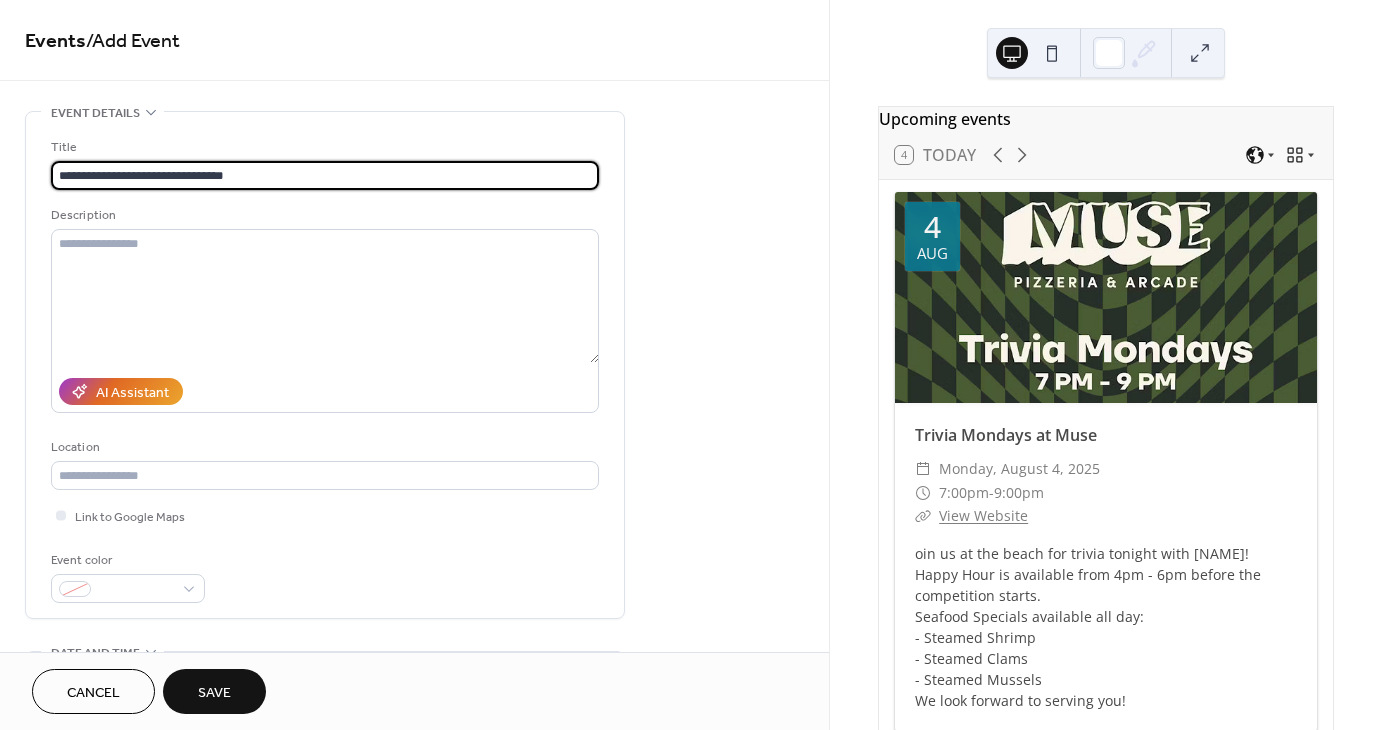 type on "**********" 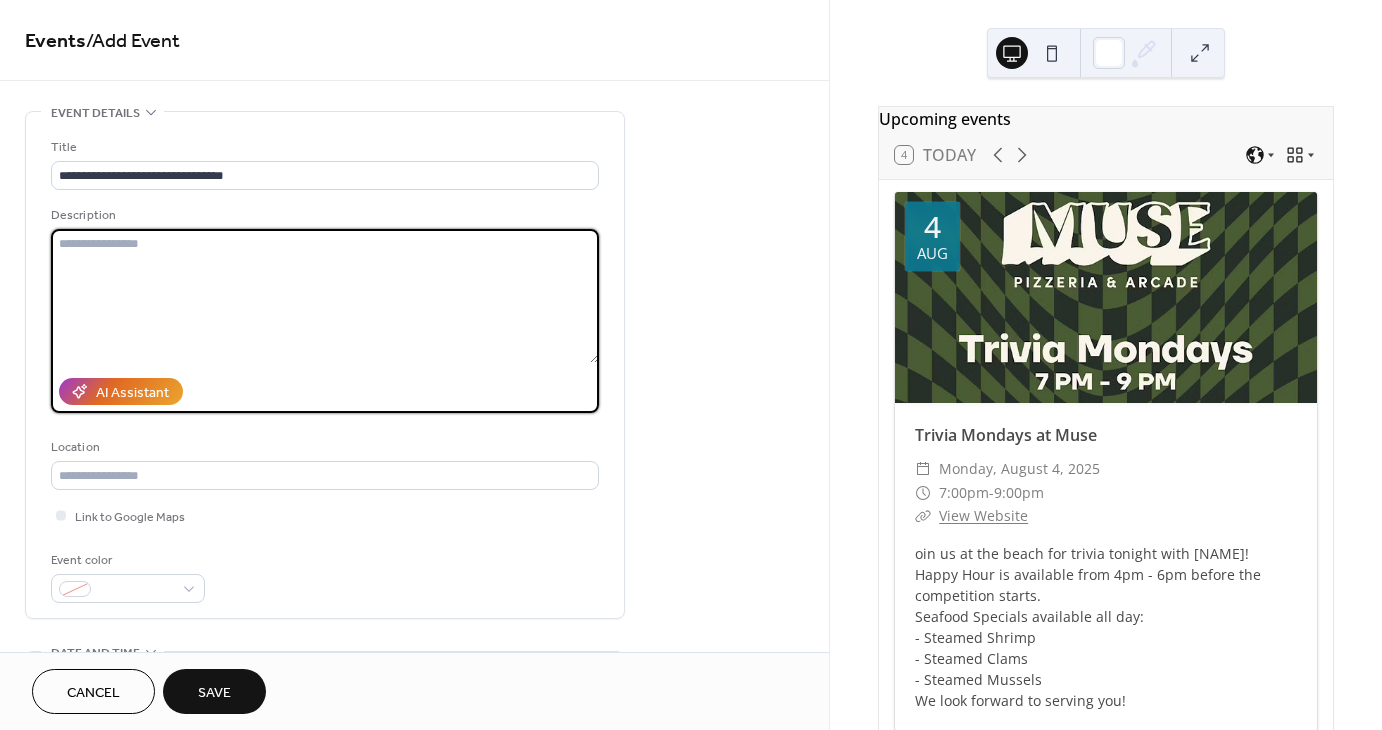 paste on "**********" 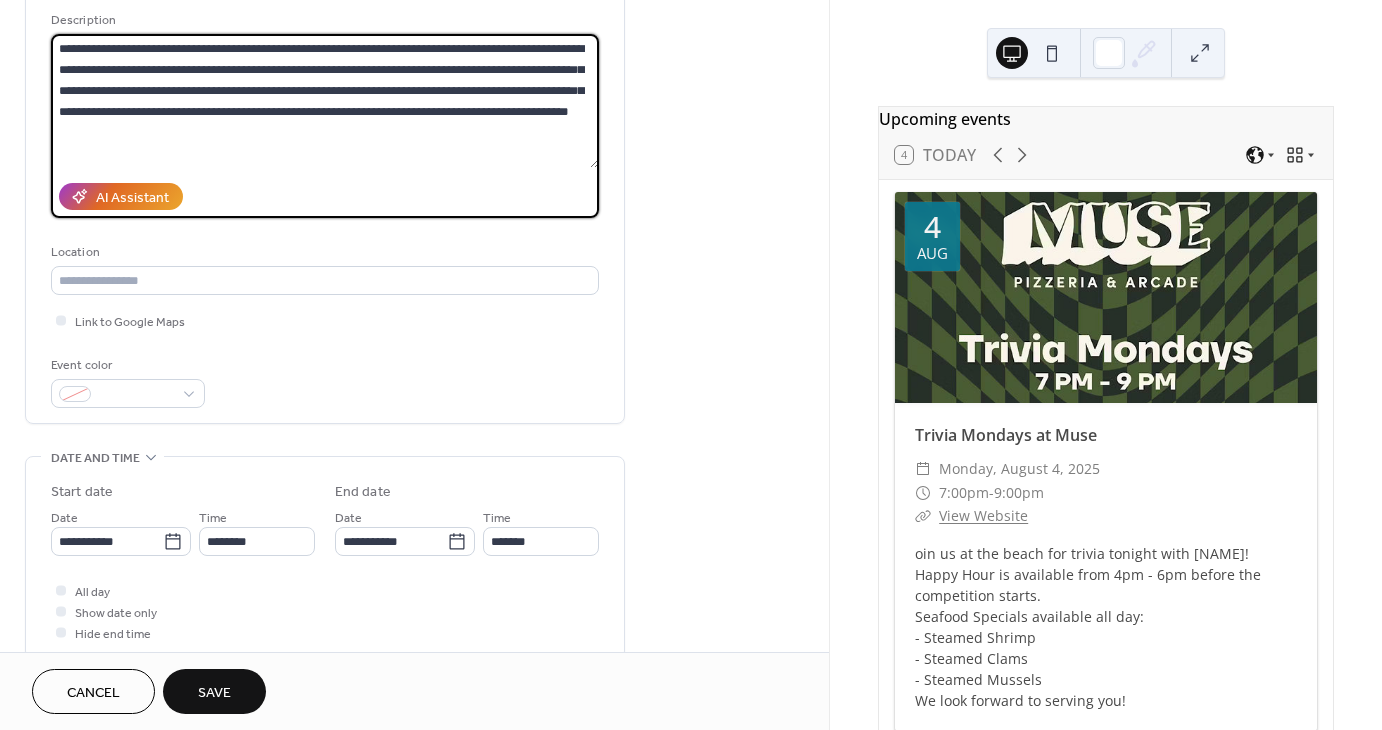 scroll, scrollTop: 200, scrollLeft: 0, axis: vertical 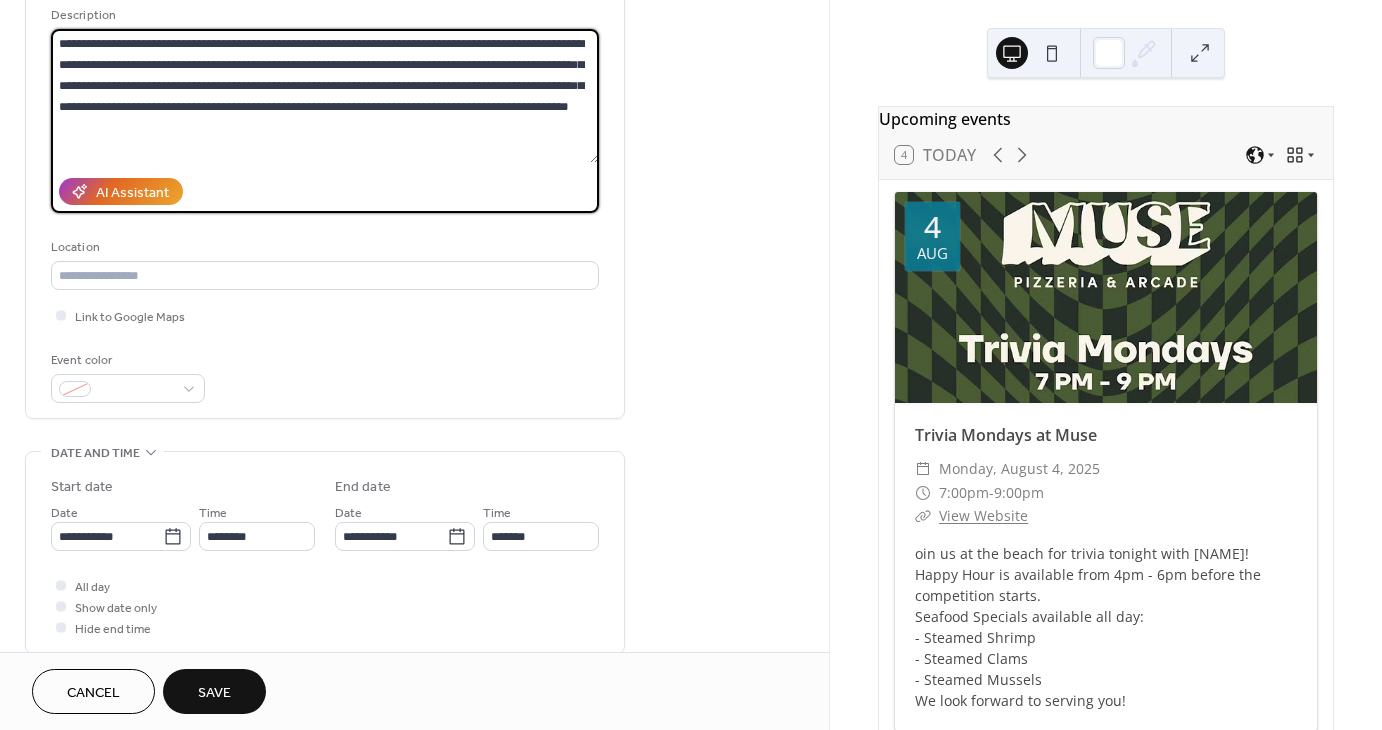 type on "**********" 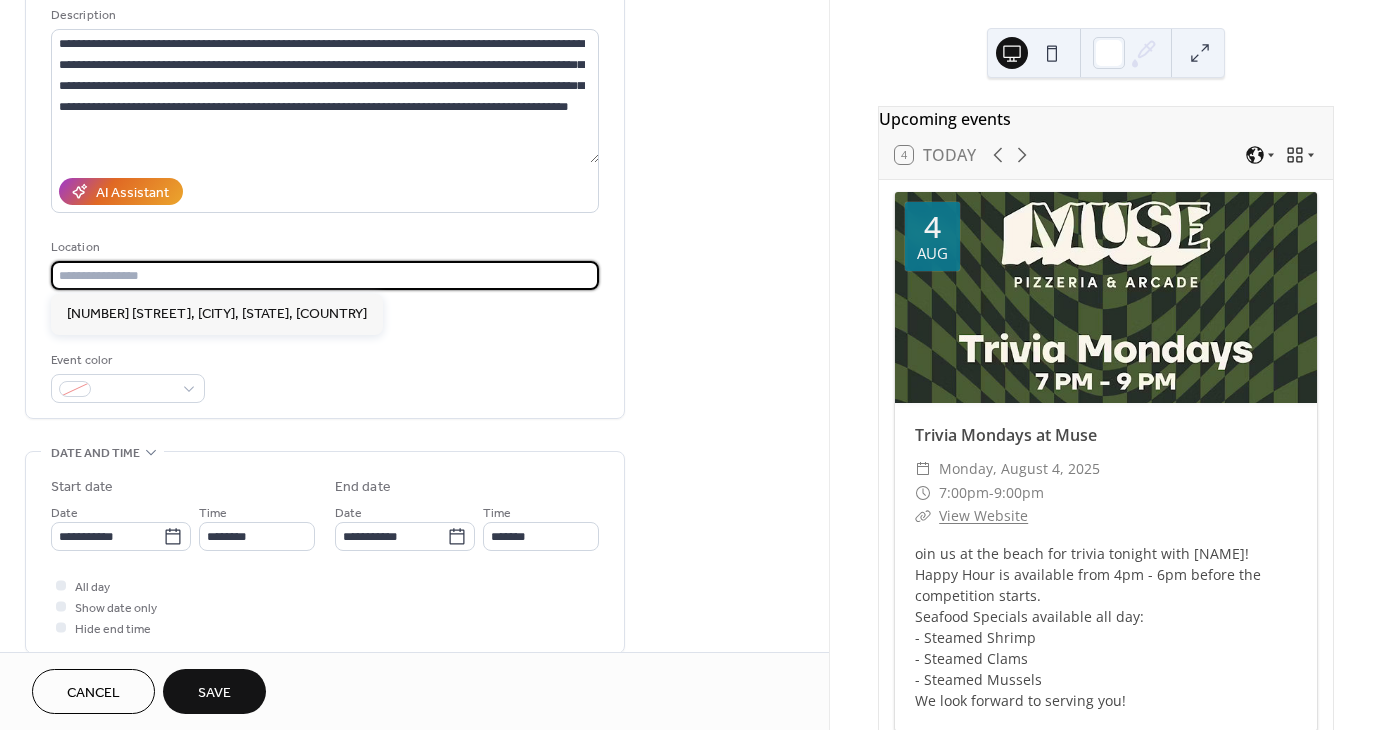 paste on "**********" 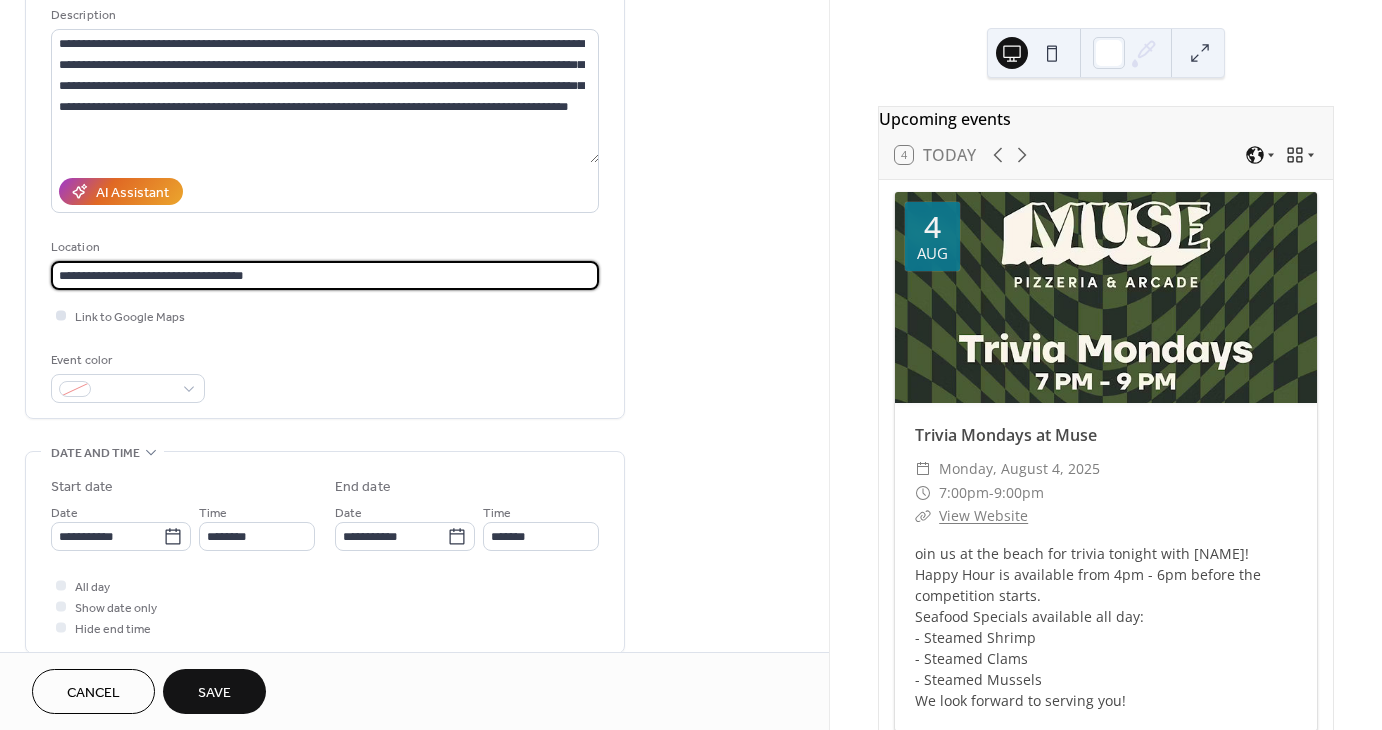 type on "**********" 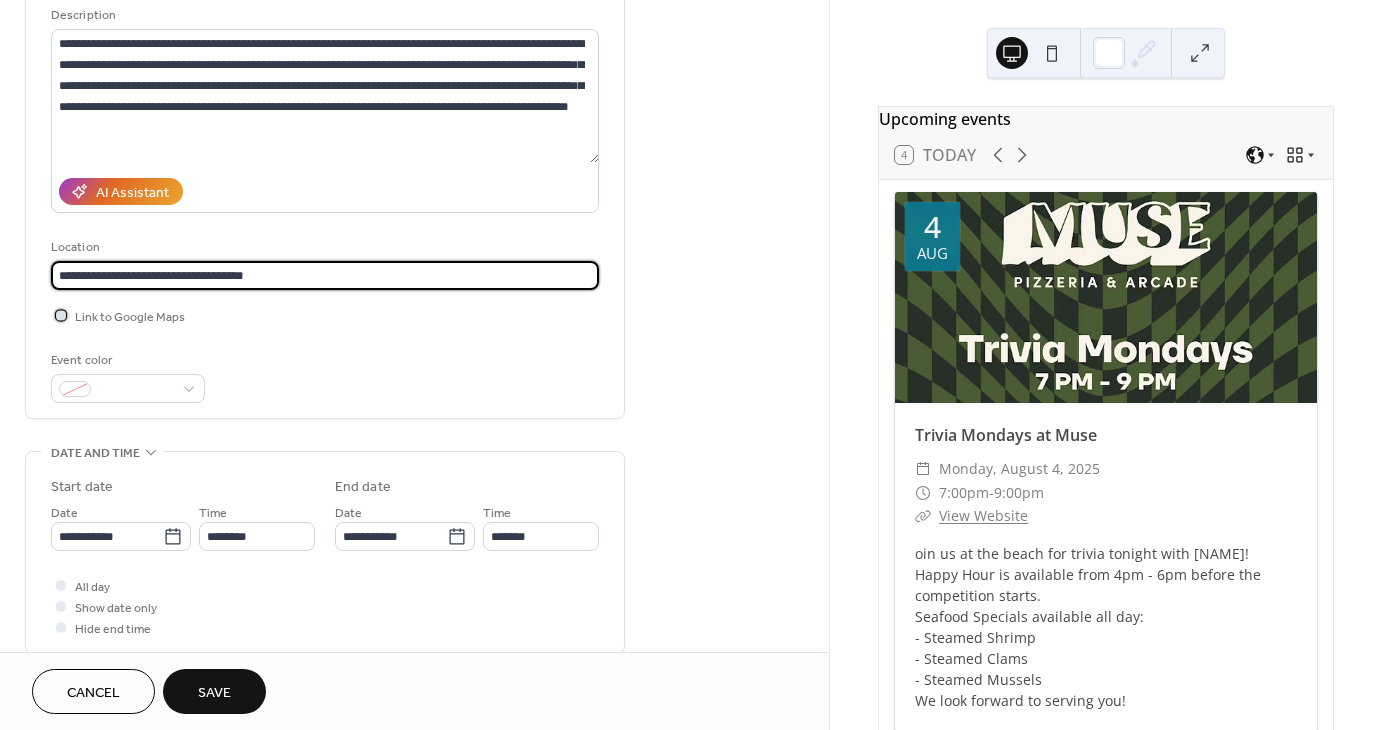 click on "Link to Google Maps" at bounding box center (130, 317) 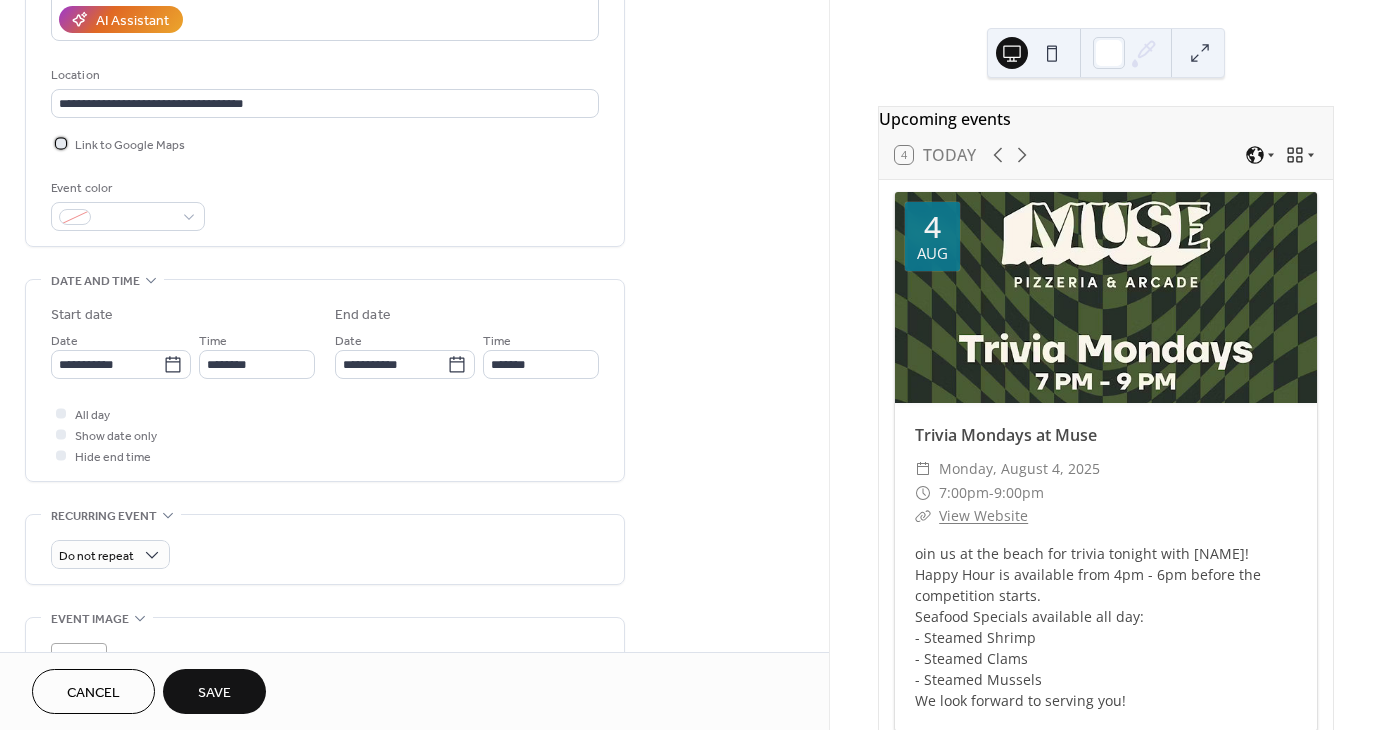 scroll, scrollTop: 400, scrollLeft: 0, axis: vertical 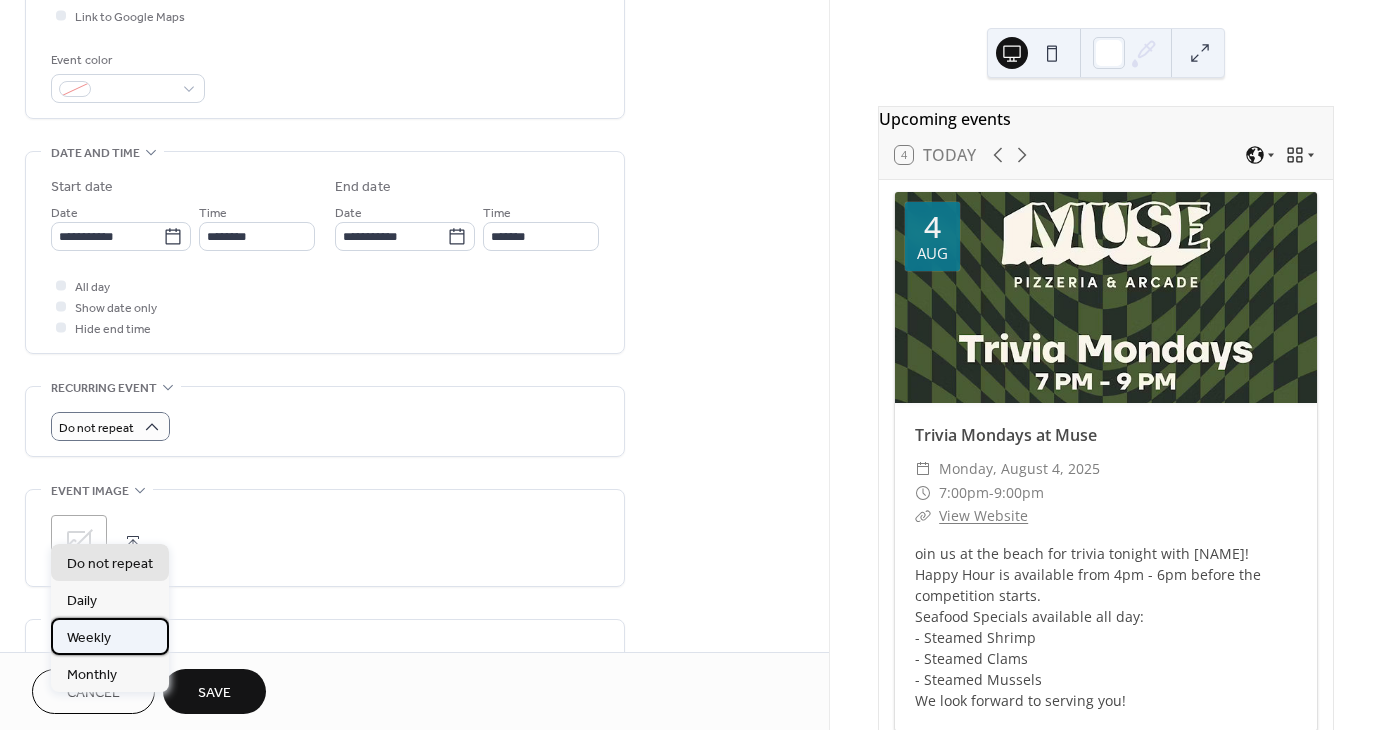 click on "Weekly" at bounding box center [89, 637] 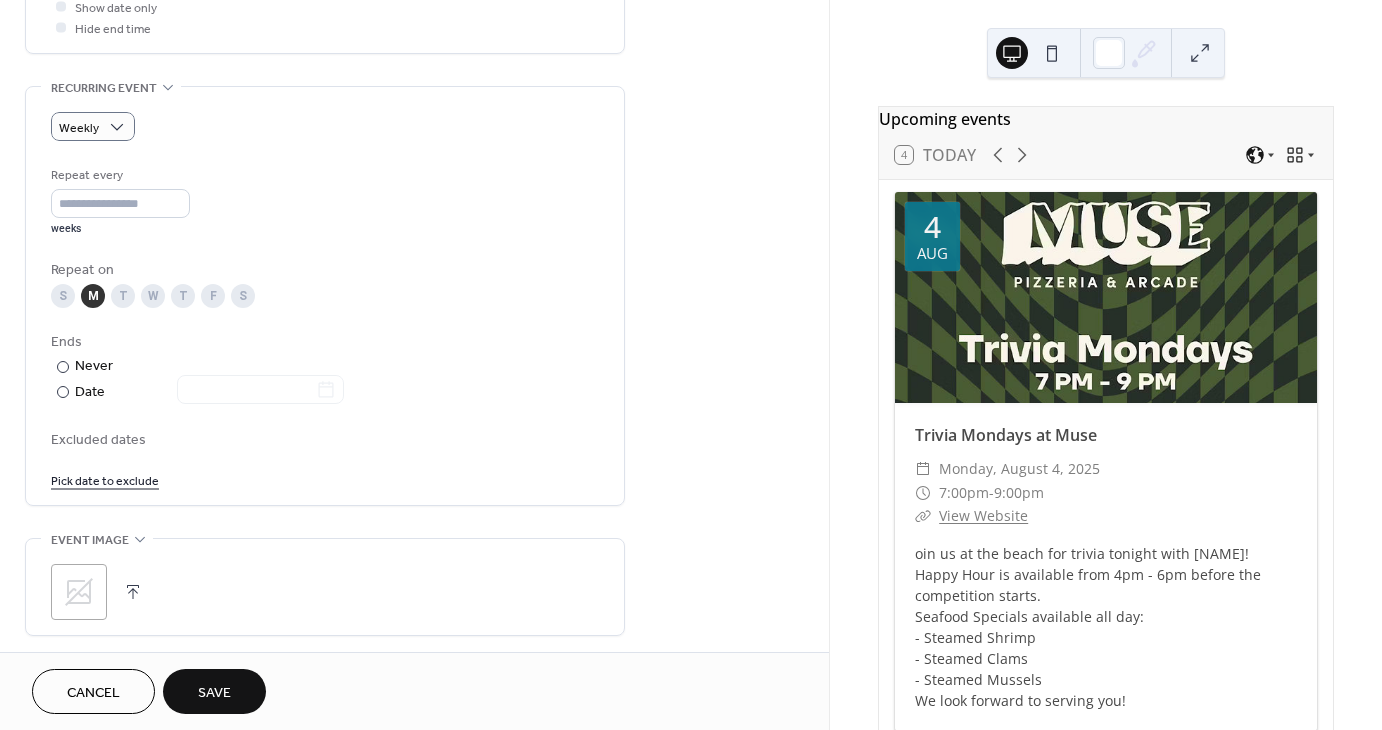 scroll, scrollTop: 700, scrollLeft: 0, axis: vertical 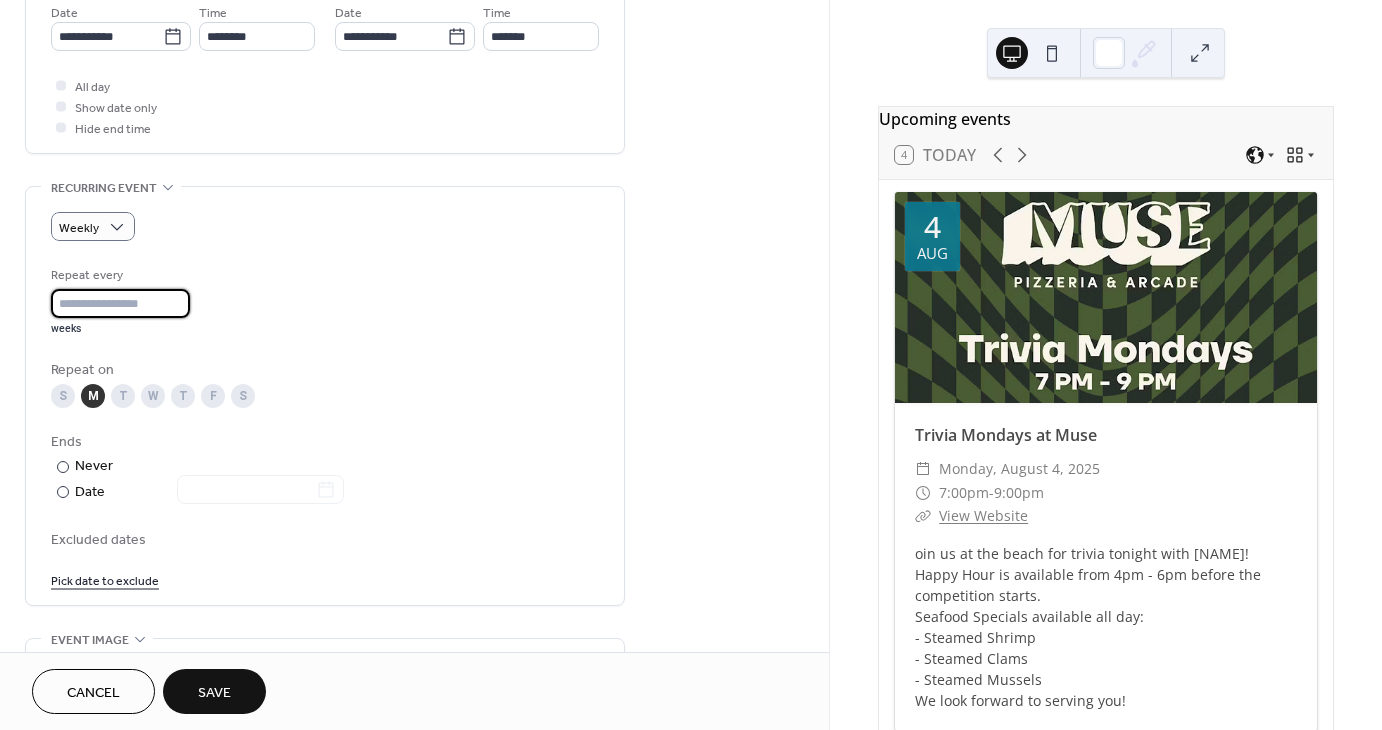 click on "*" at bounding box center (120, 303) 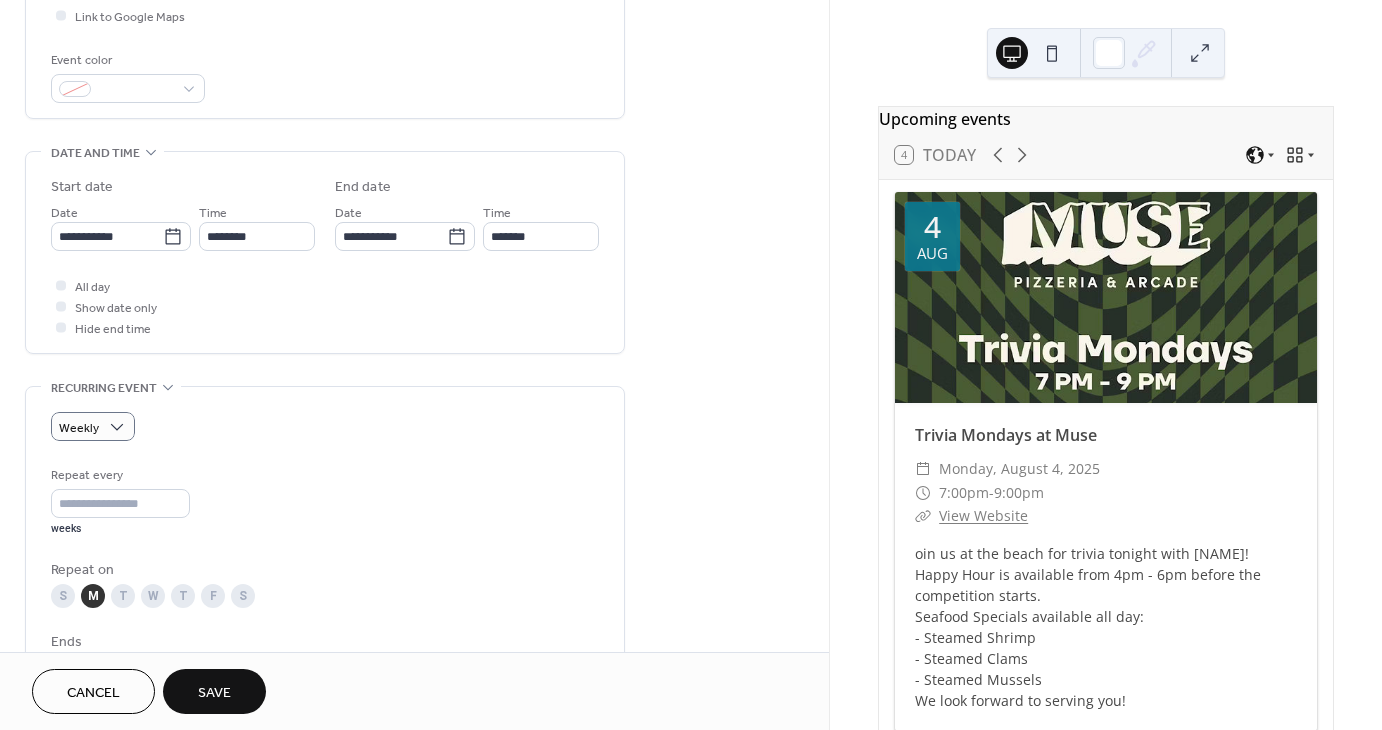 scroll, scrollTop: 700, scrollLeft: 0, axis: vertical 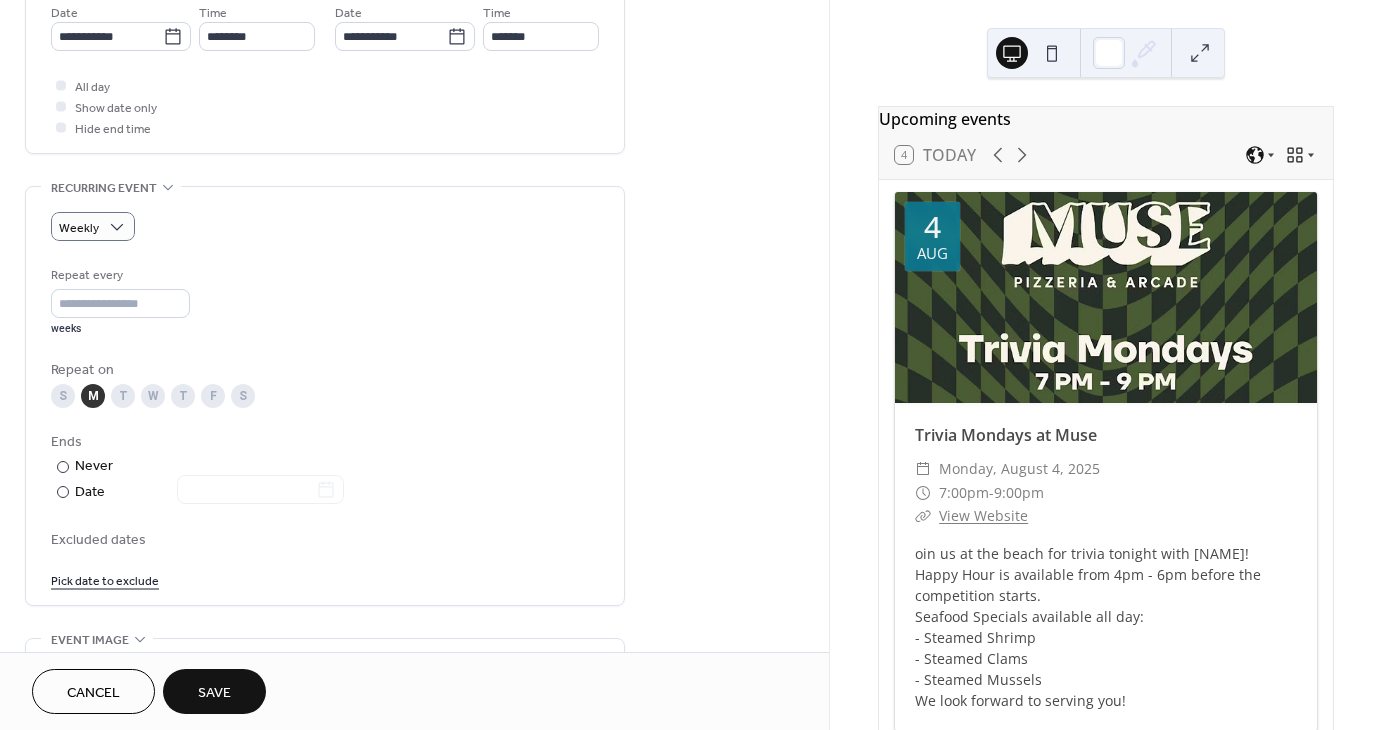 click on "T" at bounding box center [123, 396] 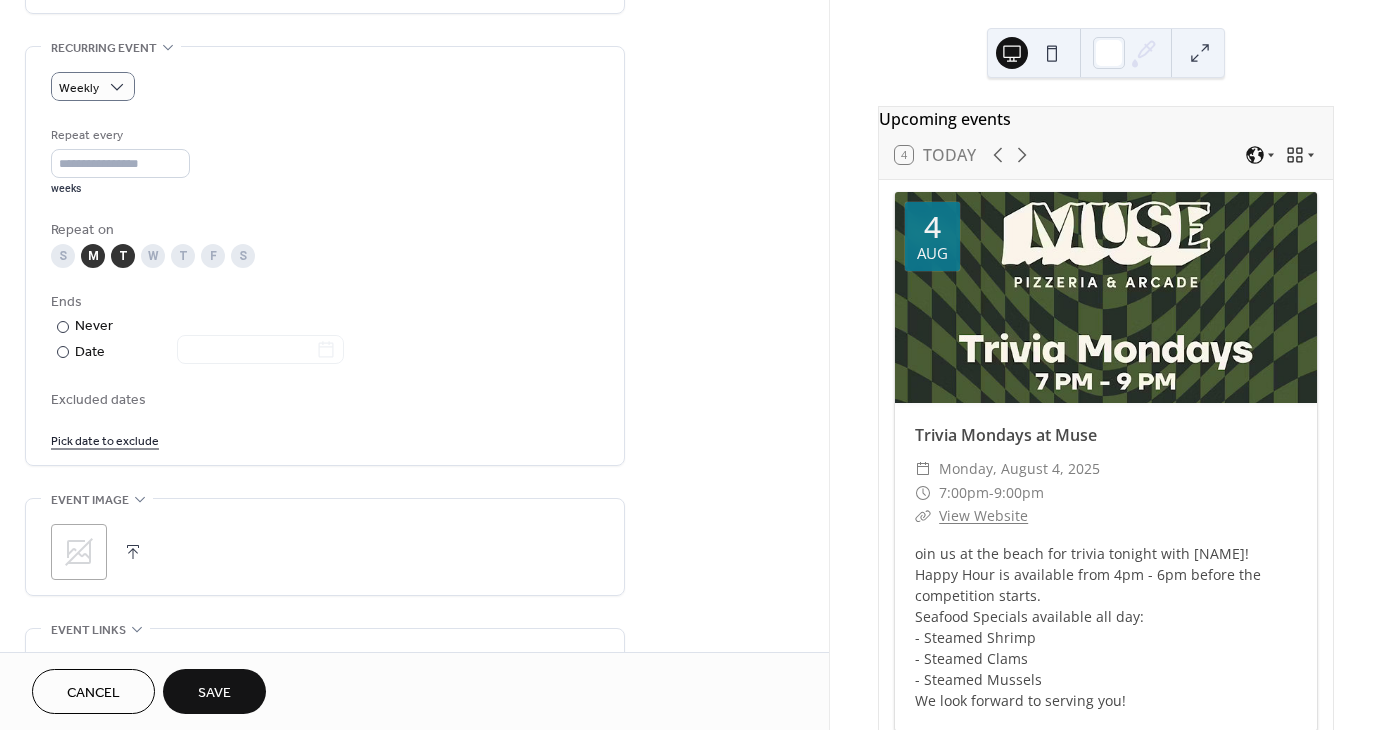 scroll, scrollTop: 800, scrollLeft: 0, axis: vertical 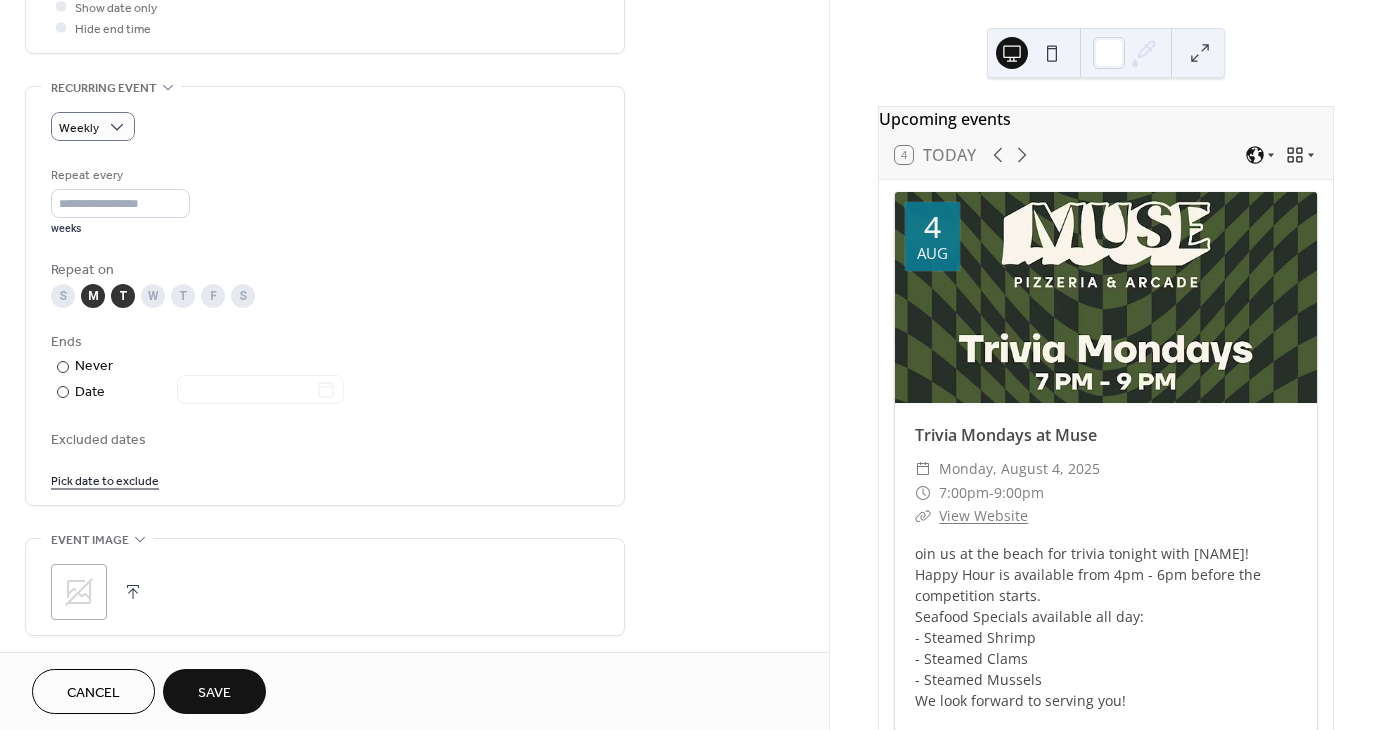 click on "M" at bounding box center [93, 296] 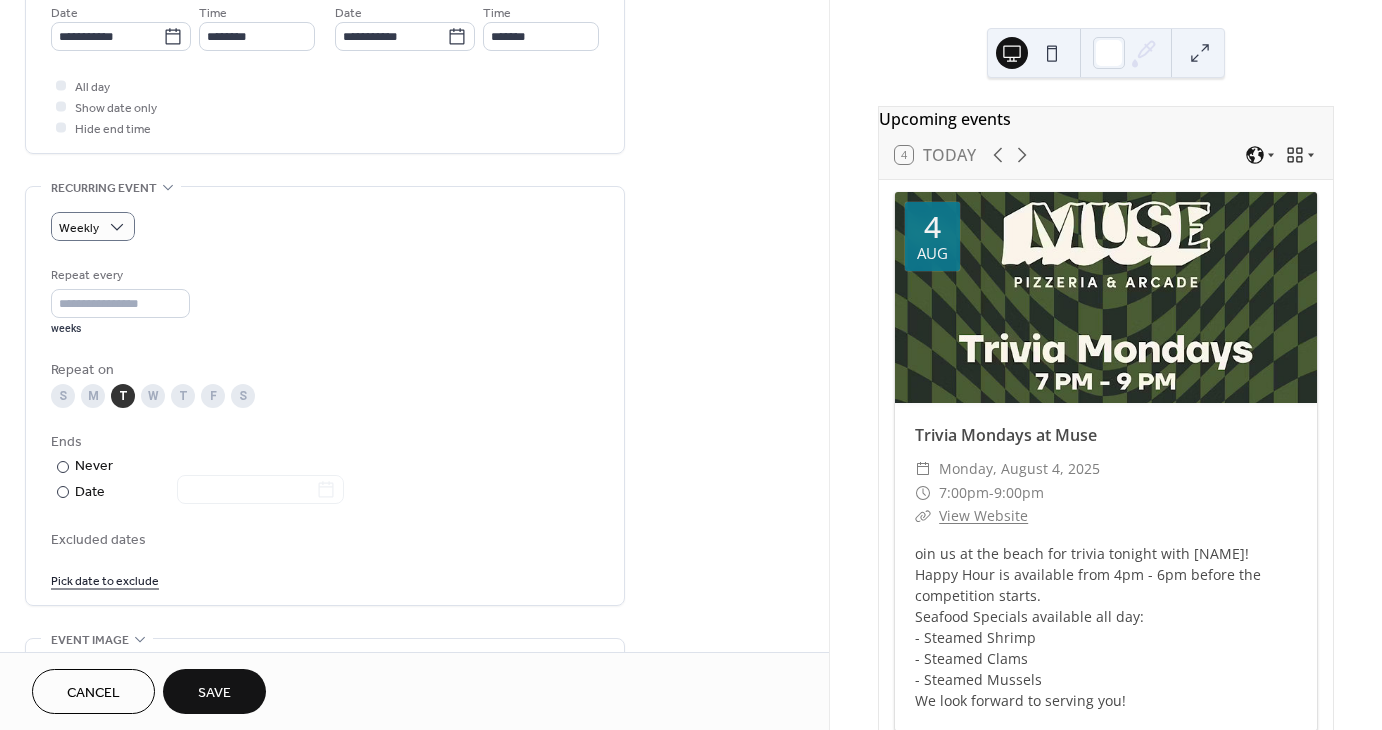 scroll, scrollTop: 600, scrollLeft: 0, axis: vertical 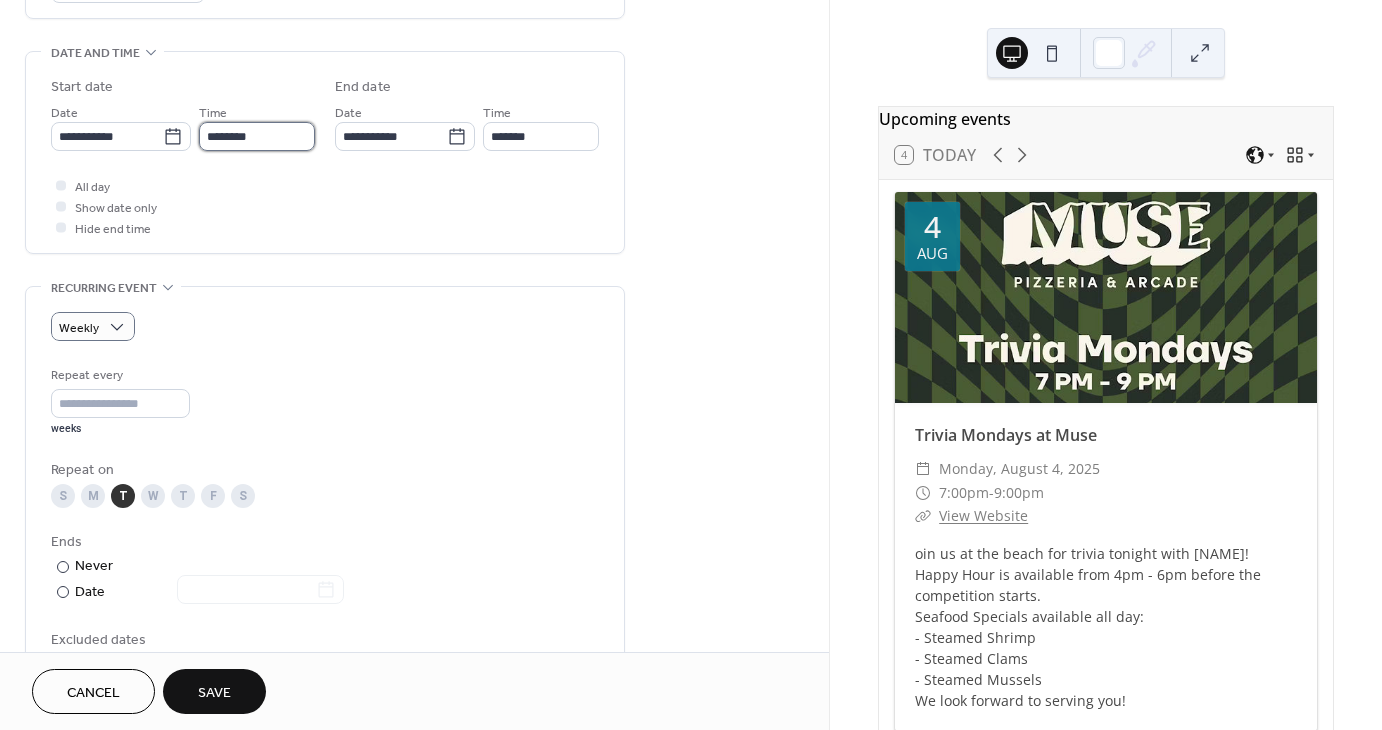 click on "********" at bounding box center [257, 136] 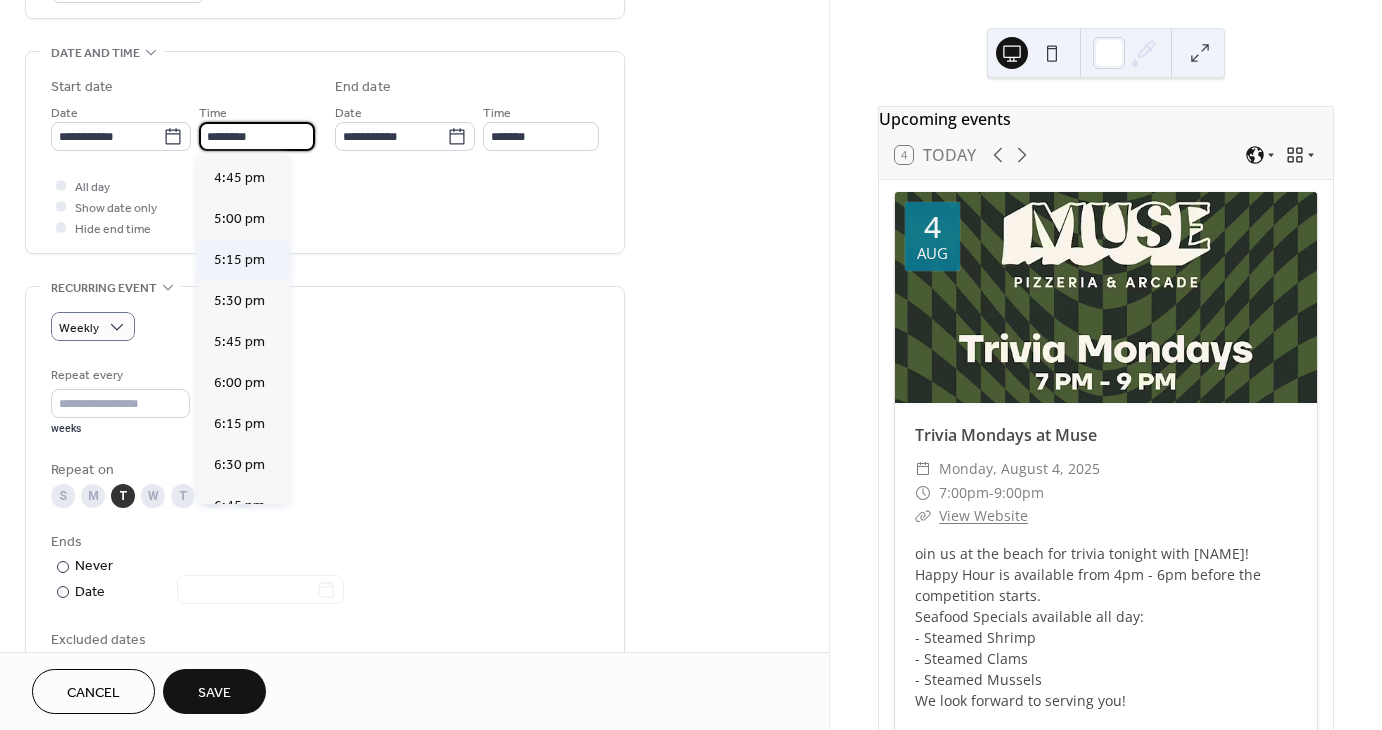 scroll, scrollTop: 2748, scrollLeft: 0, axis: vertical 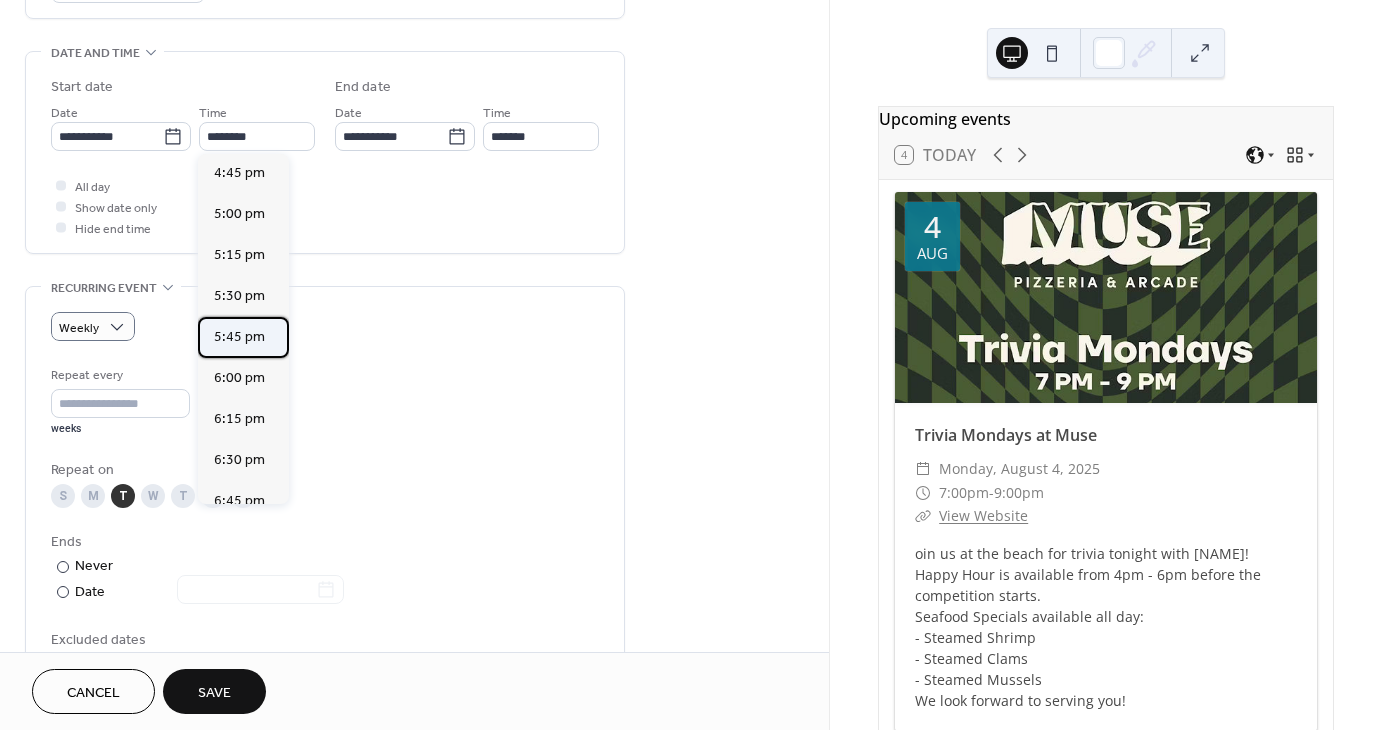 click on "5:45 pm" at bounding box center [239, 337] 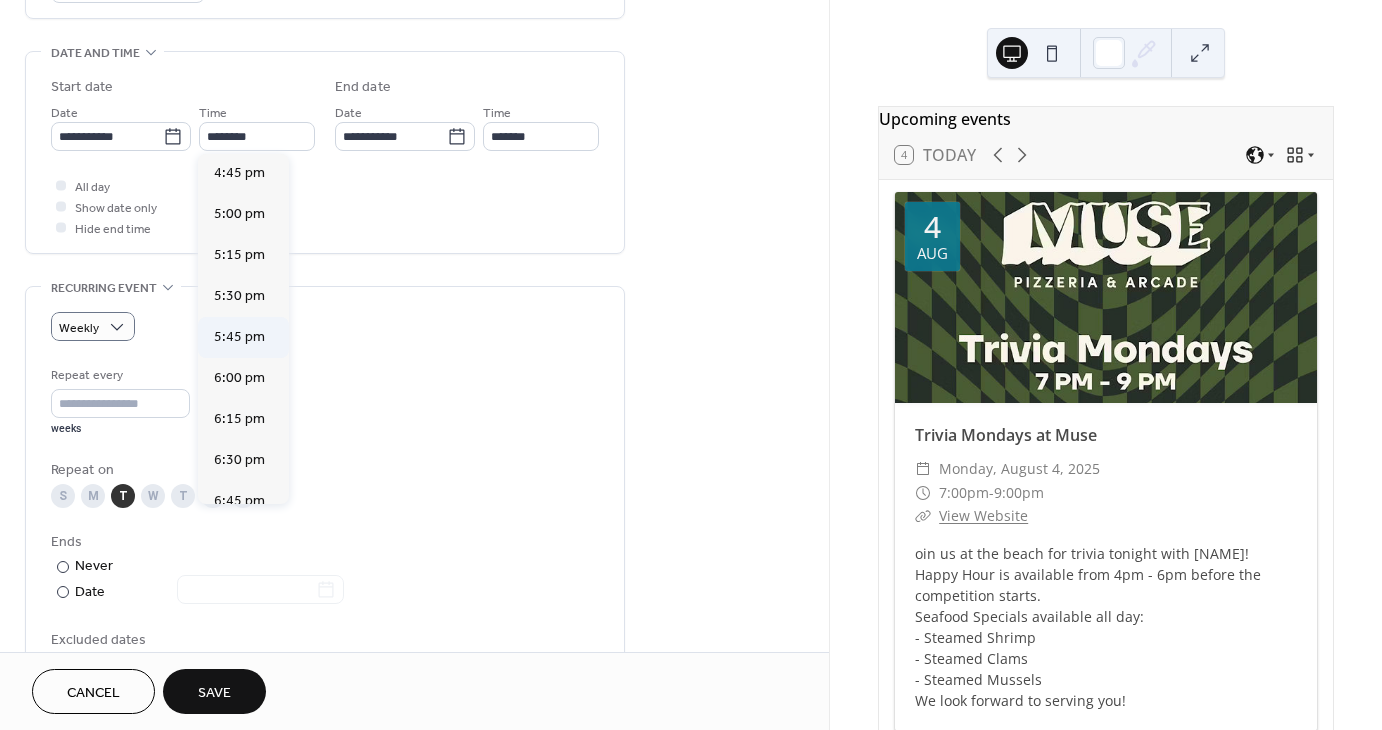 type on "*******" 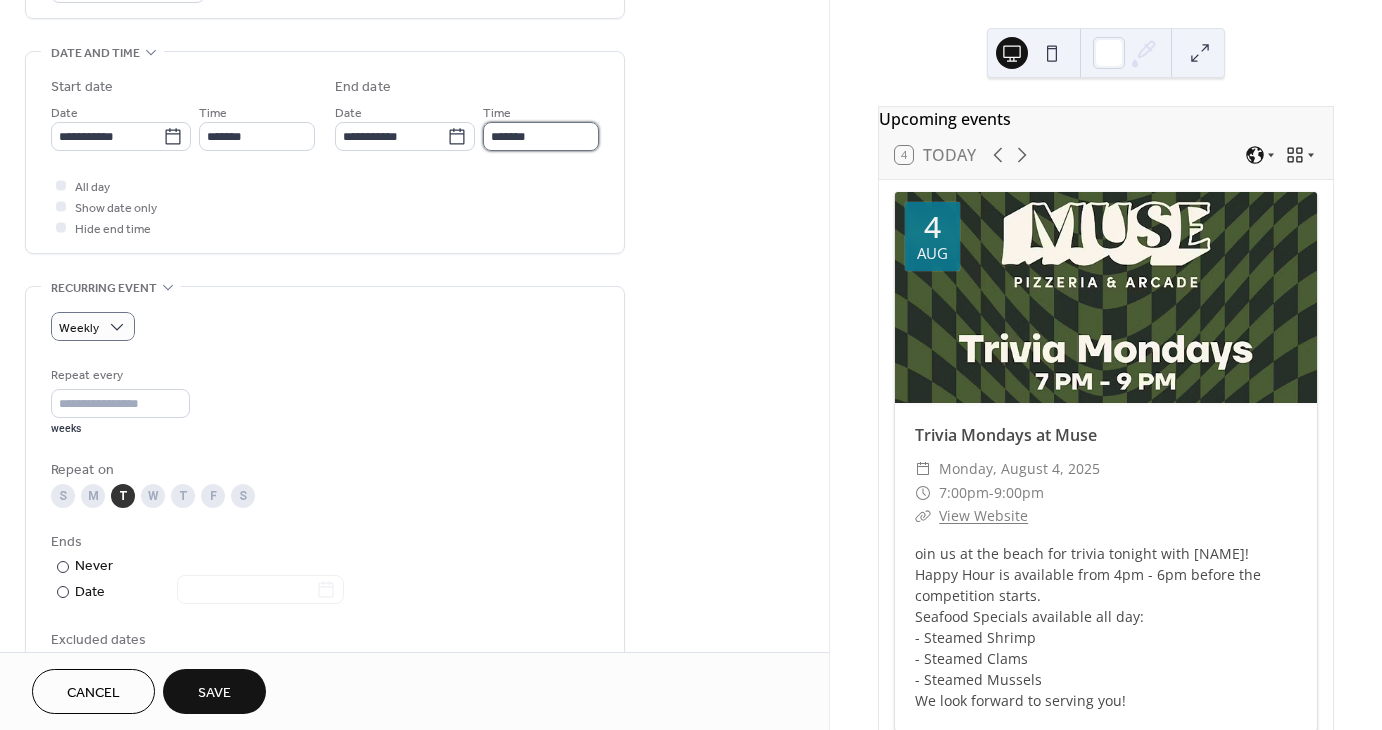 click on "*******" at bounding box center (541, 136) 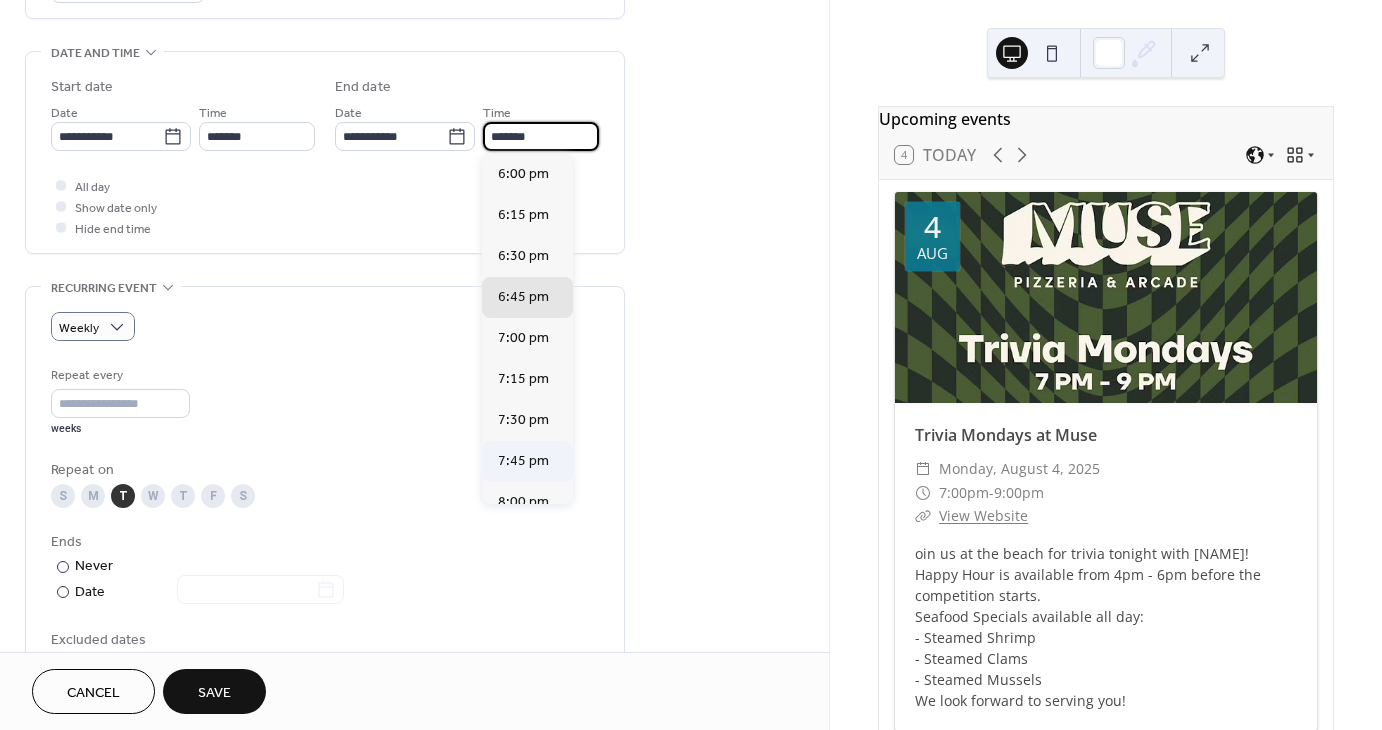 scroll, scrollTop: 200, scrollLeft: 0, axis: vertical 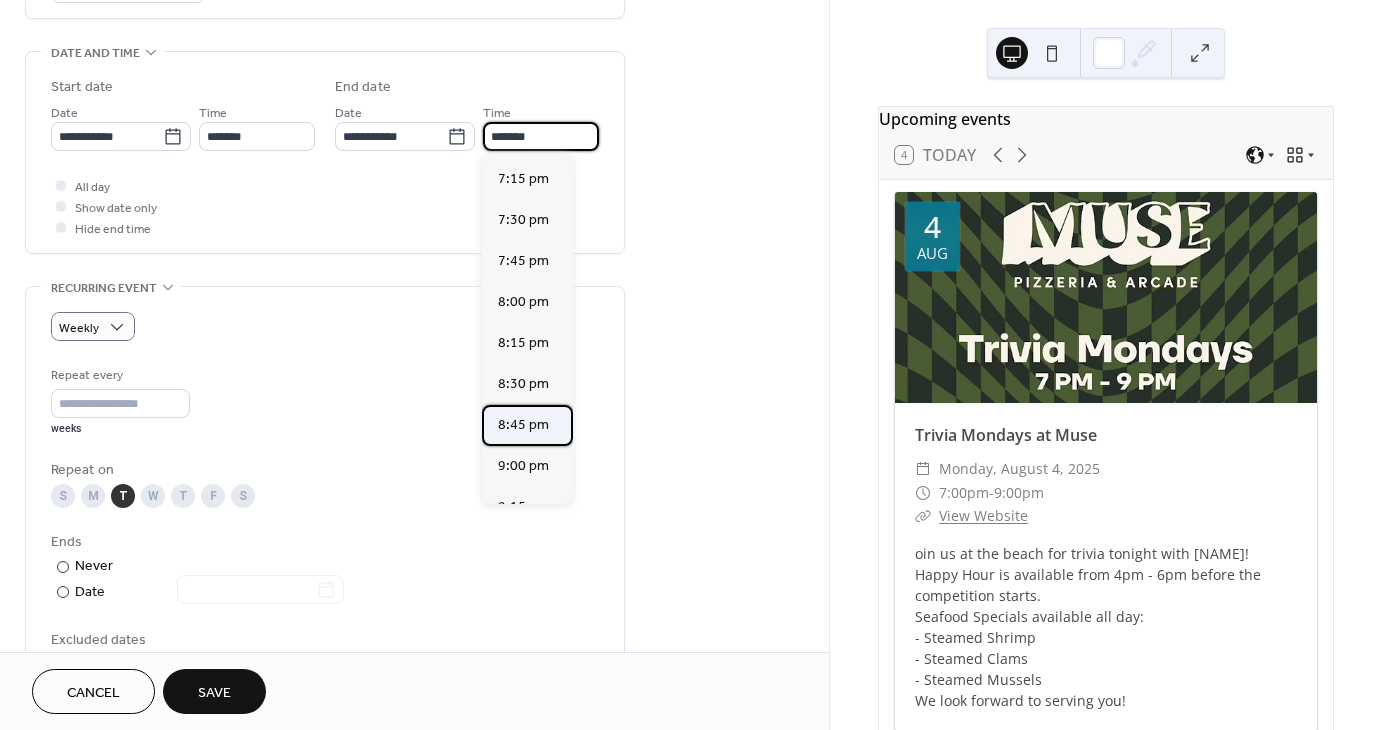 click on "8:45 pm" at bounding box center [527, 425] 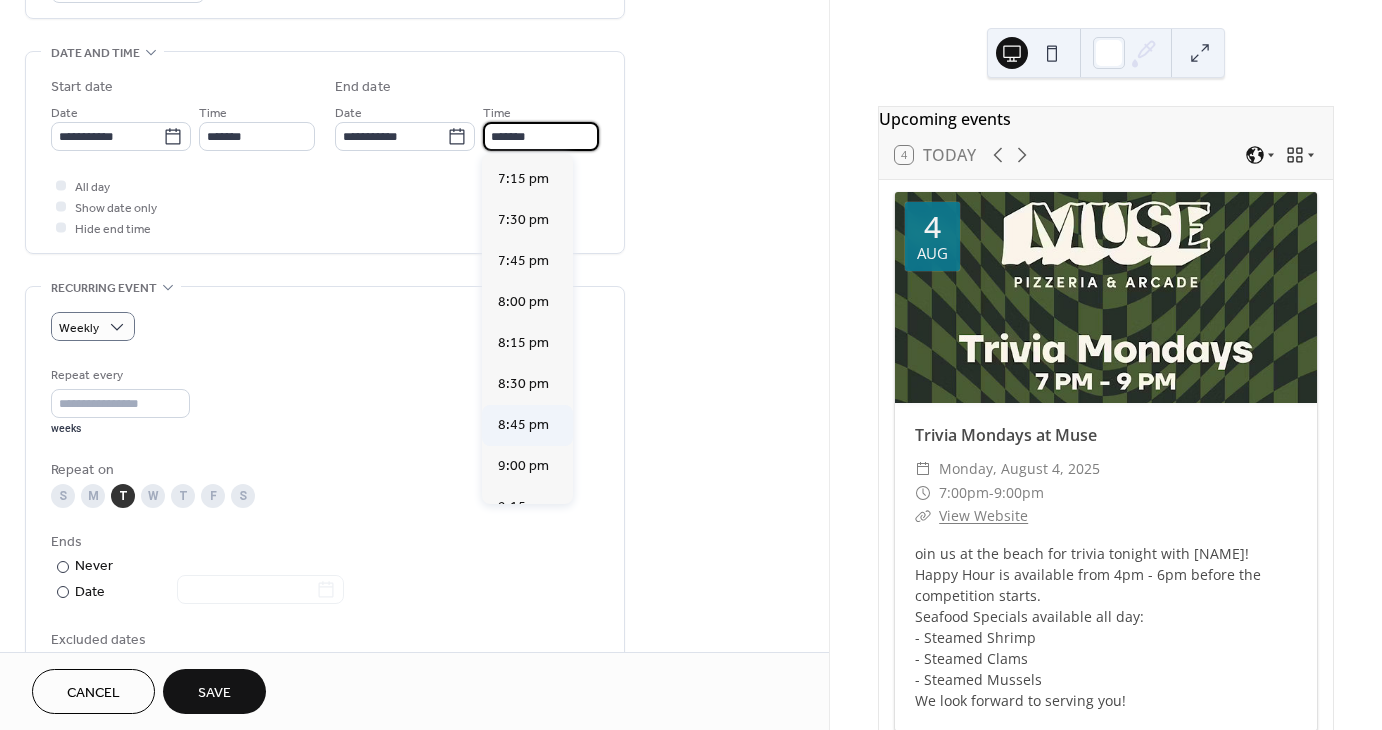 type on "*******" 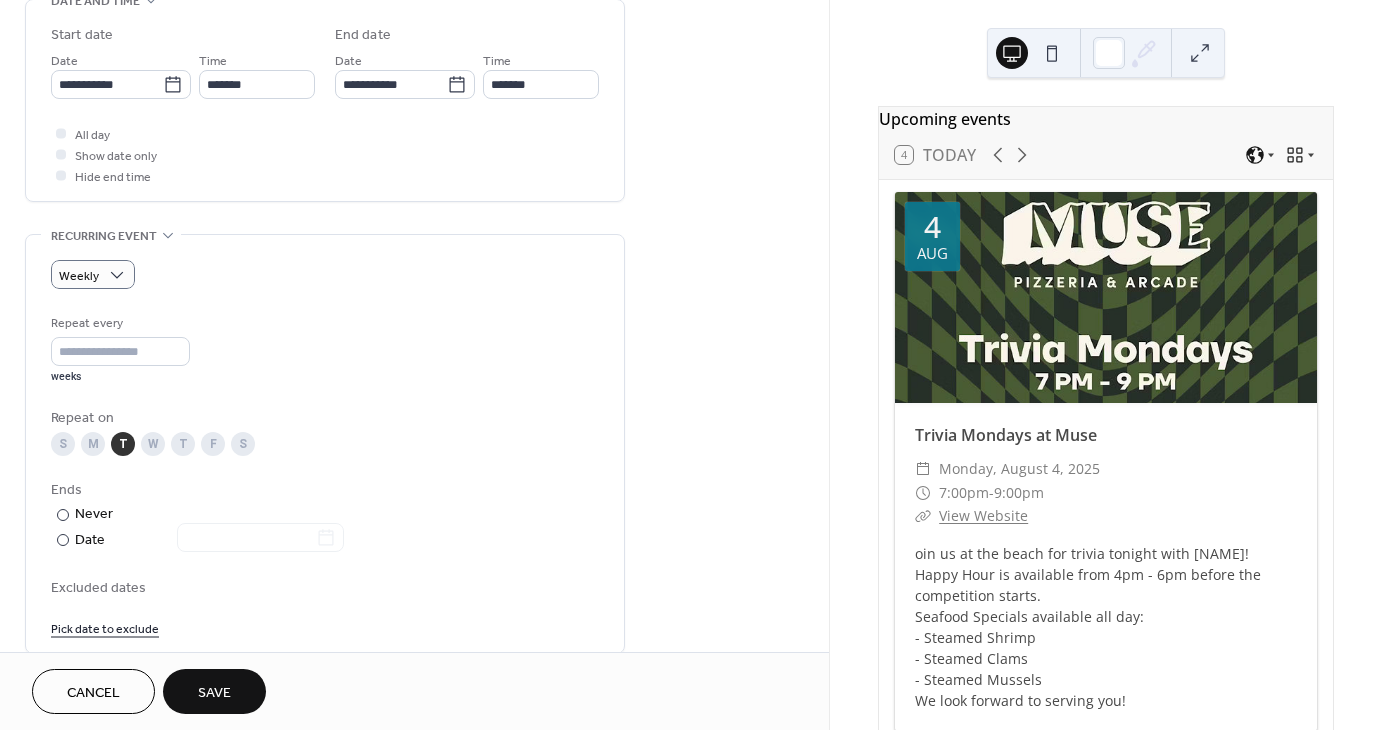 scroll, scrollTop: 700, scrollLeft: 0, axis: vertical 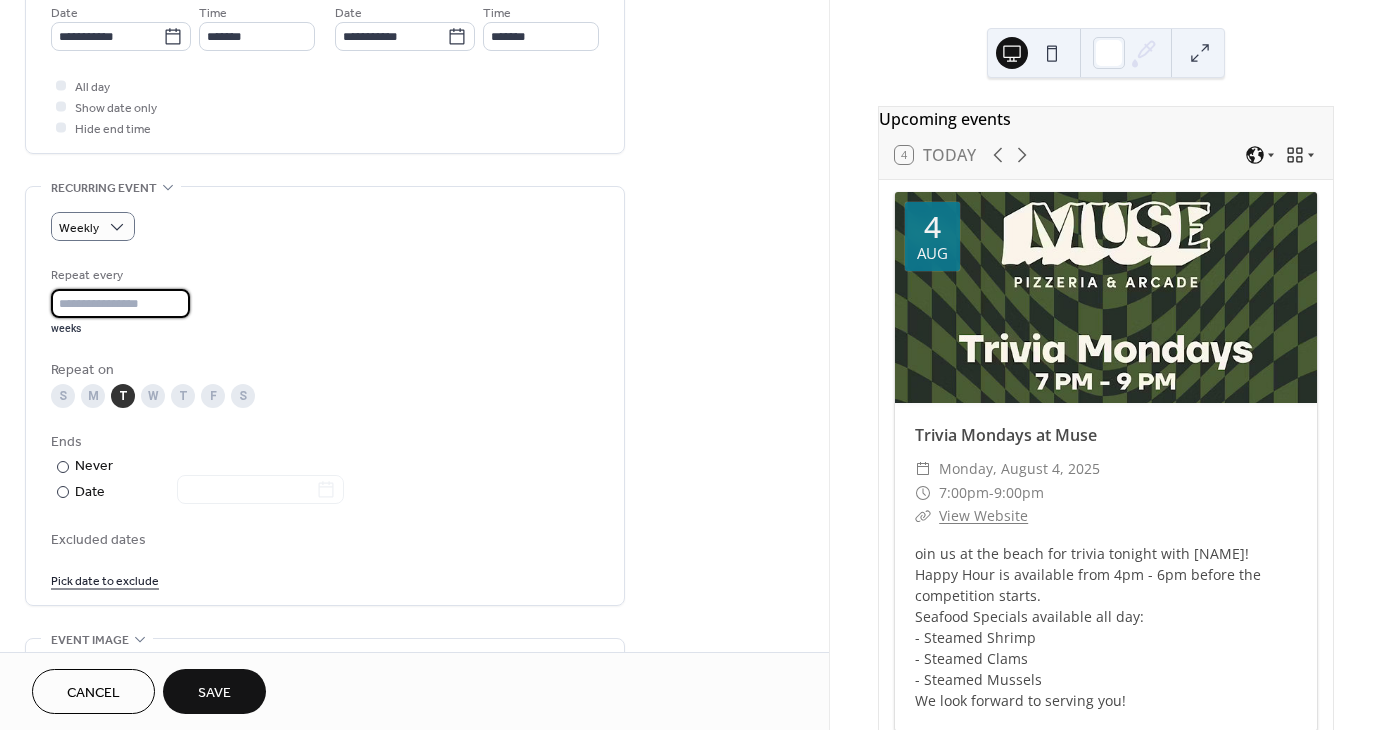 click on "*" at bounding box center [120, 303] 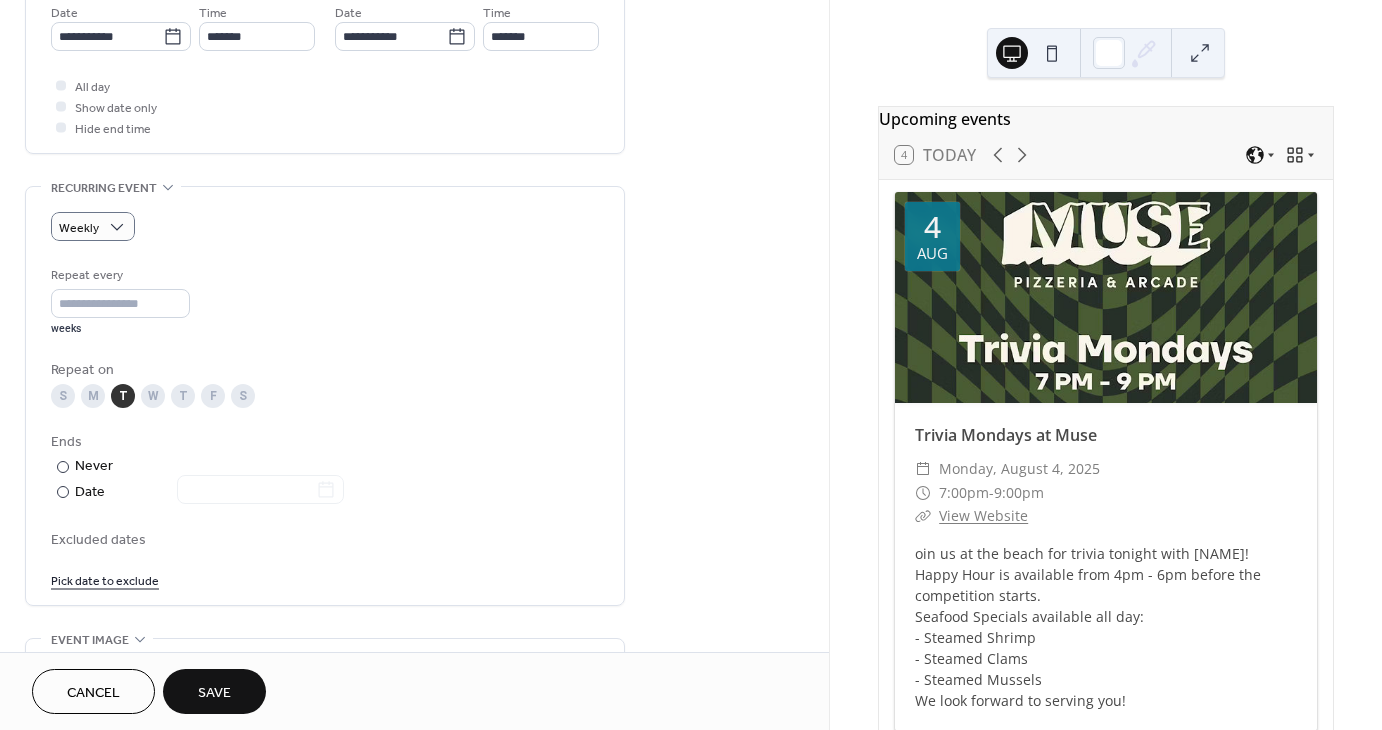 click on "Repeat every * weeks" at bounding box center (325, 300) 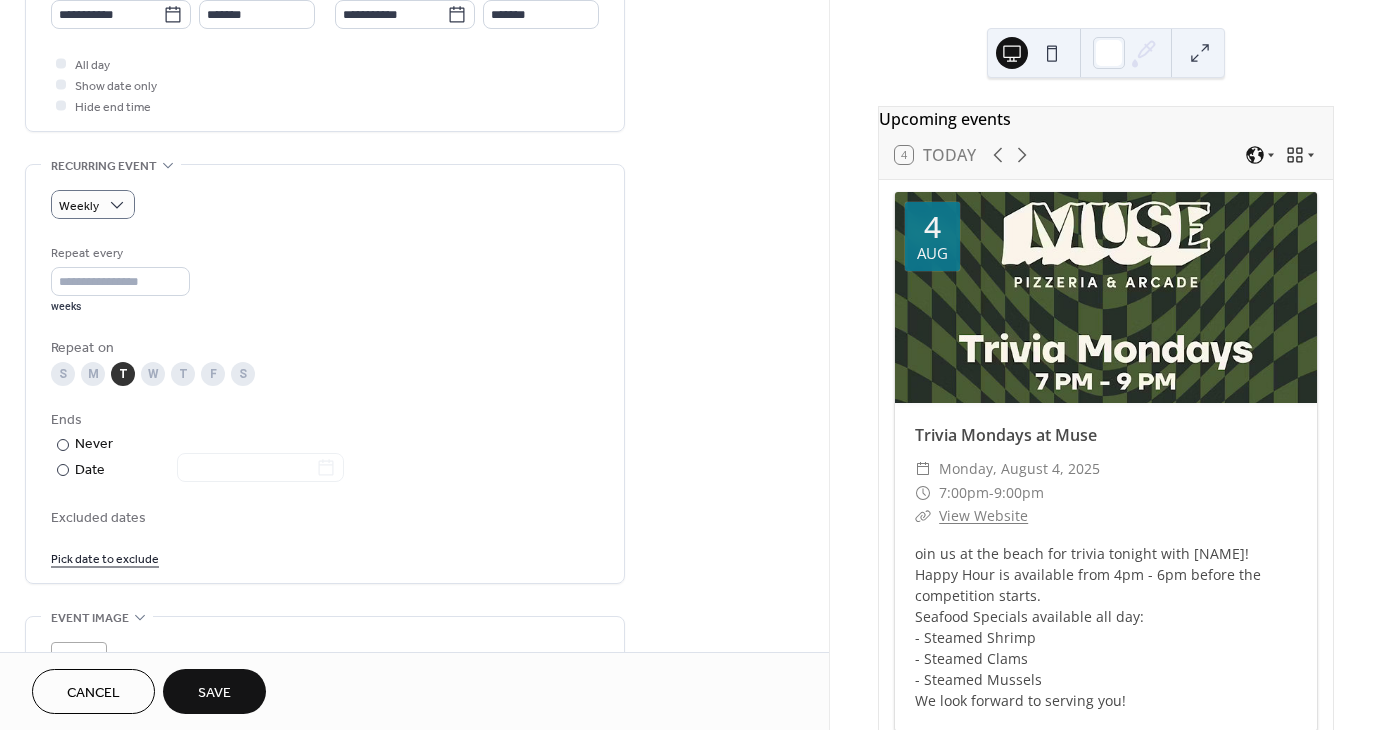 scroll, scrollTop: 900, scrollLeft: 0, axis: vertical 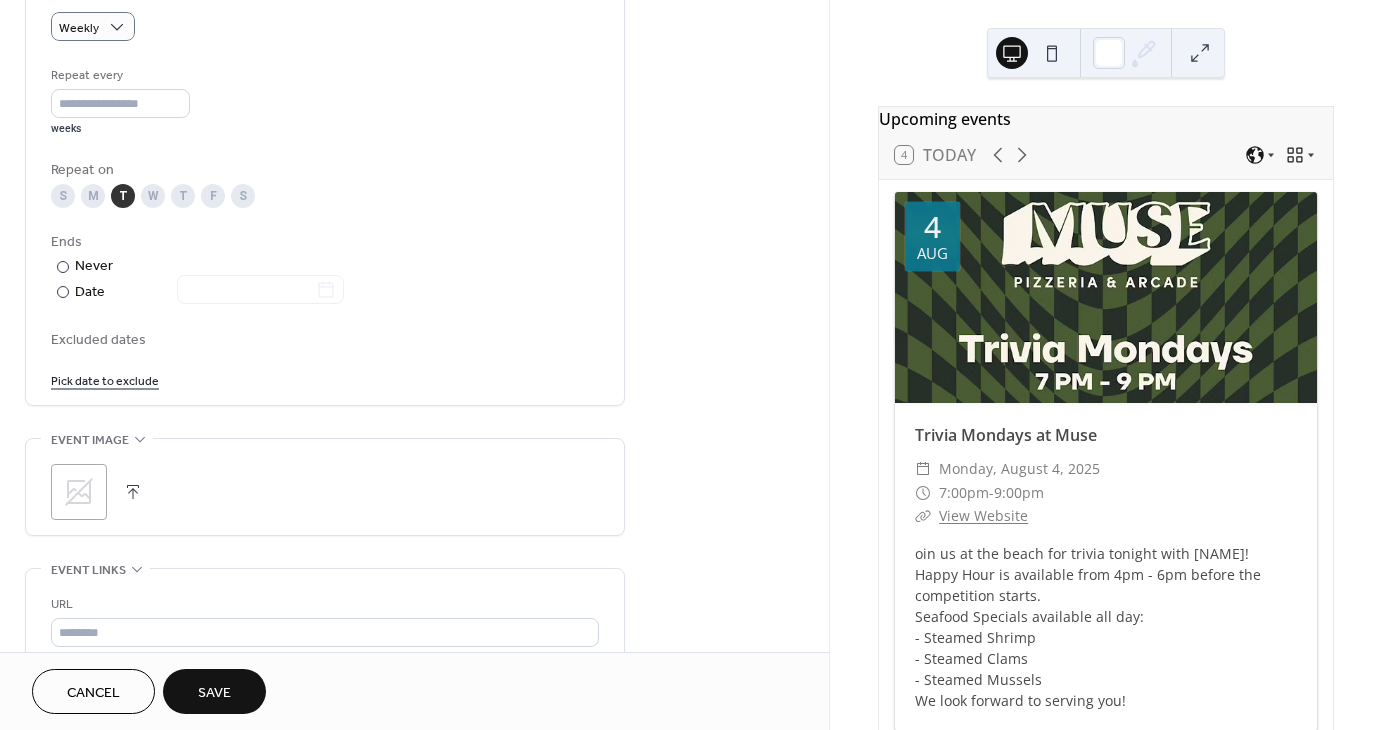 click 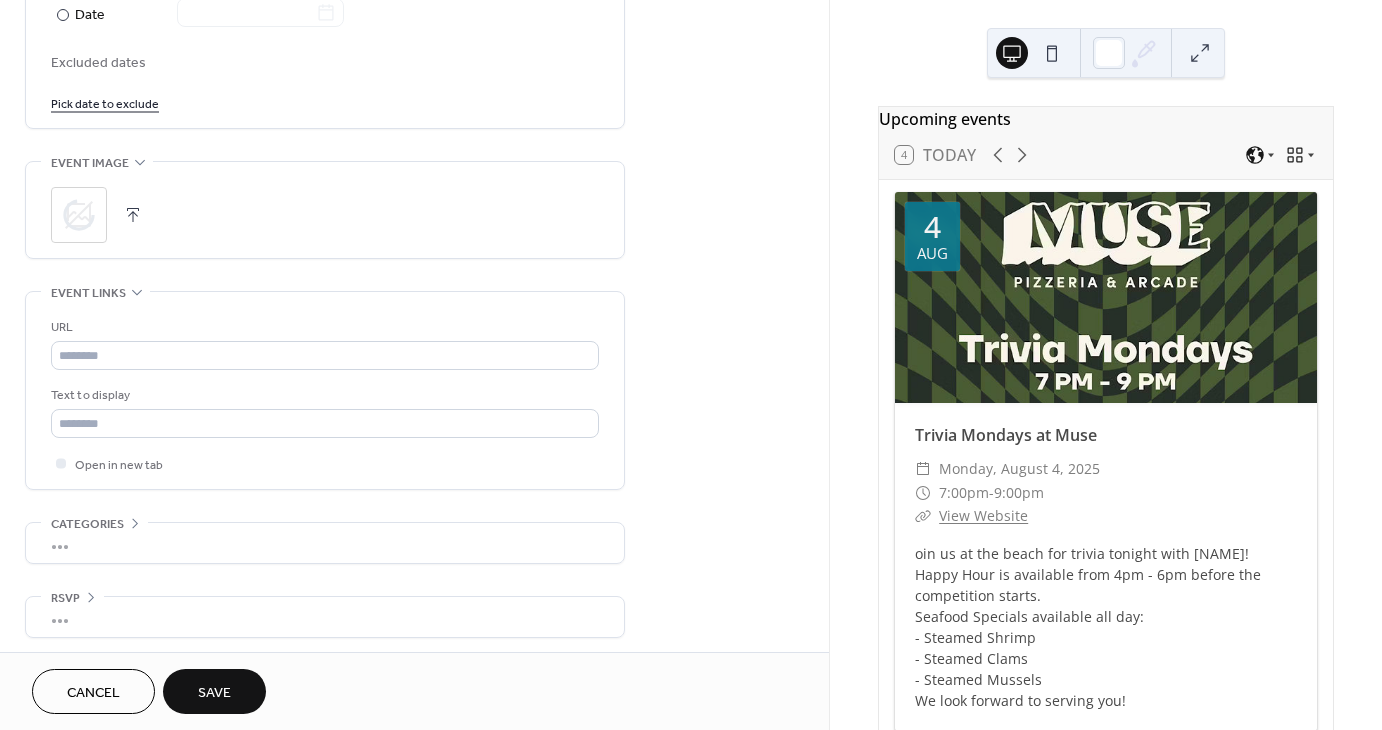 scroll, scrollTop: 1180, scrollLeft: 0, axis: vertical 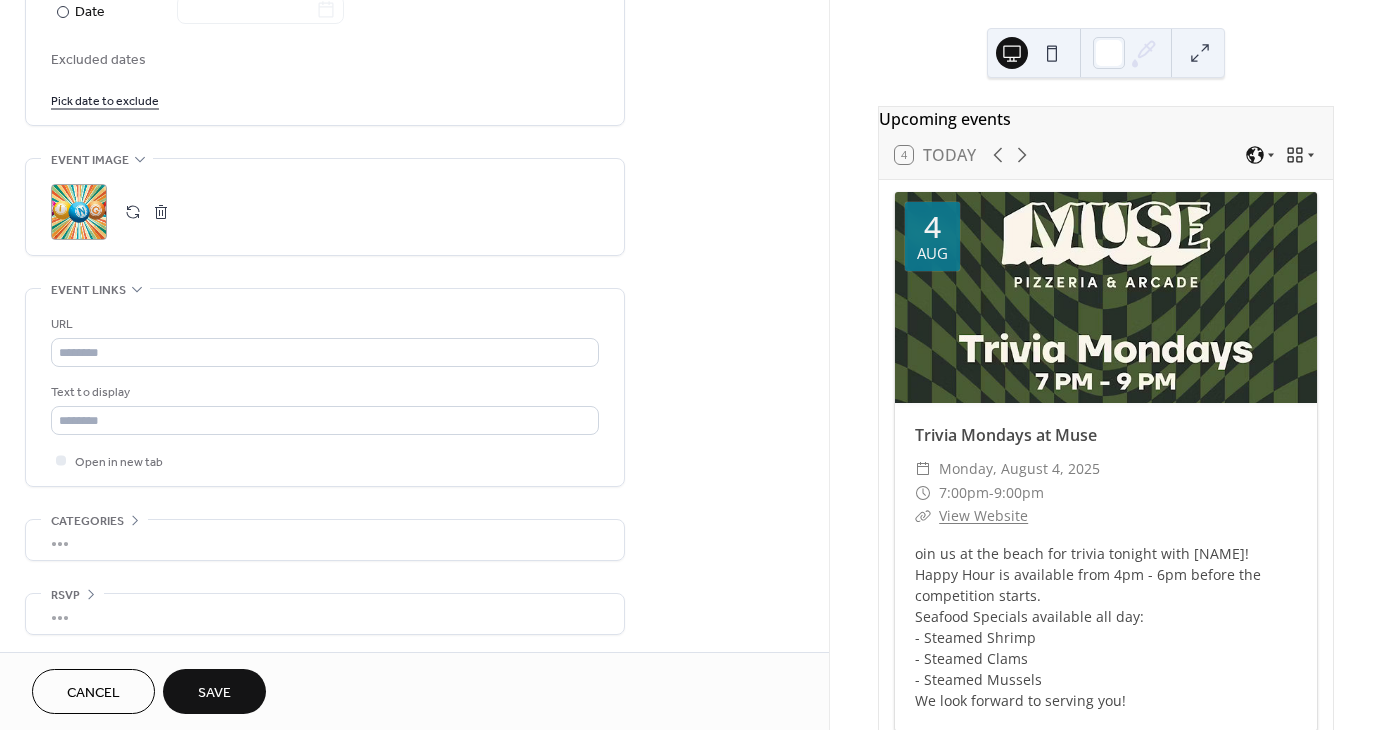 click on "•••" at bounding box center (325, 540) 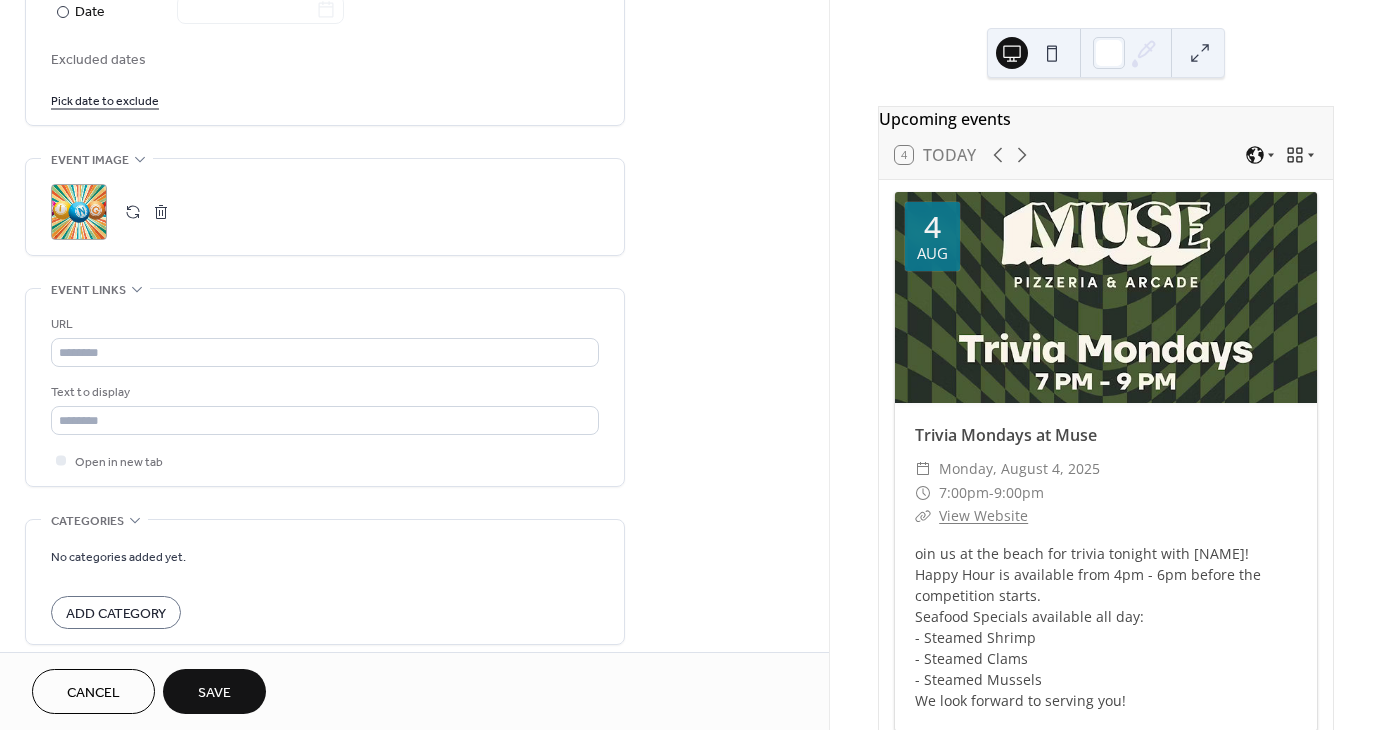 click on "**********" at bounding box center [414, -165] 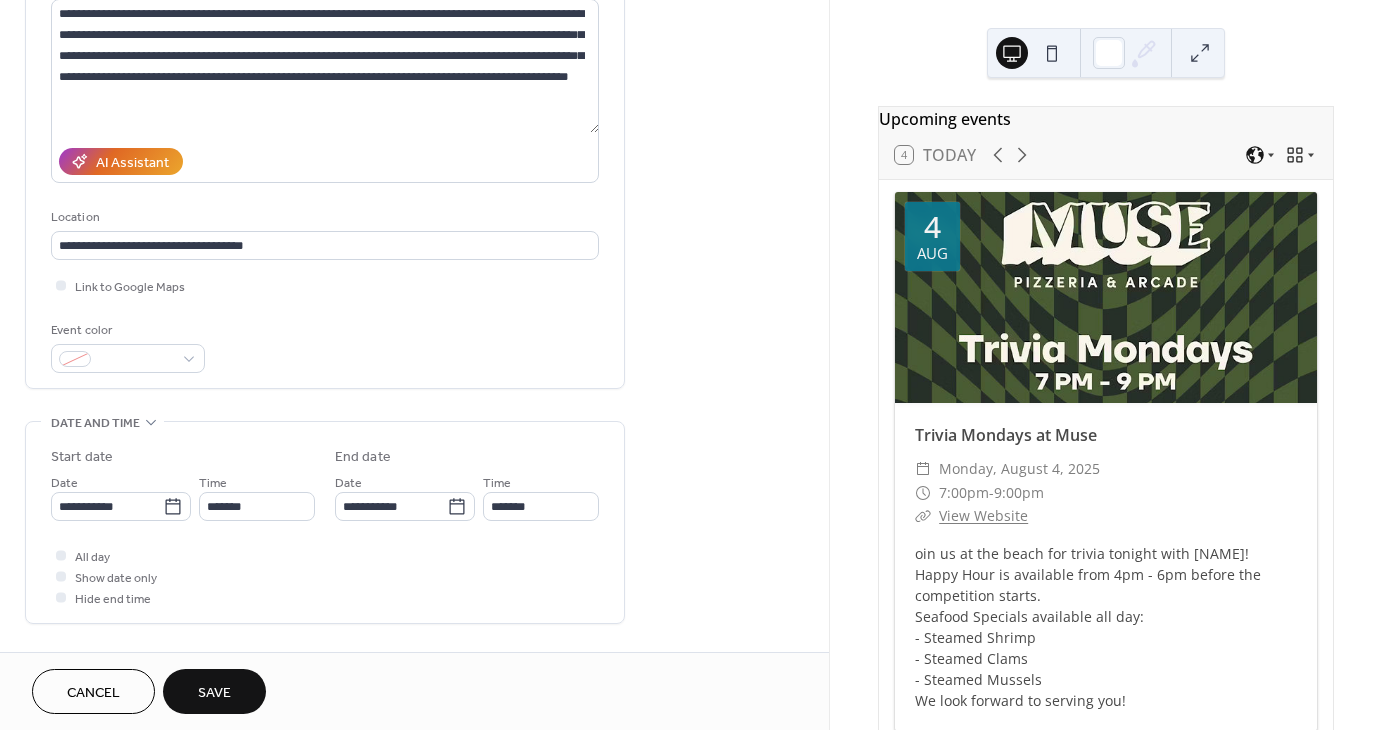 scroll, scrollTop: 164, scrollLeft: 0, axis: vertical 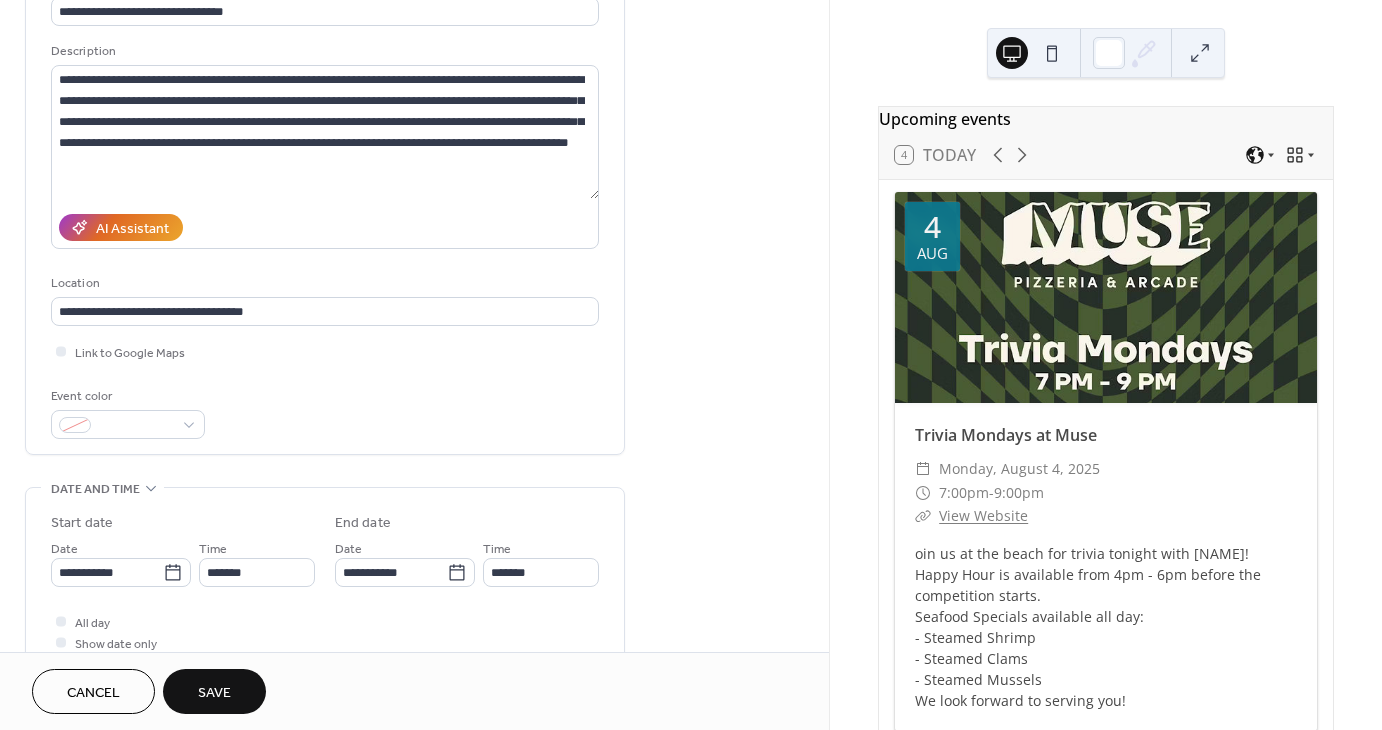 click on "**********" at bounding box center (121, 562) 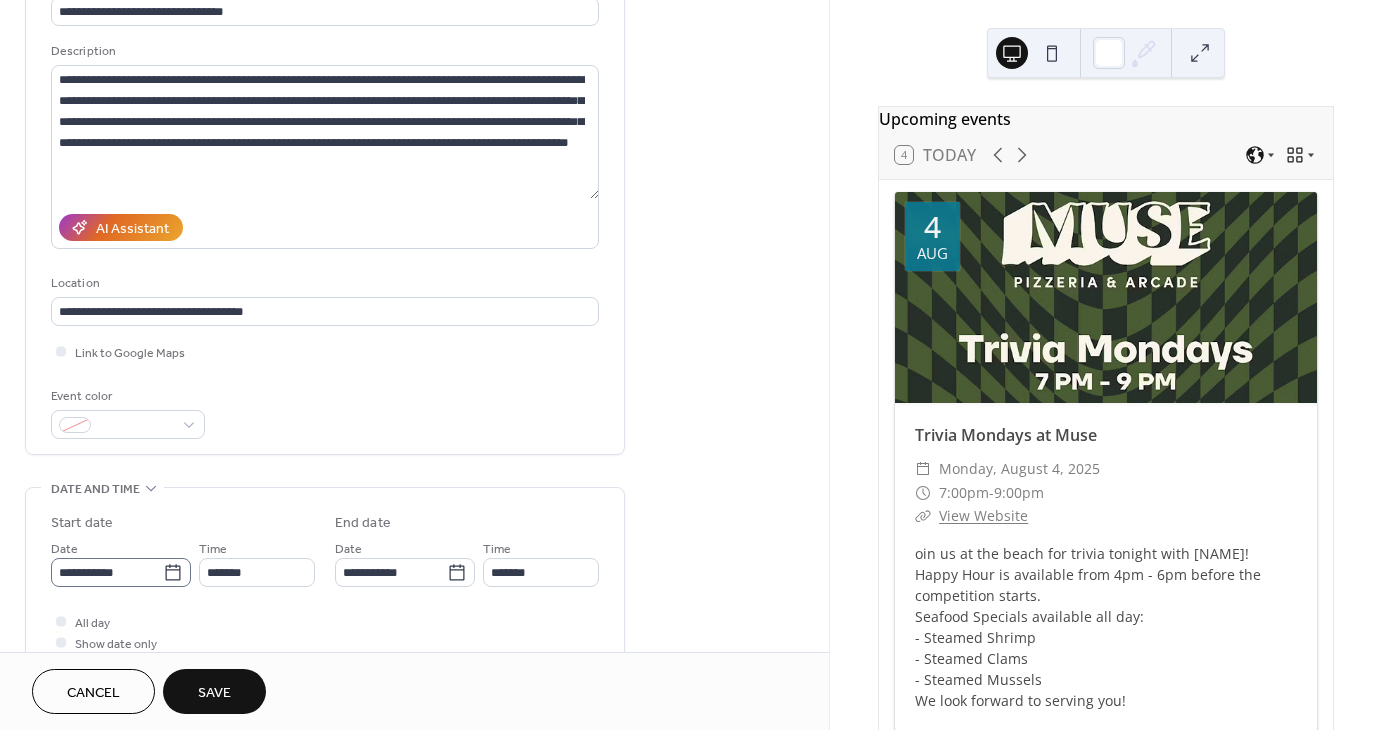 click 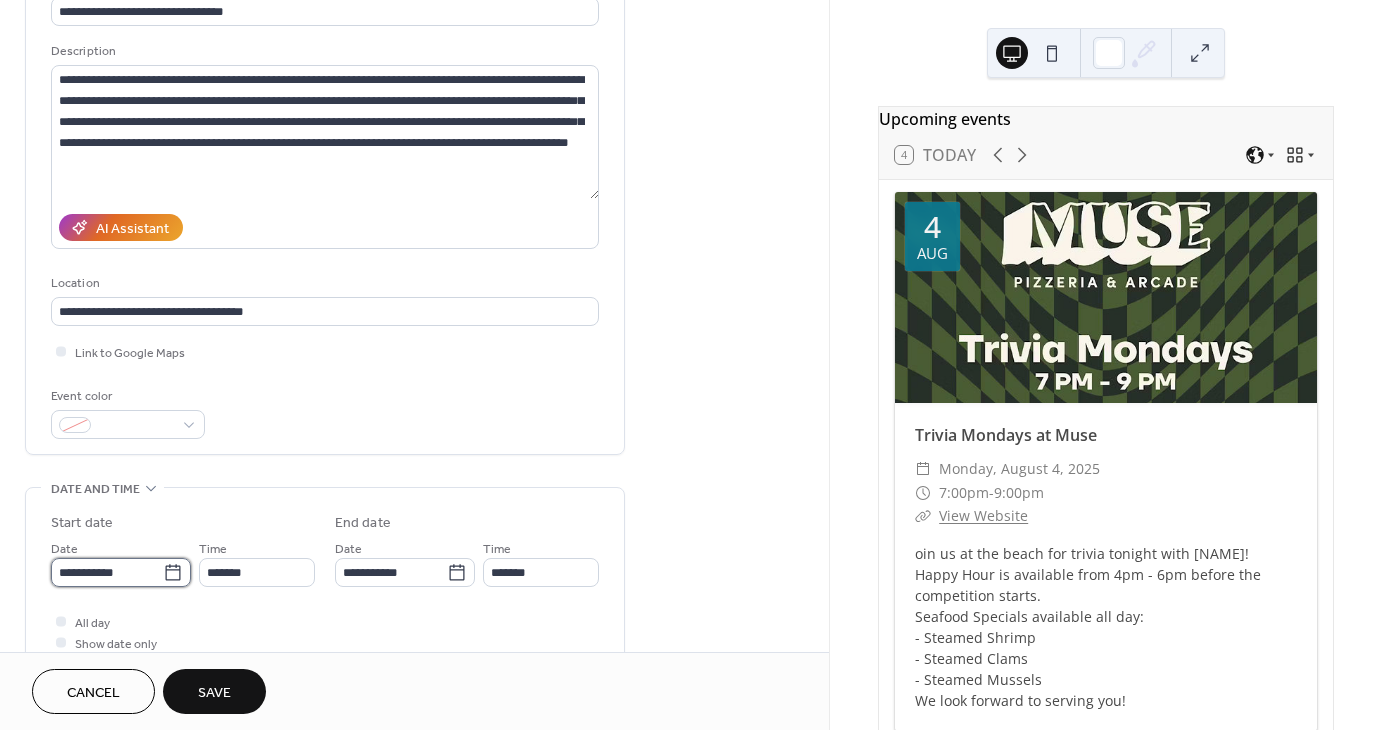 click on "**********" at bounding box center (107, 572) 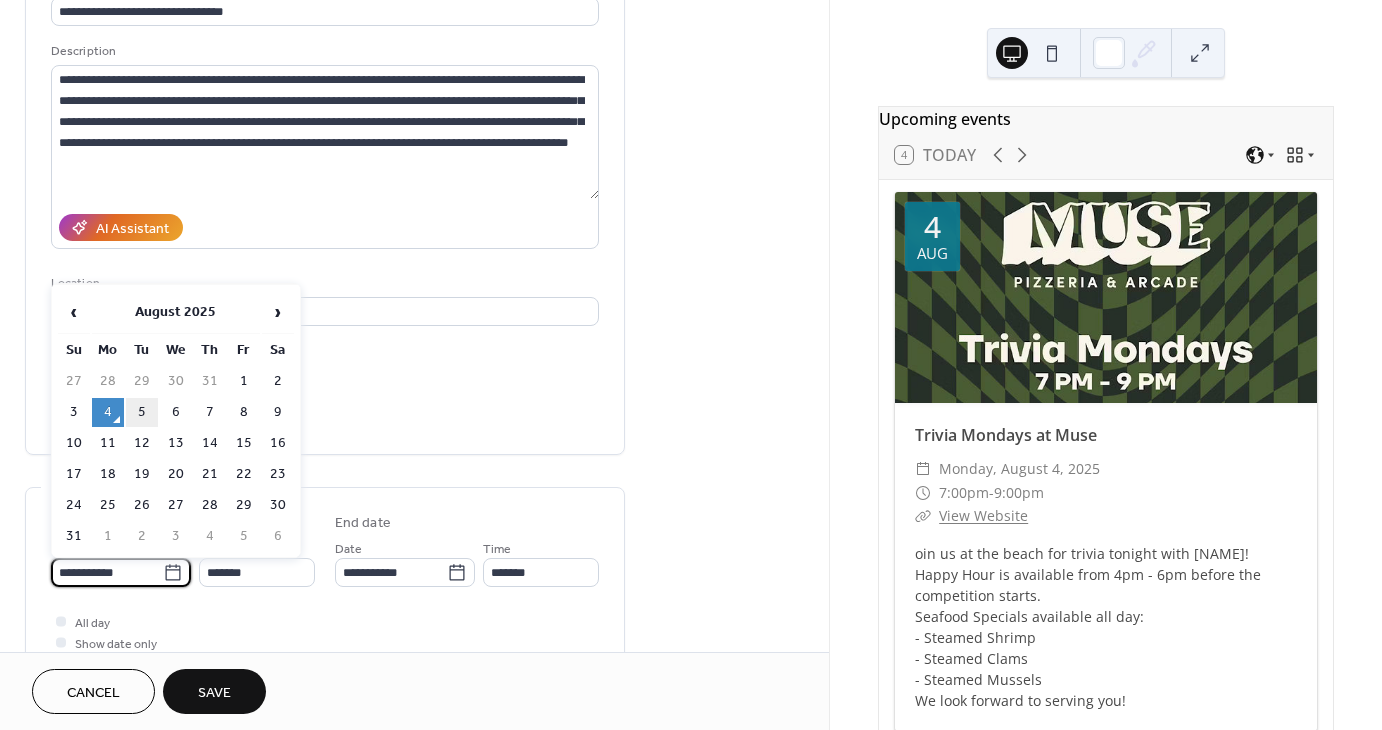 click on "5" at bounding box center [142, 412] 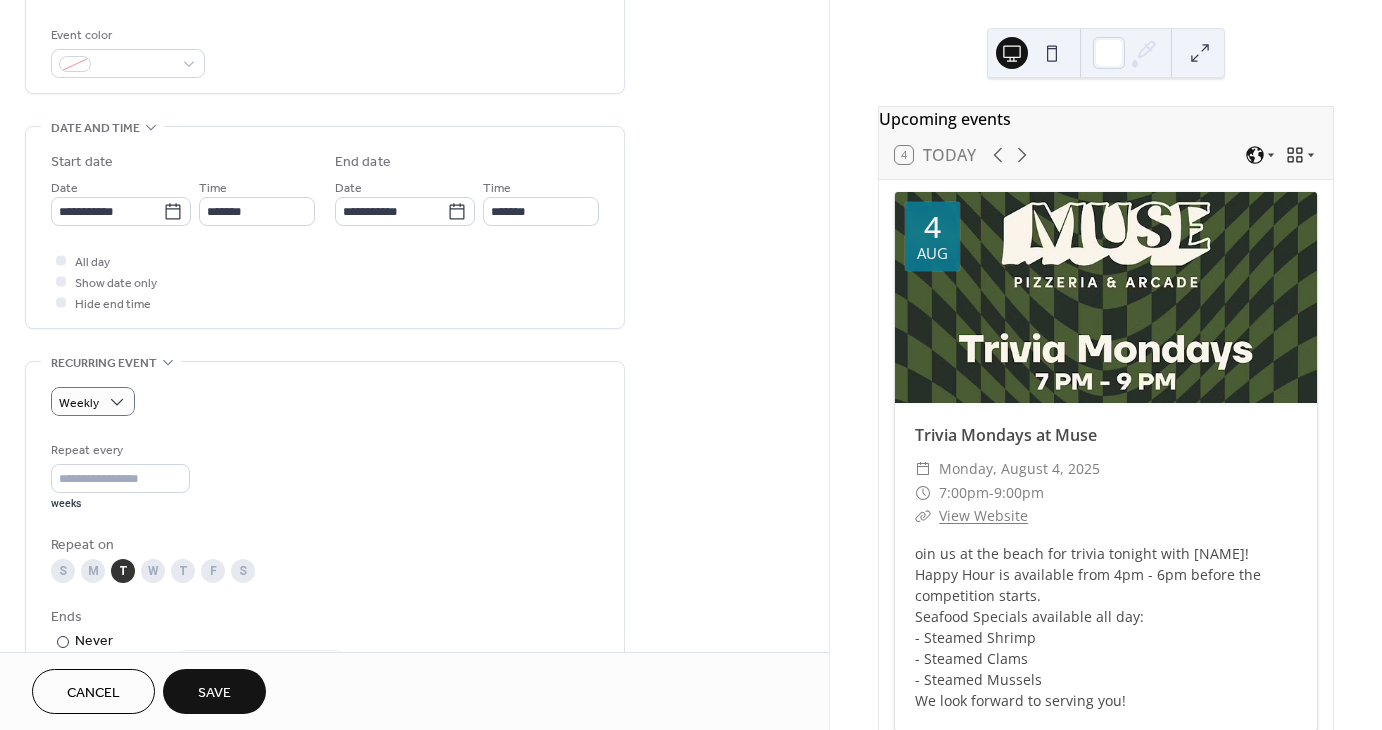 scroll, scrollTop: 664, scrollLeft: 0, axis: vertical 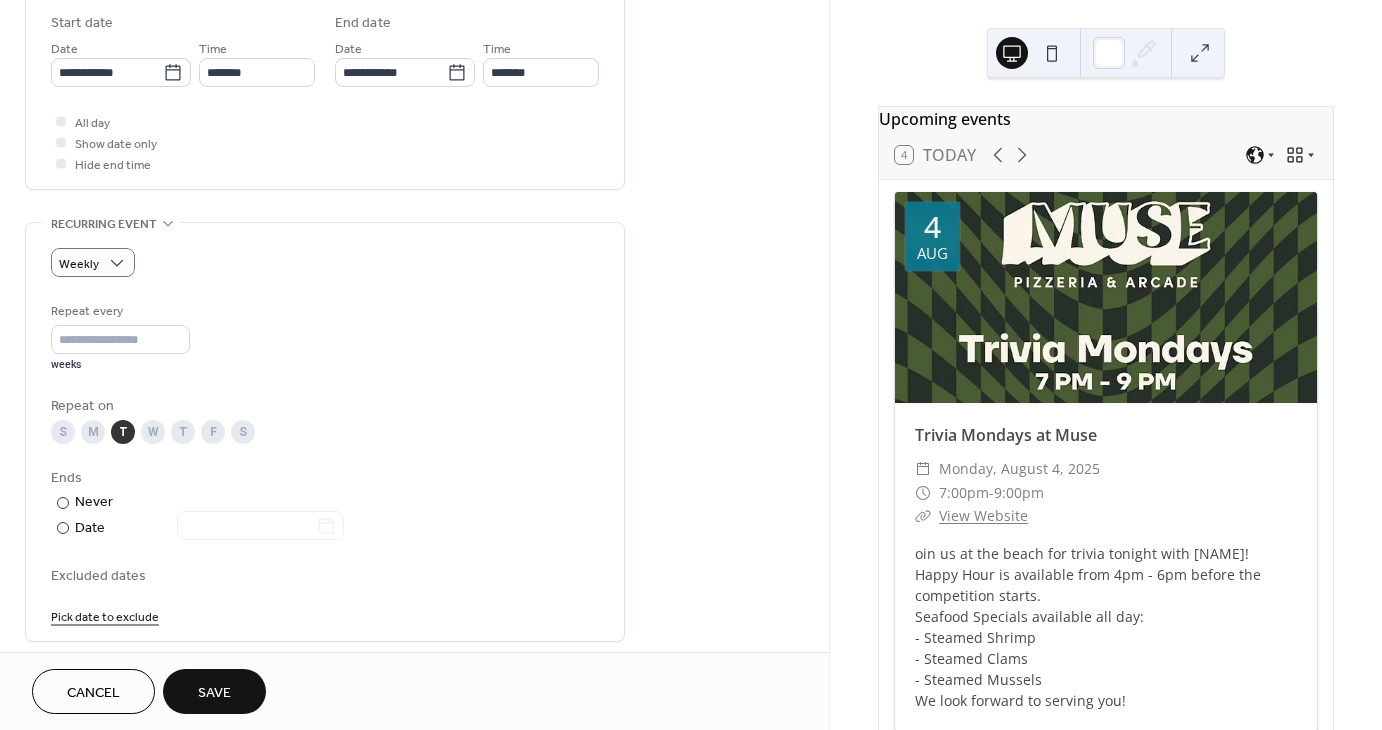 click on "Repeat every * weeks" at bounding box center [120, 336] 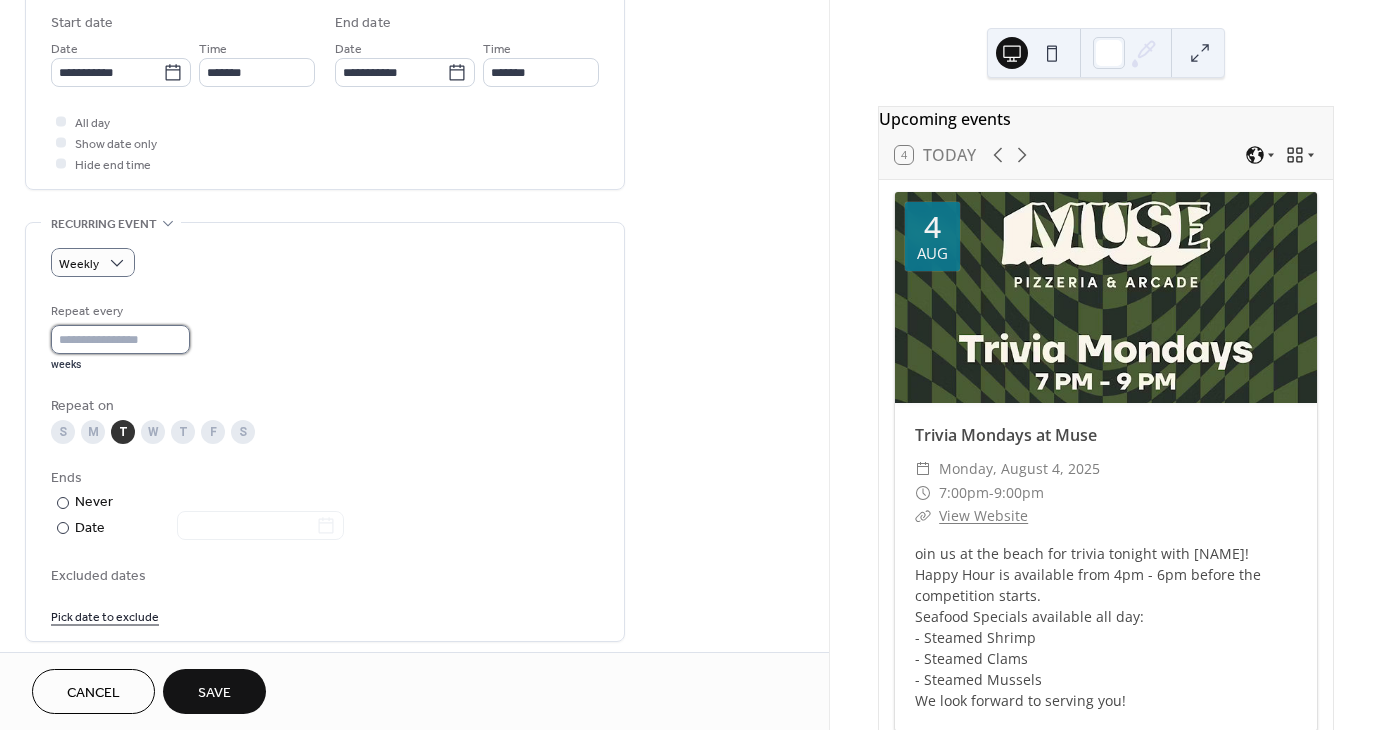 click on "*" at bounding box center (120, 339) 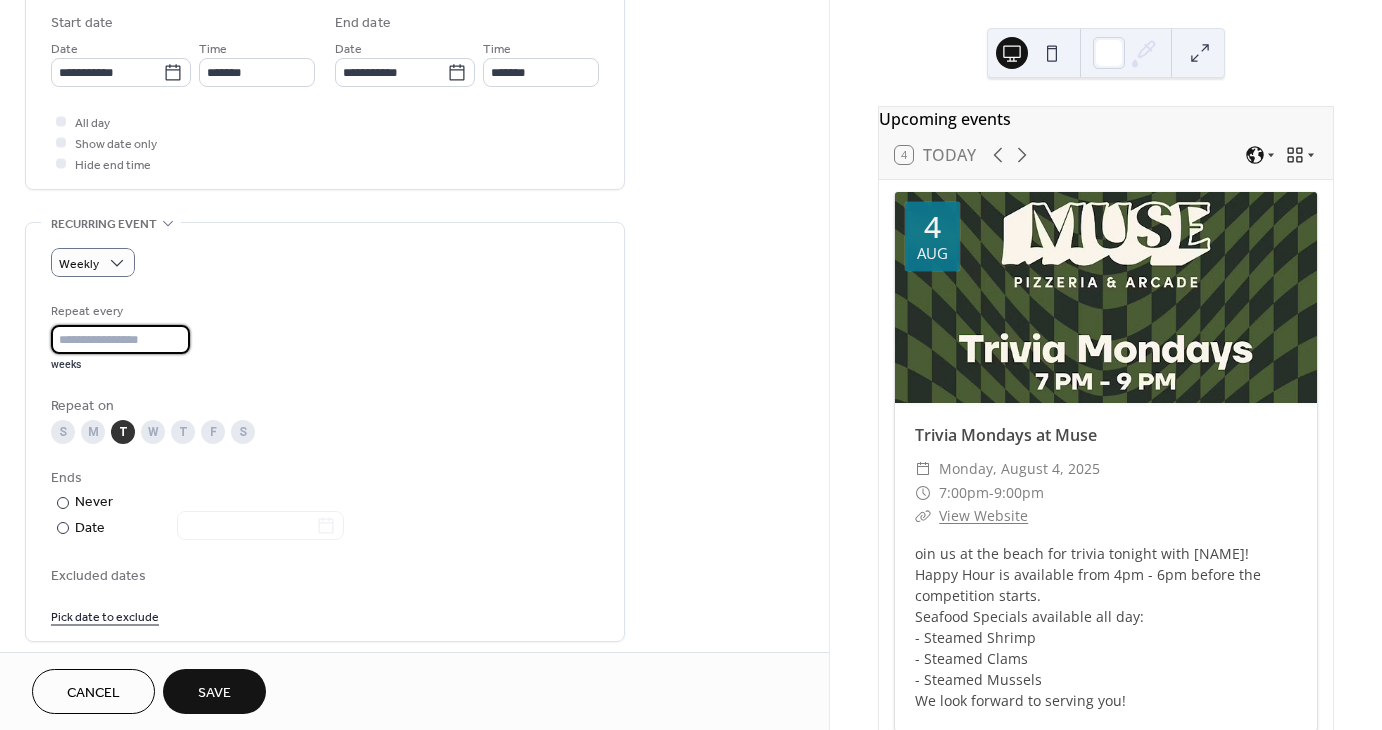 type on "*" 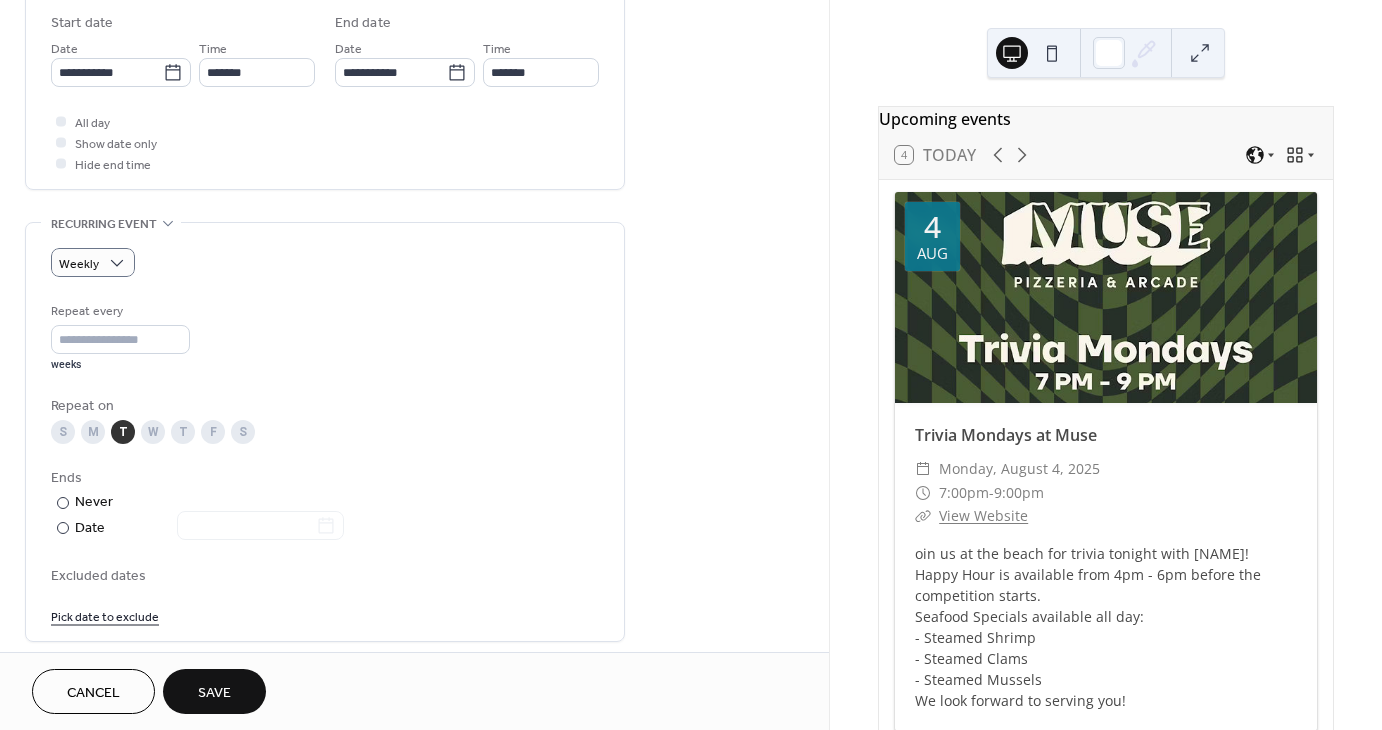 click on "Repeat every * weeks Repeat on S M T W T F S Ends ​ Never ​ Date Excluded dates   Pick date to exclude" at bounding box center [325, 463] 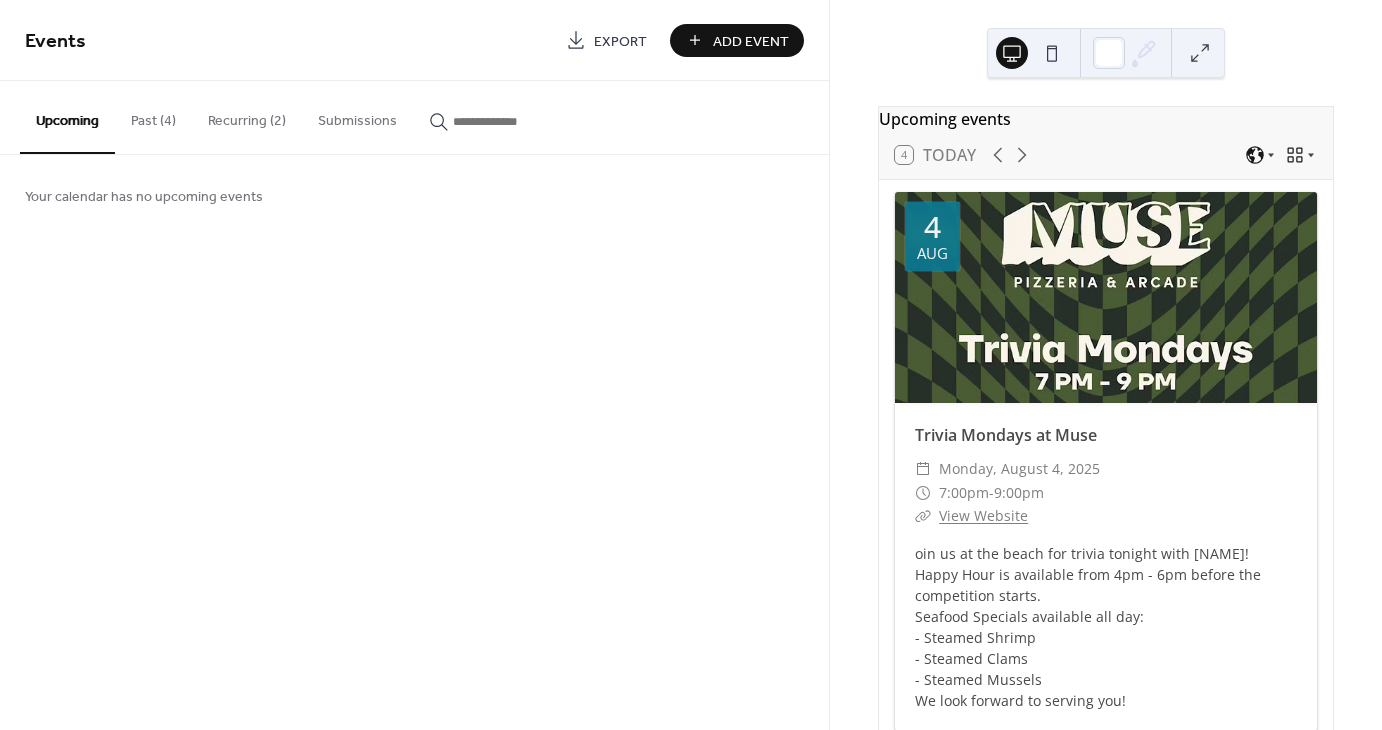click on "Recurring (2)" at bounding box center [247, 116] 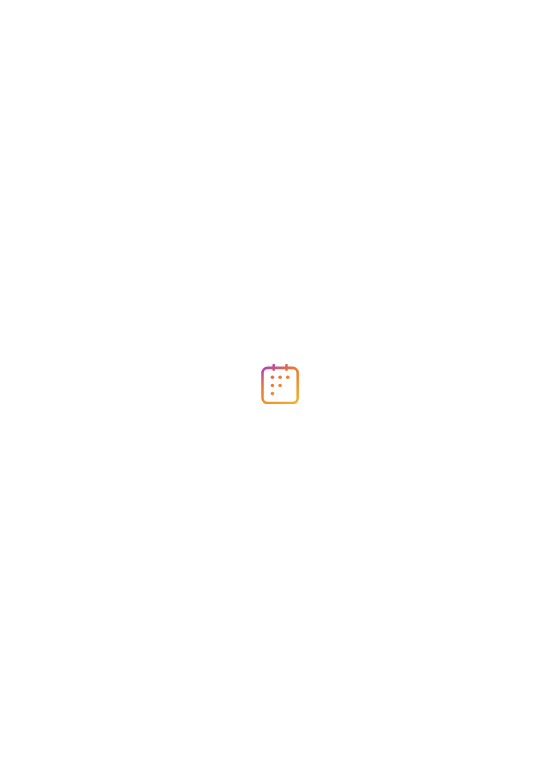 scroll, scrollTop: 0, scrollLeft: 0, axis: both 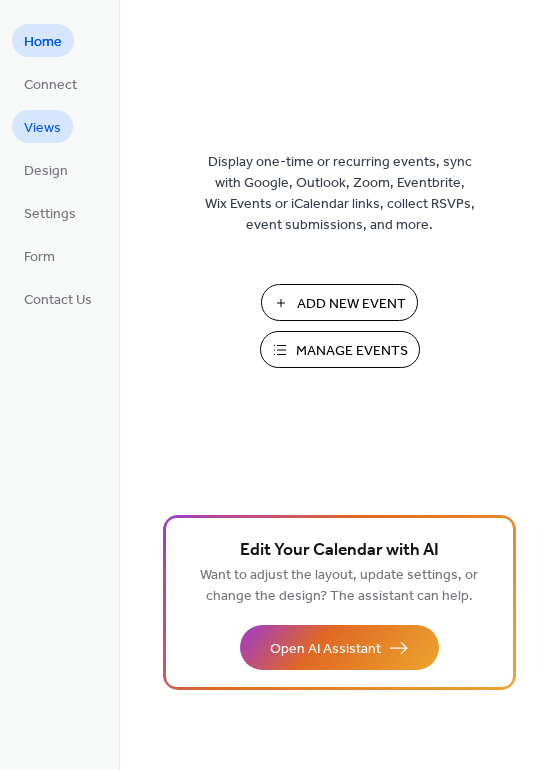 click on "Views" at bounding box center (42, 128) 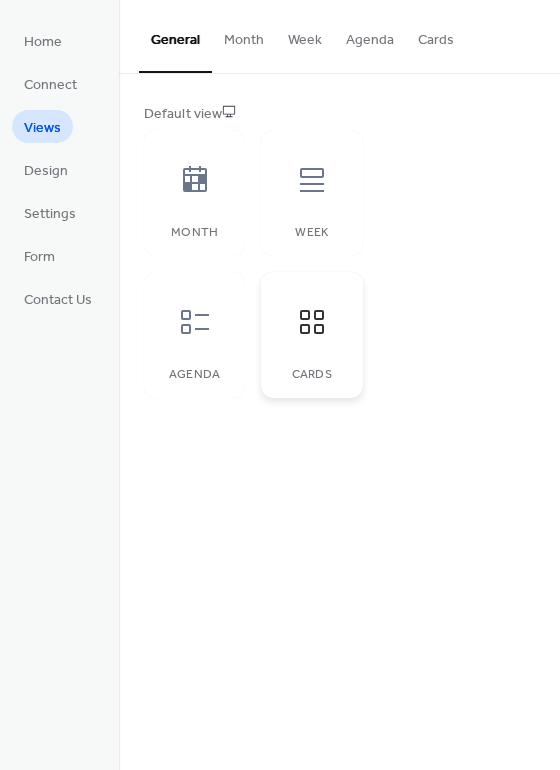 click at bounding box center [312, 322] 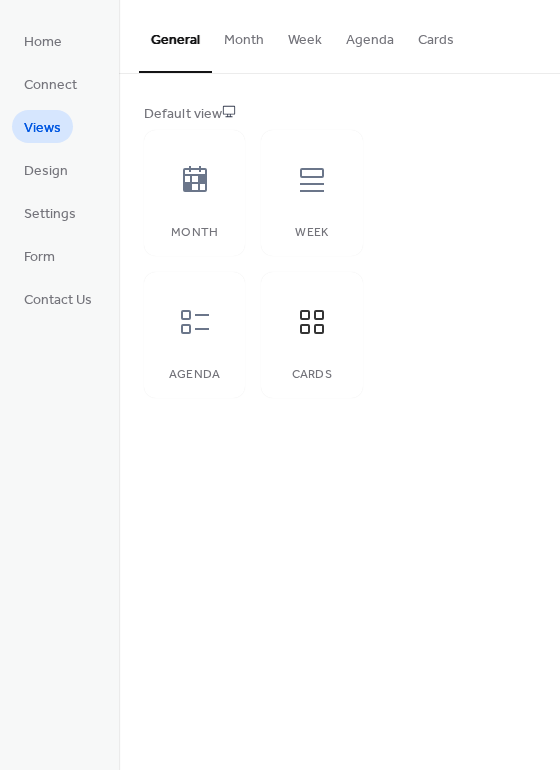 click on "Month" at bounding box center (244, 35) 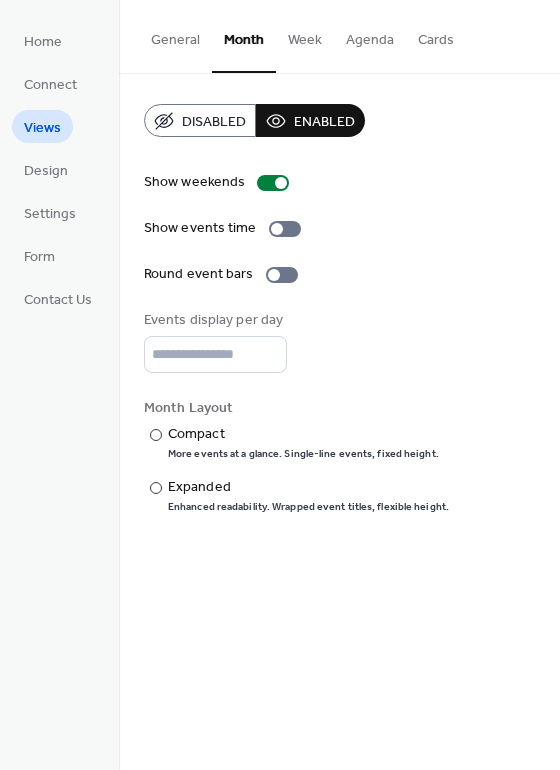 click on "General" at bounding box center [175, 35] 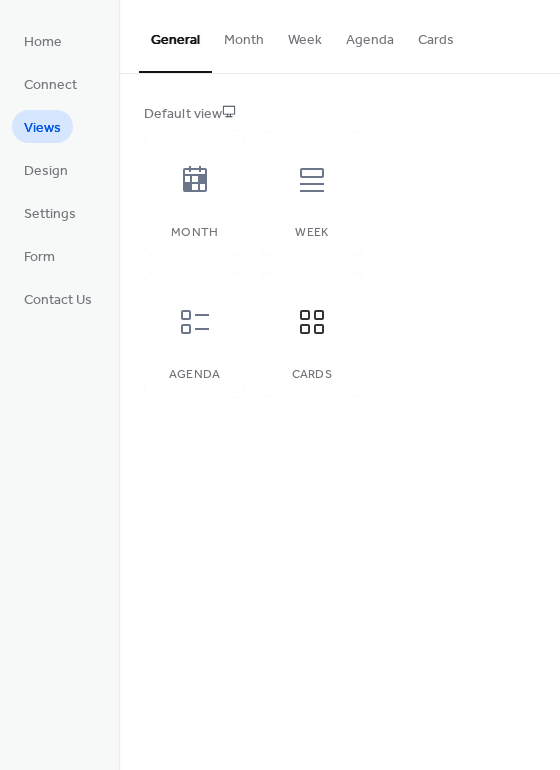 click on "Month" at bounding box center (244, 35) 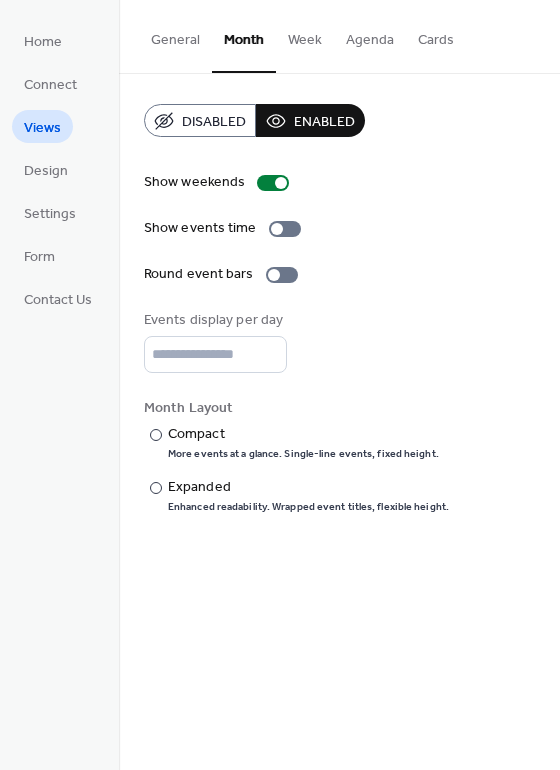 click on "Week" at bounding box center (305, 35) 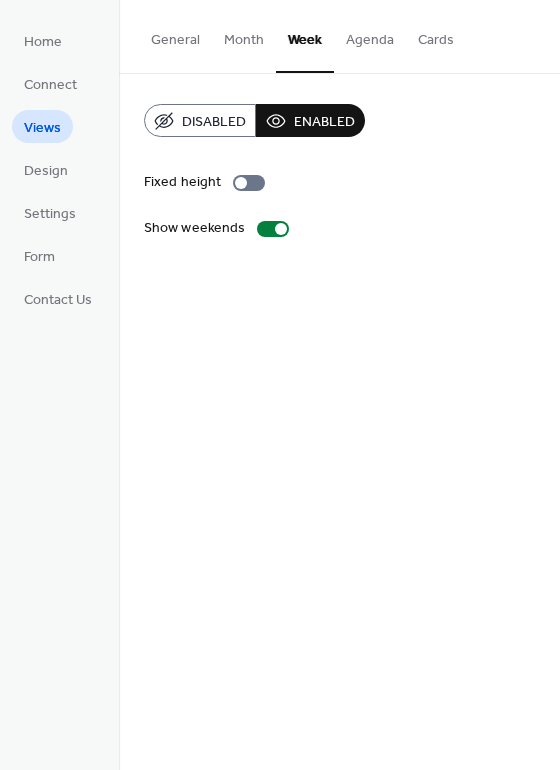 click on "Agenda" at bounding box center [370, 35] 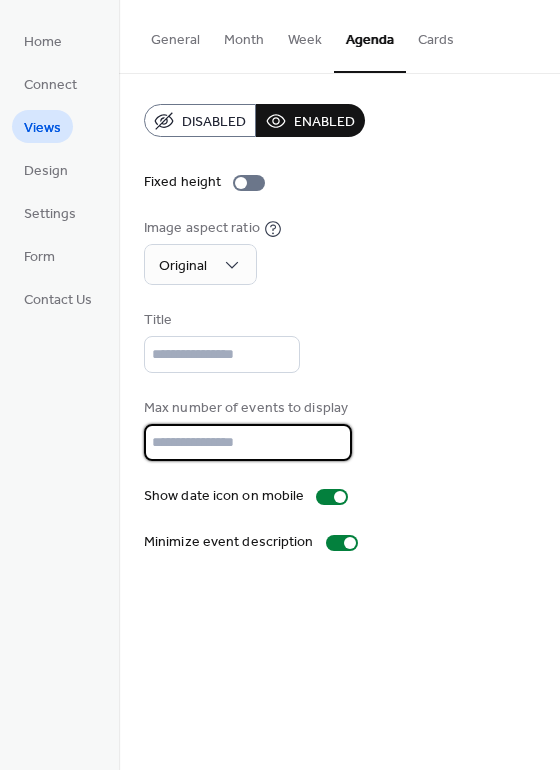 type on "**" 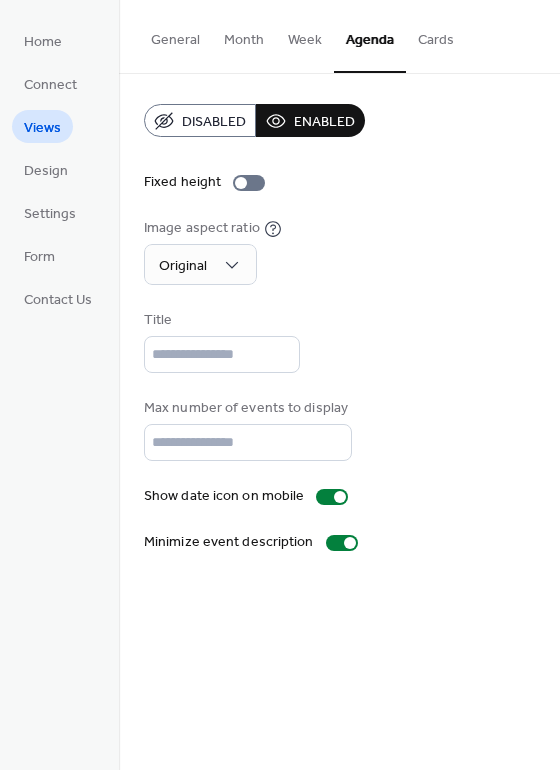 click on "Cards" at bounding box center [436, 35] 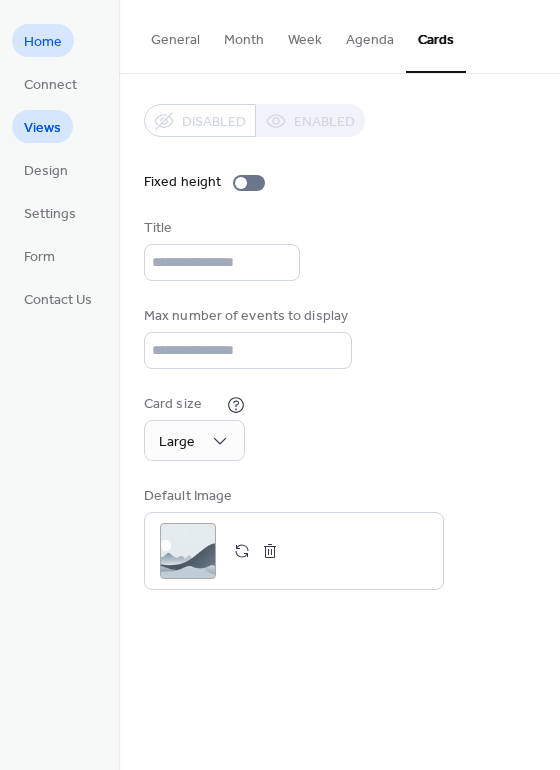 click on "Home" at bounding box center [43, 42] 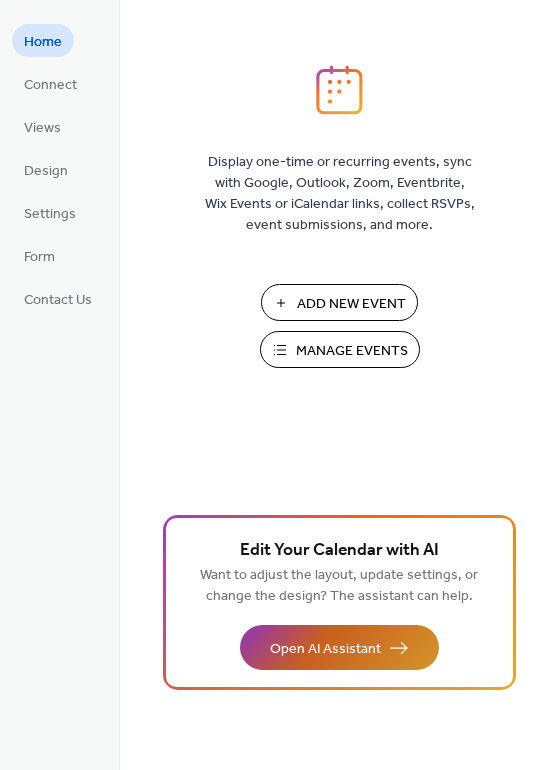 click on "Open AI Assistant" at bounding box center (325, 649) 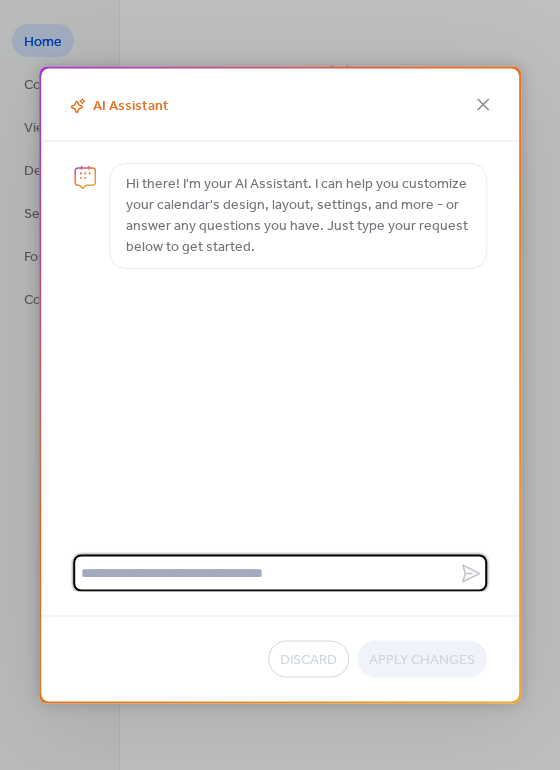 click at bounding box center (266, 573) 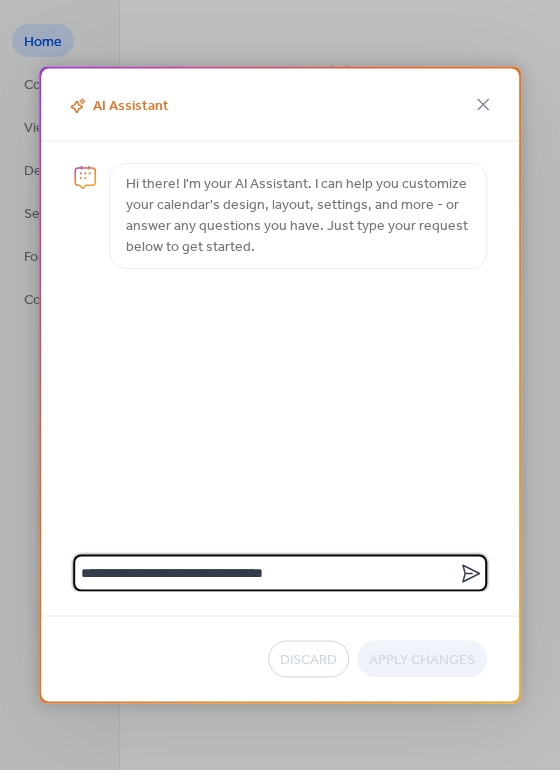 type on "**********" 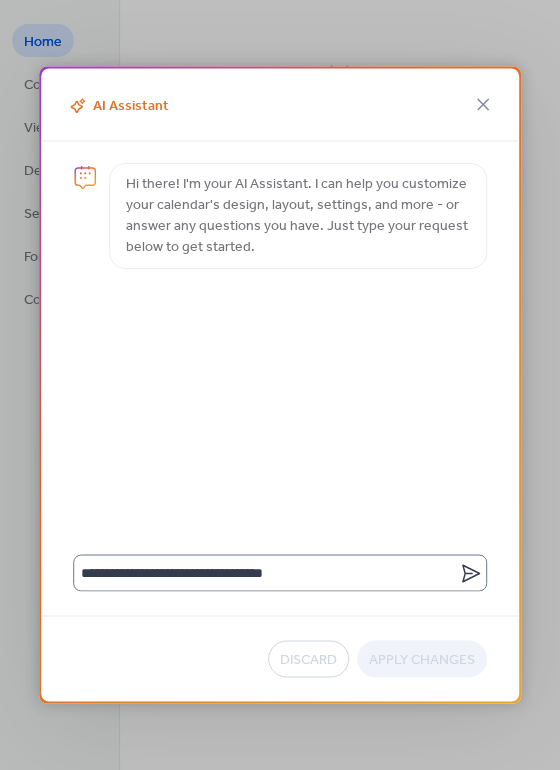 click 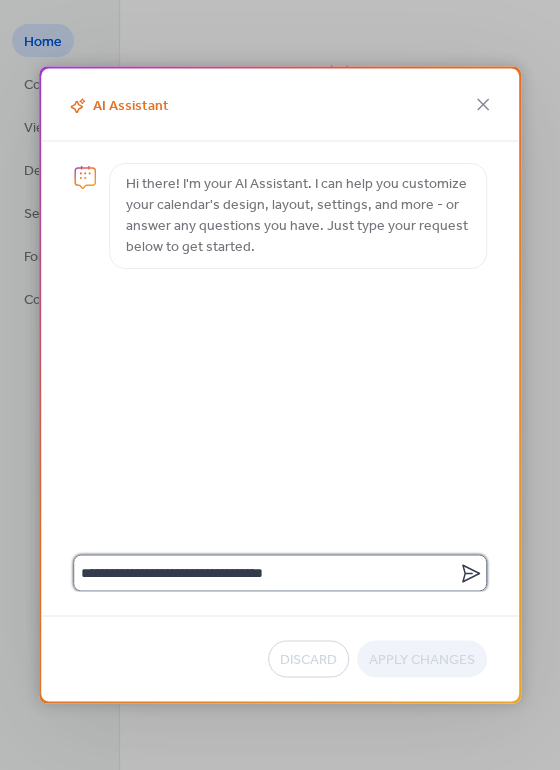 click on "**********" at bounding box center (266, 573) 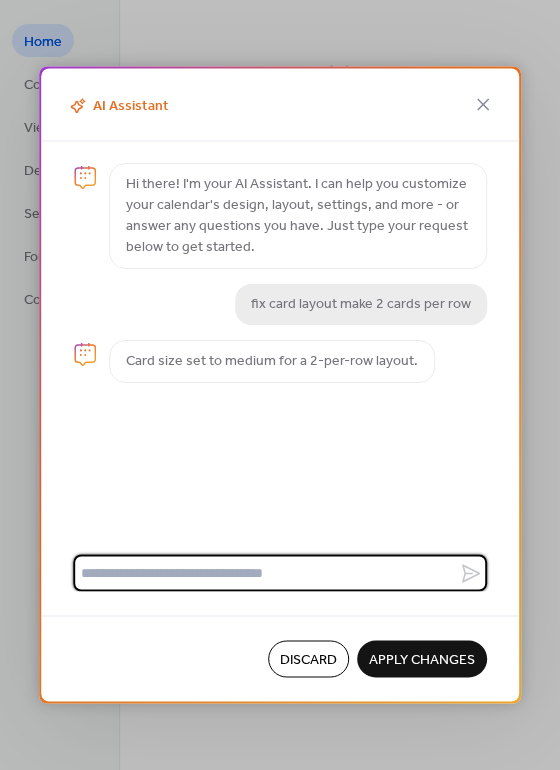 click at bounding box center (266, 573) 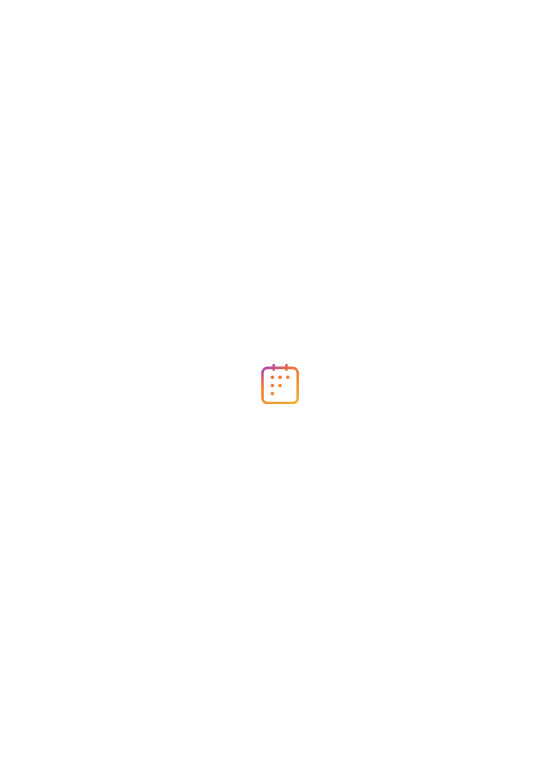 scroll, scrollTop: 0, scrollLeft: 0, axis: both 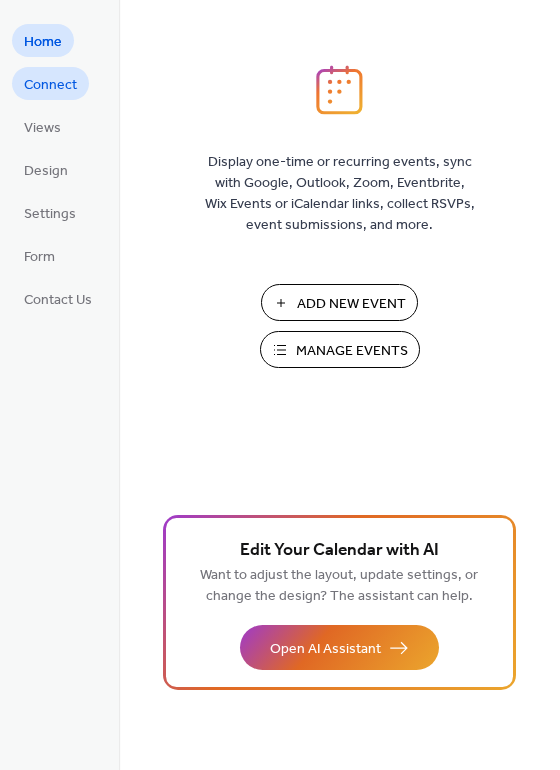 click on "Connect" at bounding box center [50, 85] 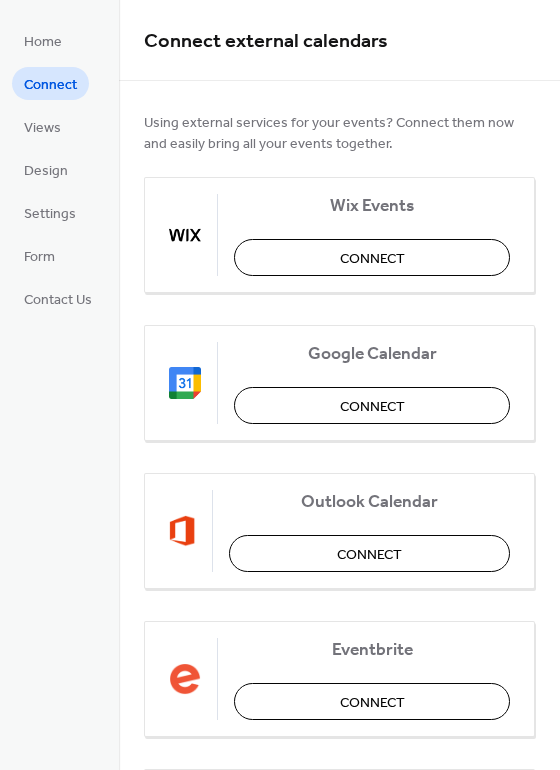click on "Home Connect Views Design Settings Form Contact Us" at bounding box center (58, 169) 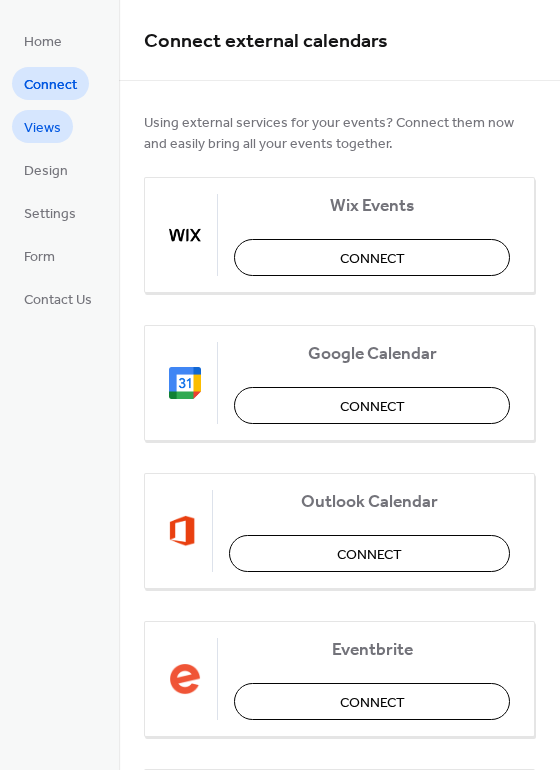 click on "Views" at bounding box center (42, 128) 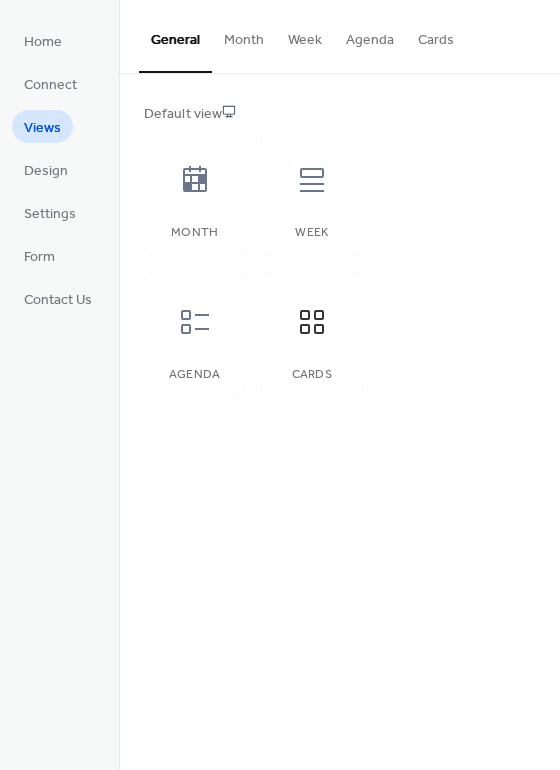 click on "Home Connect Views Design Settings Form Contact Us" at bounding box center [58, 169] 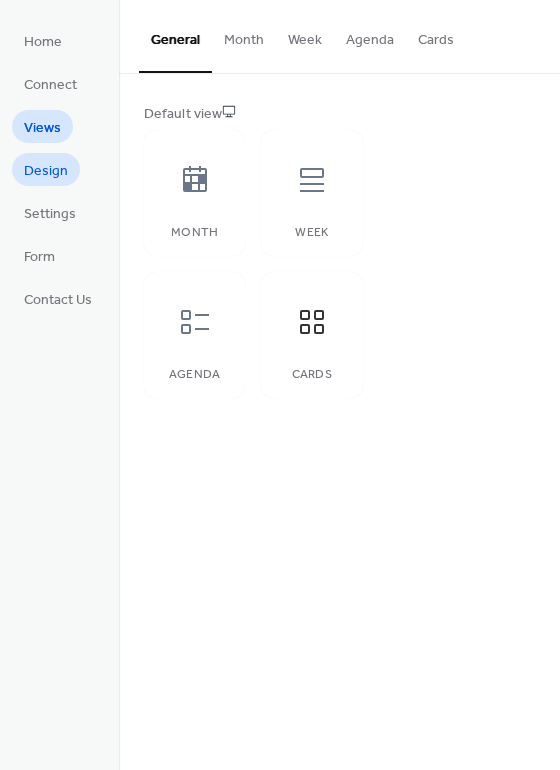 click on "Design" at bounding box center (46, 171) 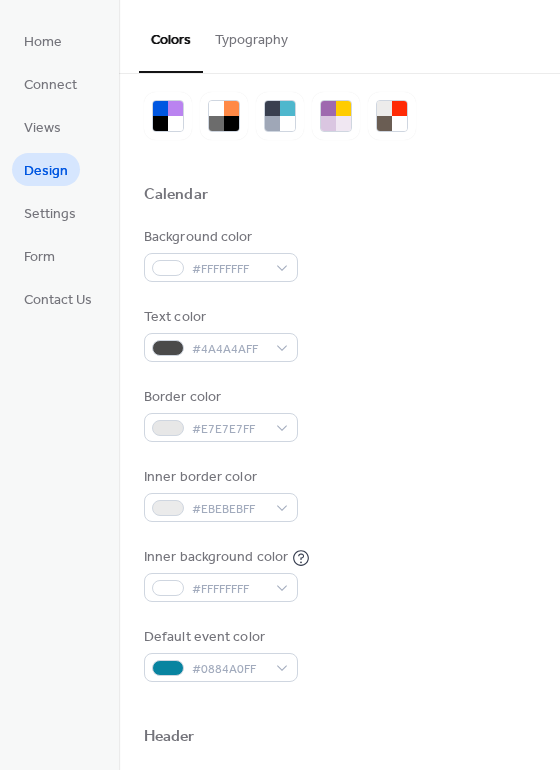 scroll, scrollTop: 100, scrollLeft: 0, axis: vertical 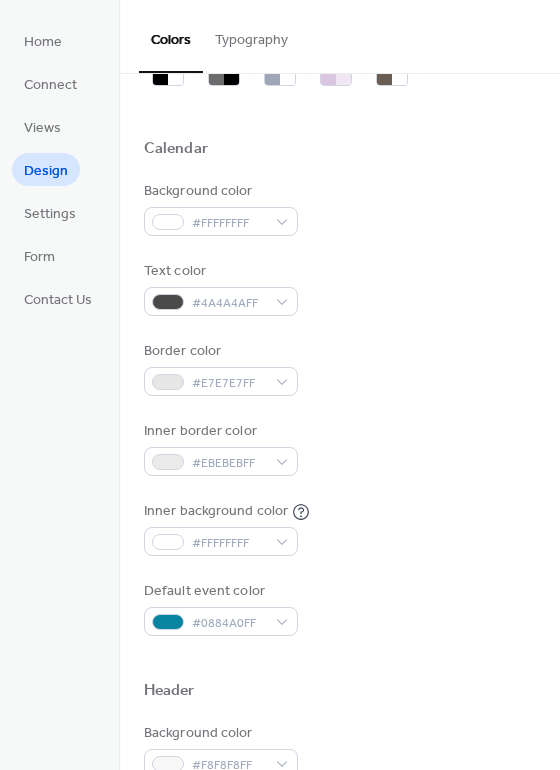 click on "Typography" at bounding box center (251, 35) 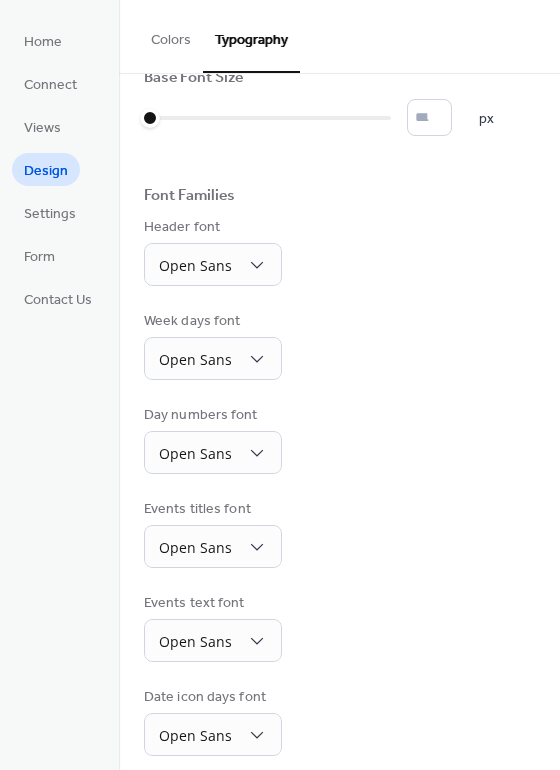 scroll, scrollTop: 0, scrollLeft: 0, axis: both 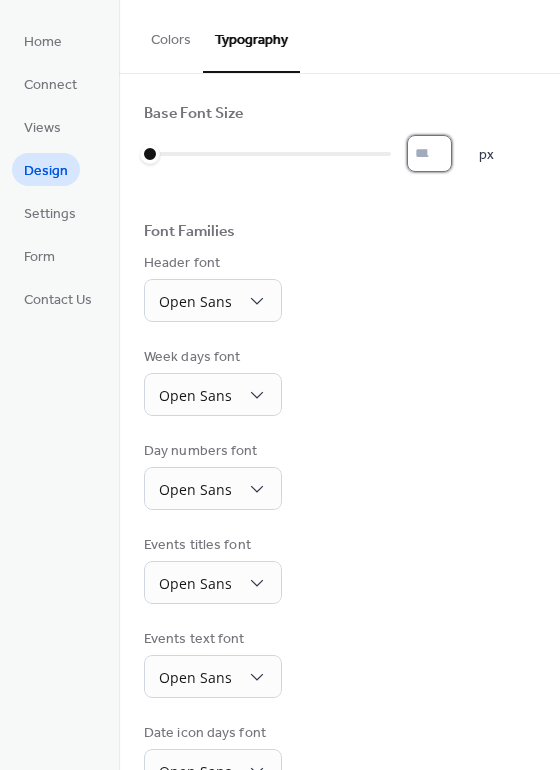click on "*" at bounding box center [429, 153] 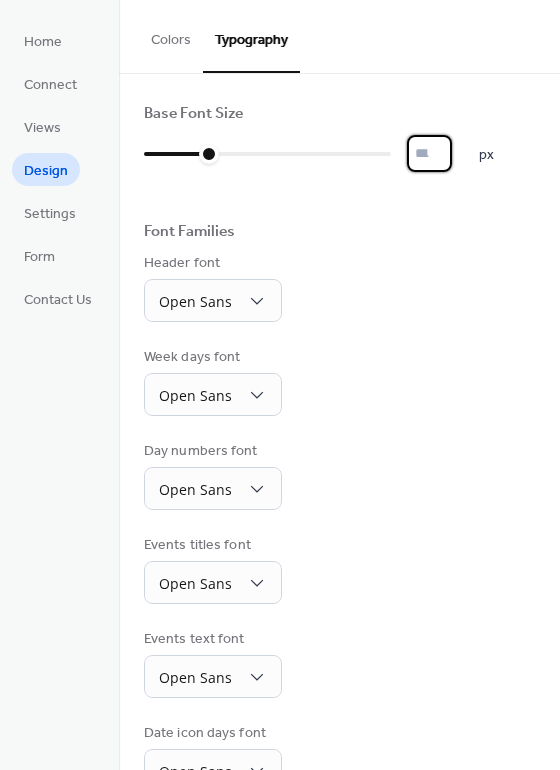 click on "**" at bounding box center [429, 153] 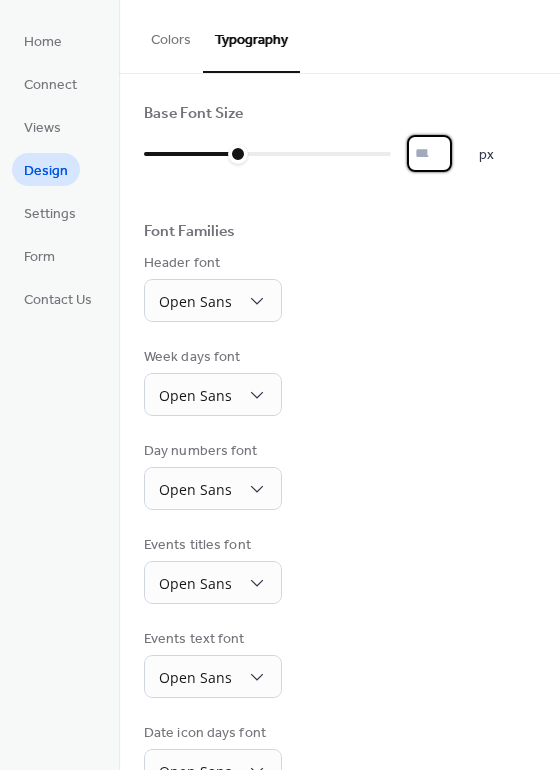 type on "**" 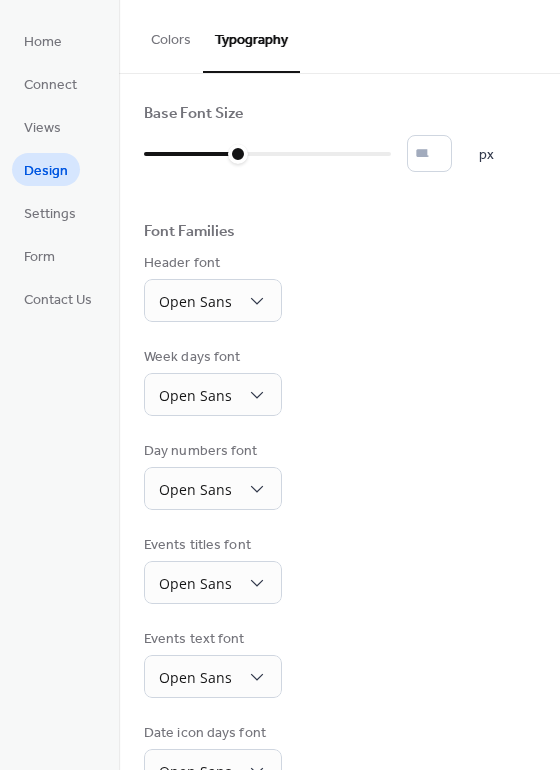 click on "Colors" at bounding box center (171, 35) 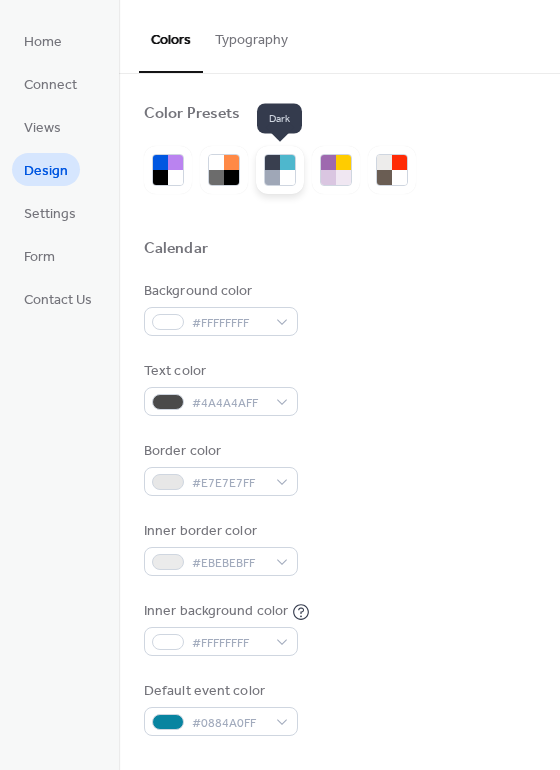 click at bounding box center [272, 177] 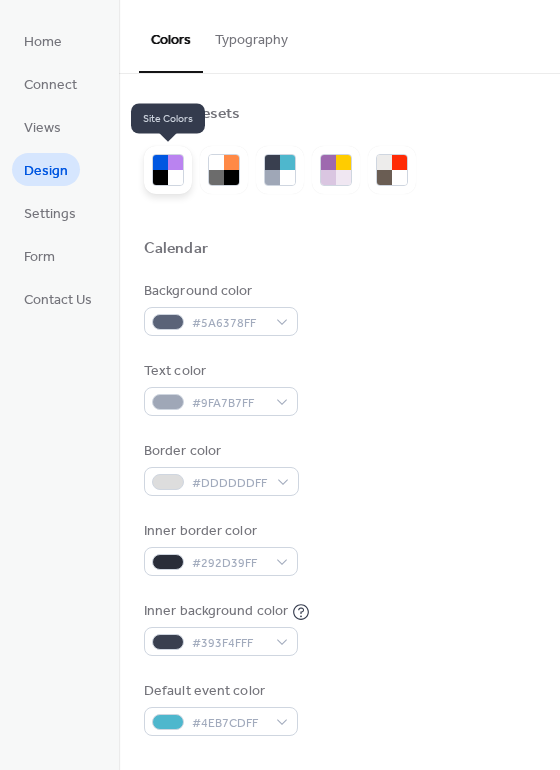click at bounding box center (175, 177) 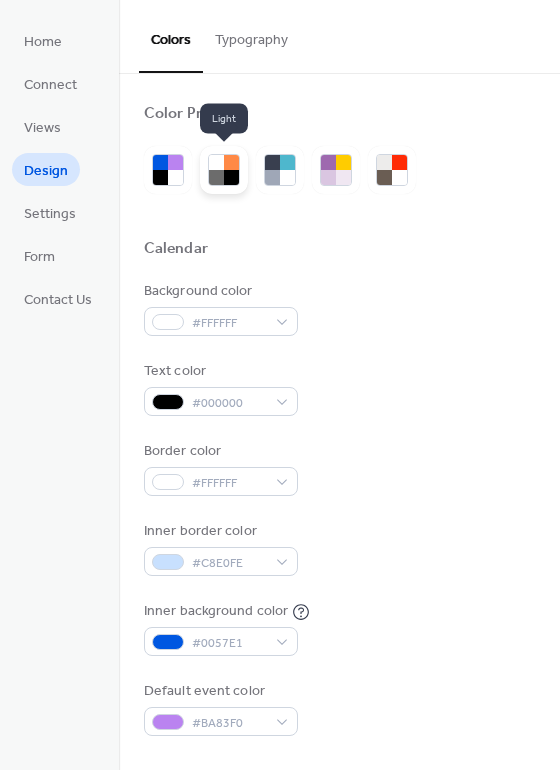 click at bounding box center [216, 162] 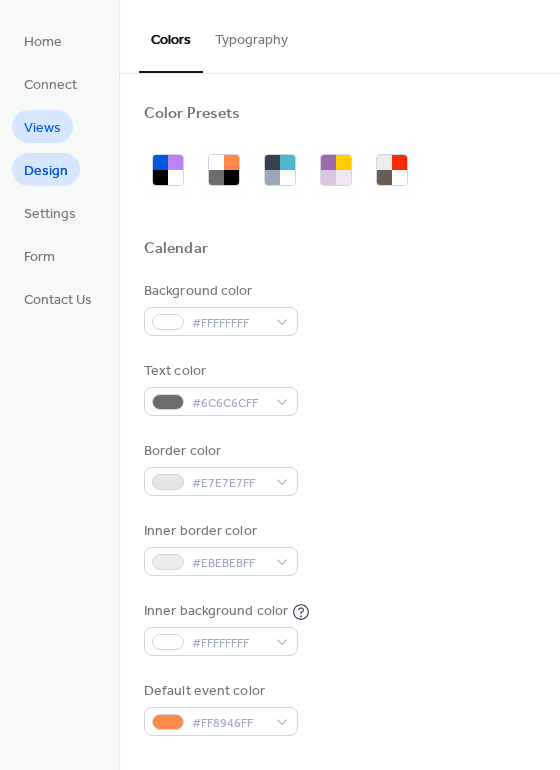 click on "Views" at bounding box center (42, 128) 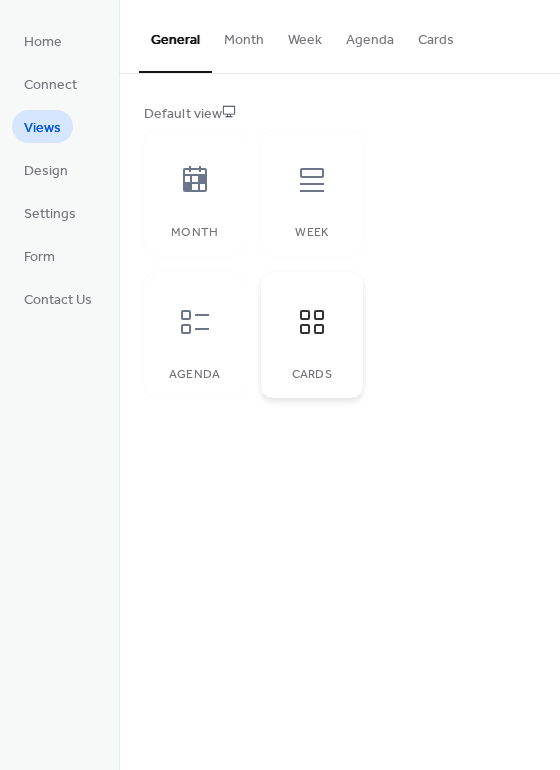 click 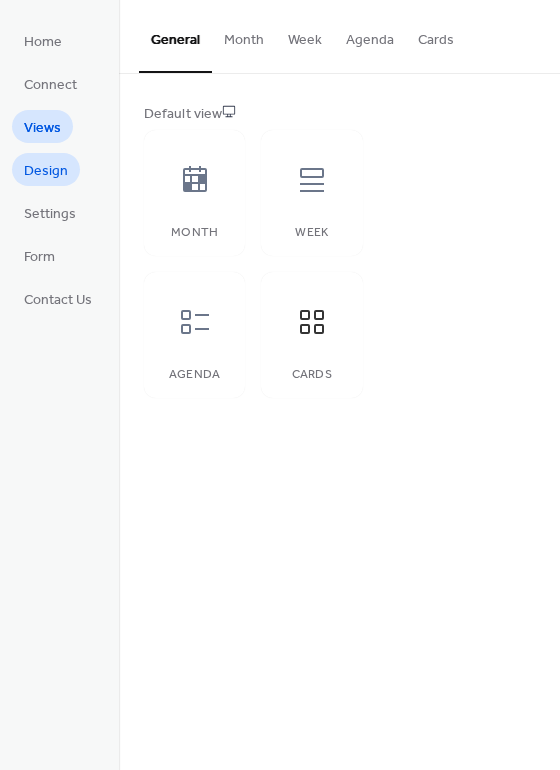 click on "Design" at bounding box center (46, 171) 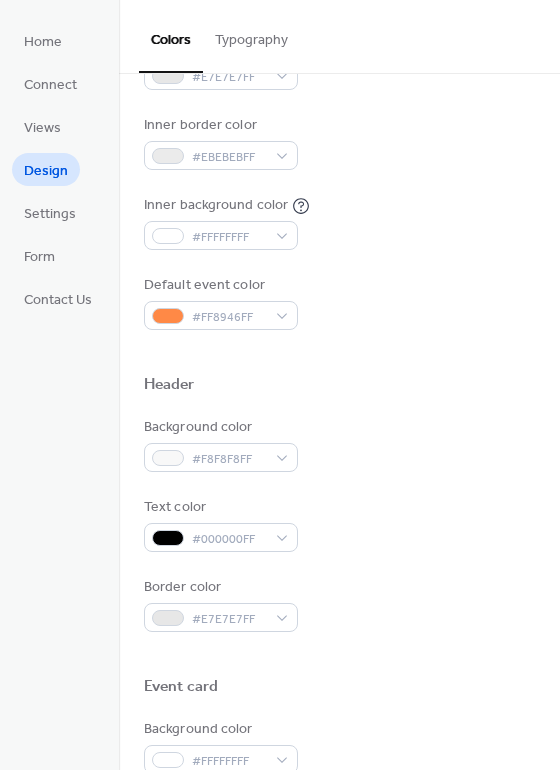 scroll, scrollTop: 600, scrollLeft: 0, axis: vertical 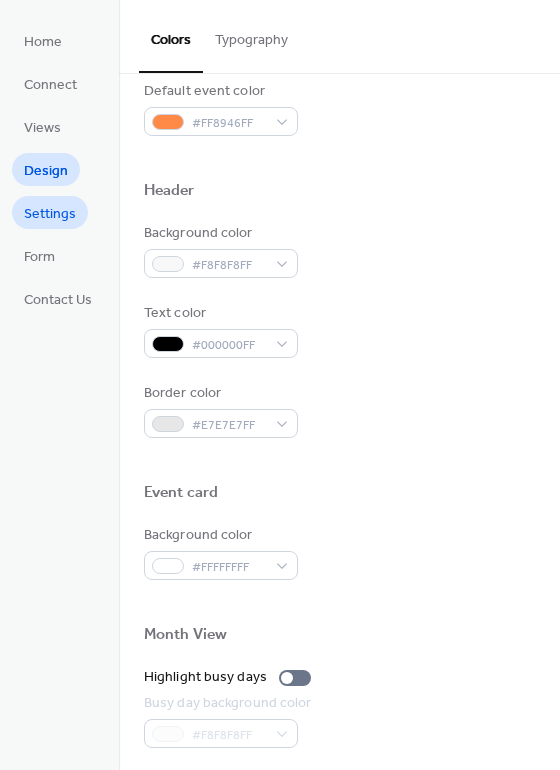 click on "Settings" at bounding box center (50, 214) 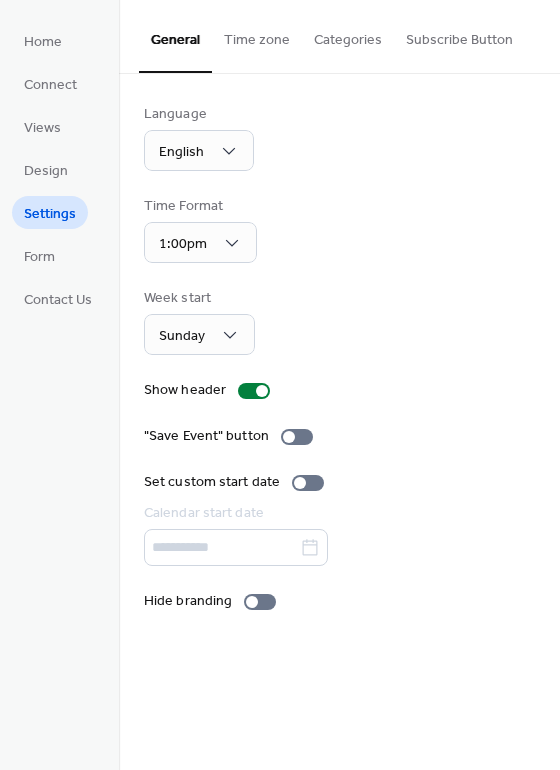 click on "Categories" at bounding box center [348, 35] 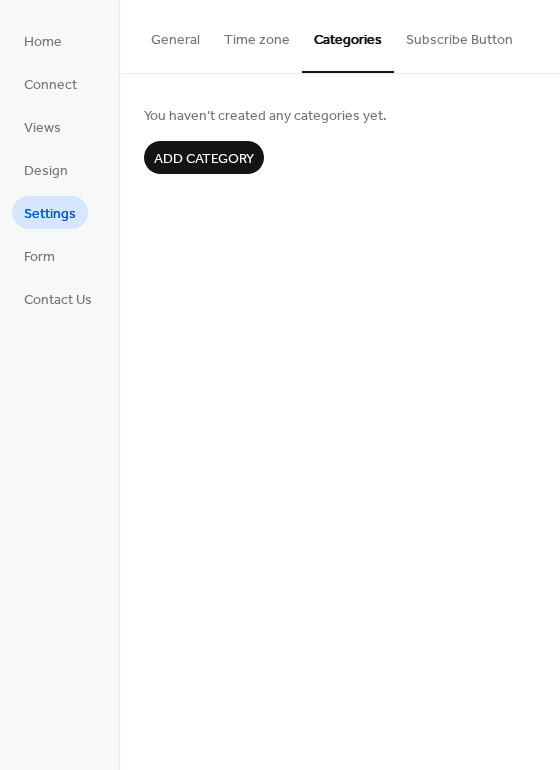 click on "Subscribe Button" at bounding box center (459, 35) 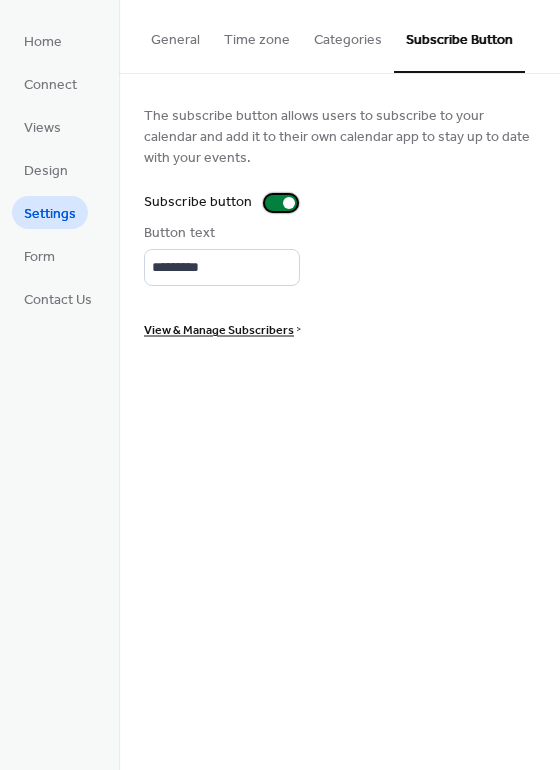 click at bounding box center (289, 203) 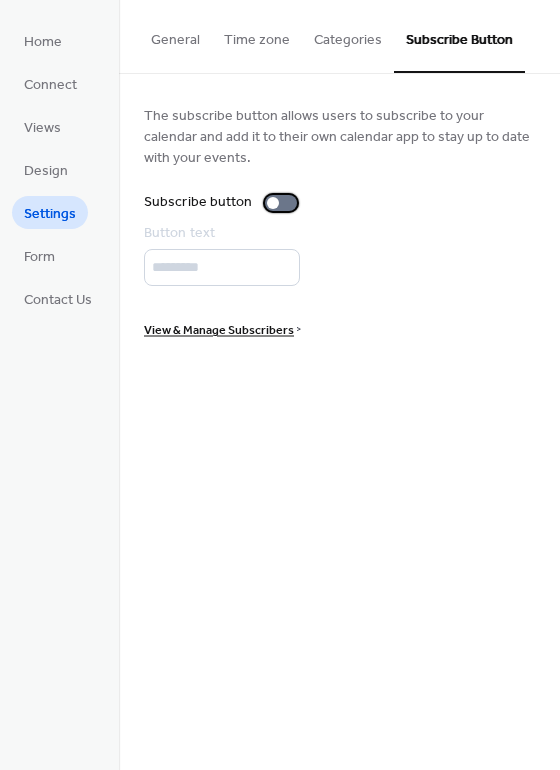click at bounding box center (281, 203) 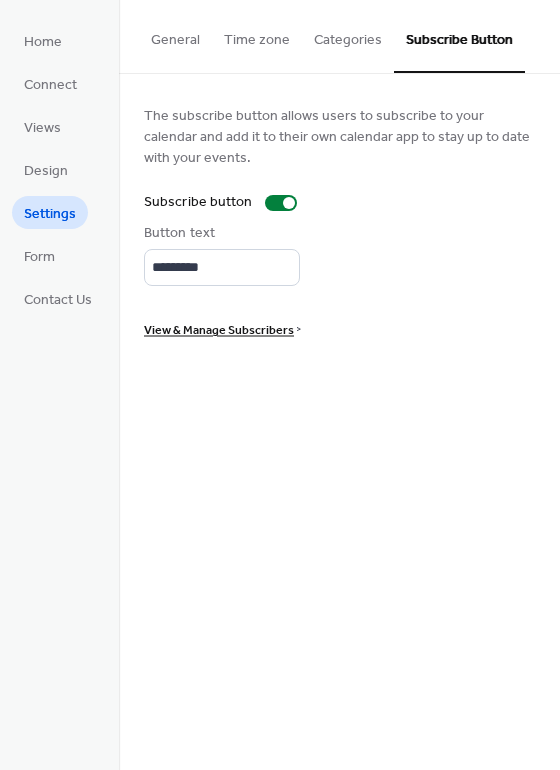 click on "Categories" at bounding box center (348, 35) 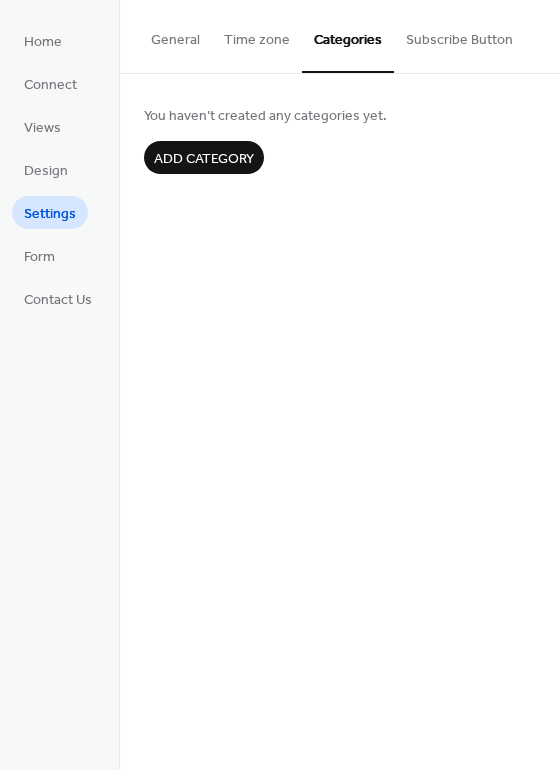 click on "Time zone" at bounding box center [257, 35] 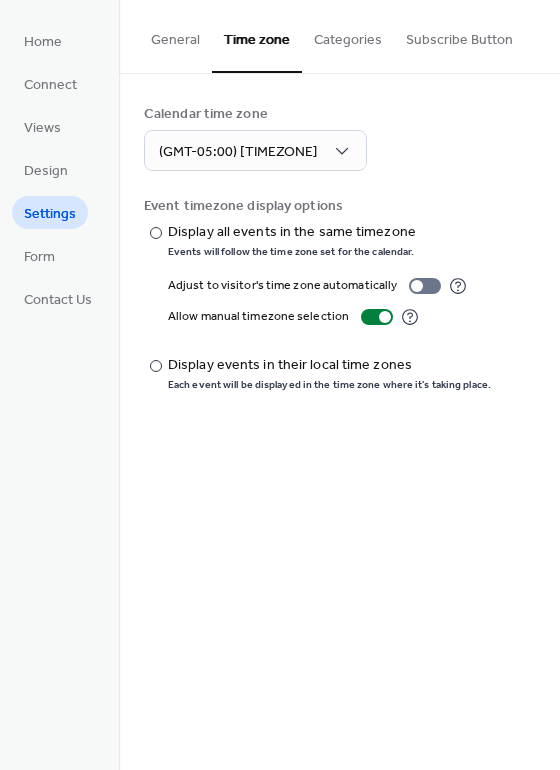 click on "General" at bounding box center (175, 35) 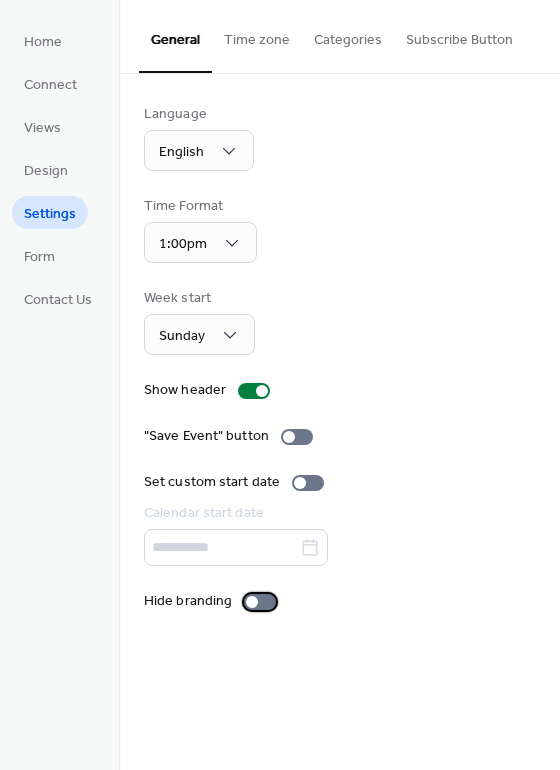 click at bounding box center (252, 602) 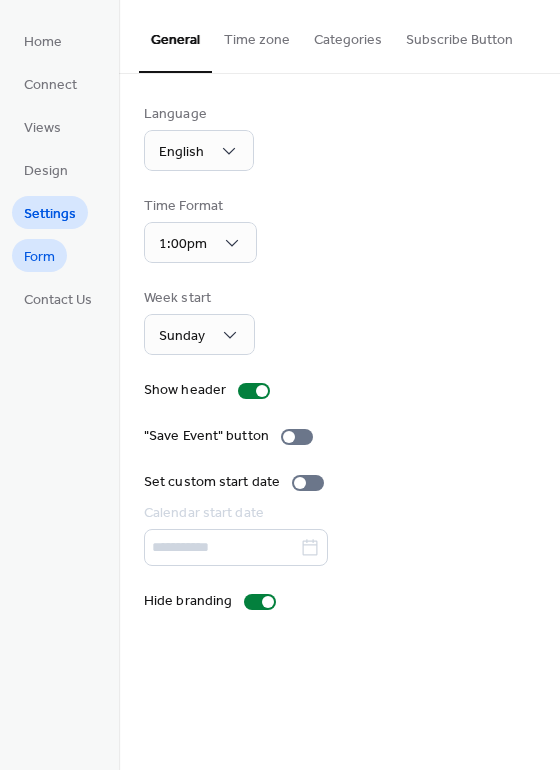 click on "Form" at bounding box center [39, 257] 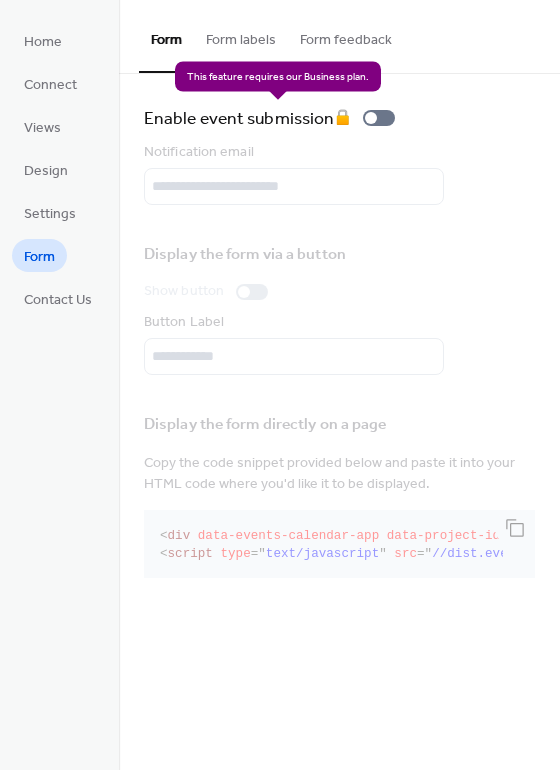 click on "Enable event submission  🔒" at bounding box center (273, 118) 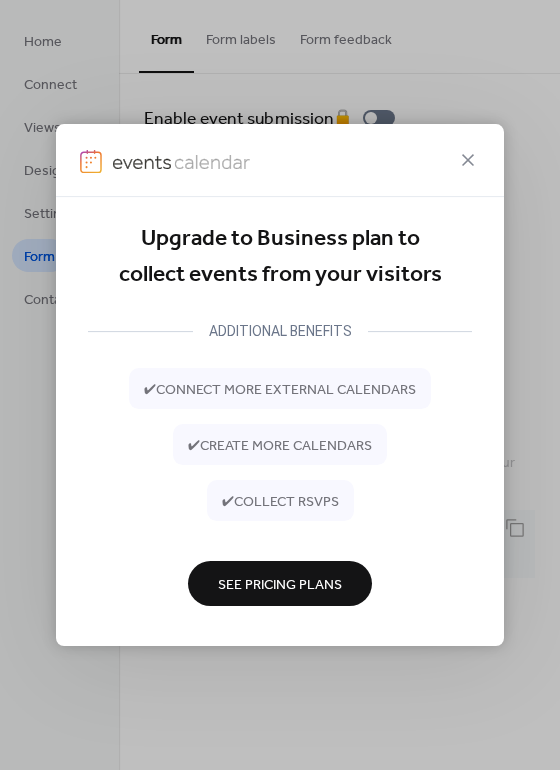 click on "See Pricing Plans" at bounding box center [280, 584] 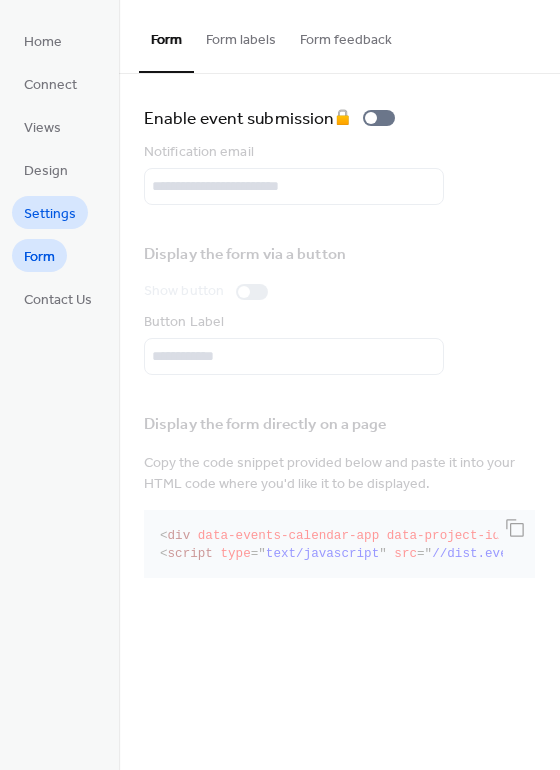 click on "Settings" at bounding box center (50, 214) 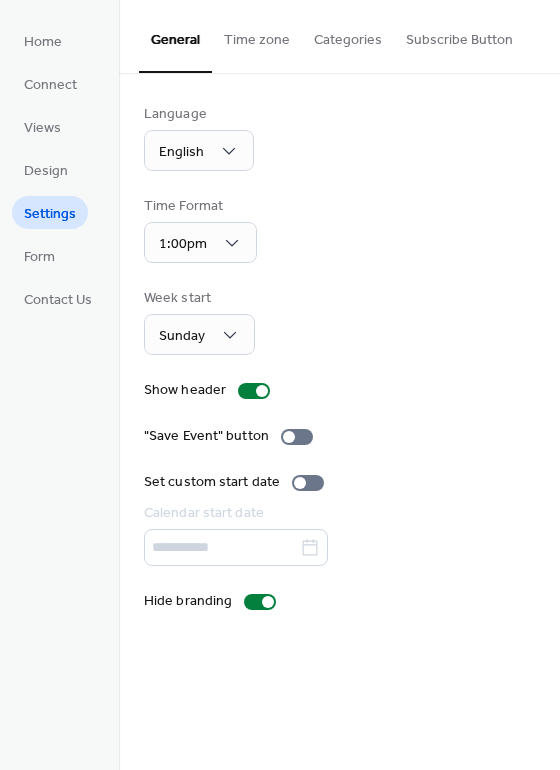 click on "Home Connect Views Design Settings Form Contact Us" at bounding box center [58, 169] 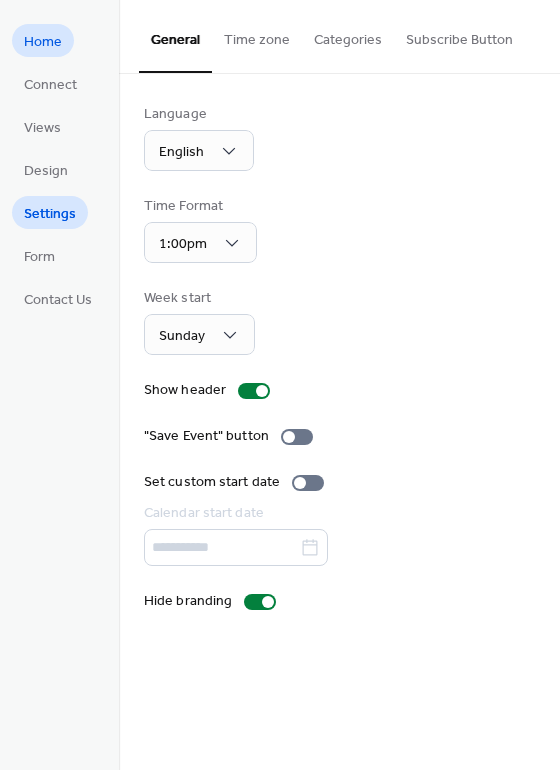 click on "Home" at bounding box center (43, 42) 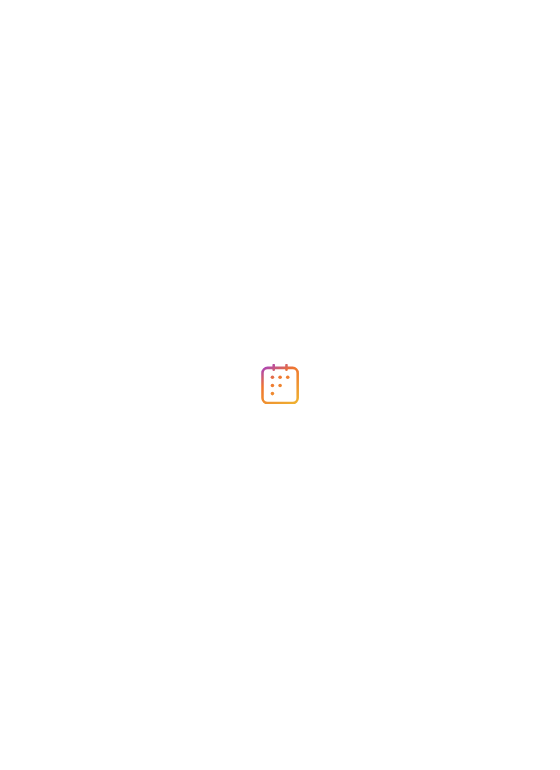 scroll, scrollTop: 0, scrollLeft: 0, axis: both 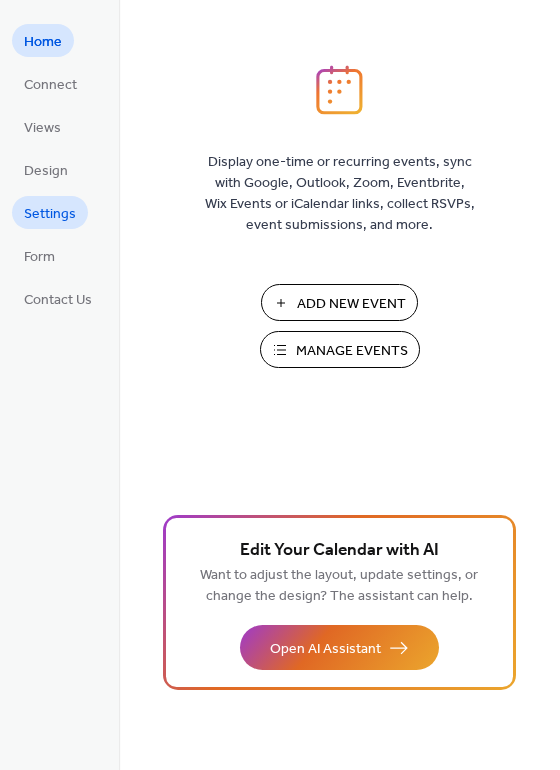 click on "Settings" at bounding box center (50, 214) 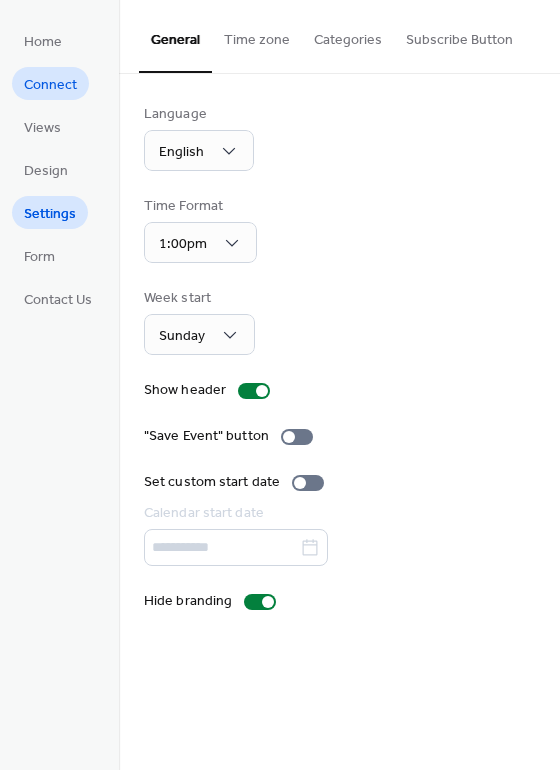 click on "Connect" at bounding box center (50, 85) 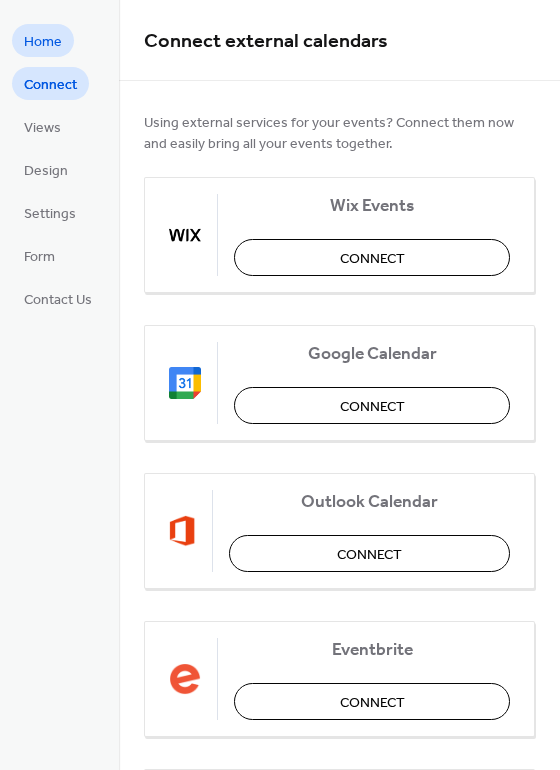 click on "Home" at bounding box center [43, 40] 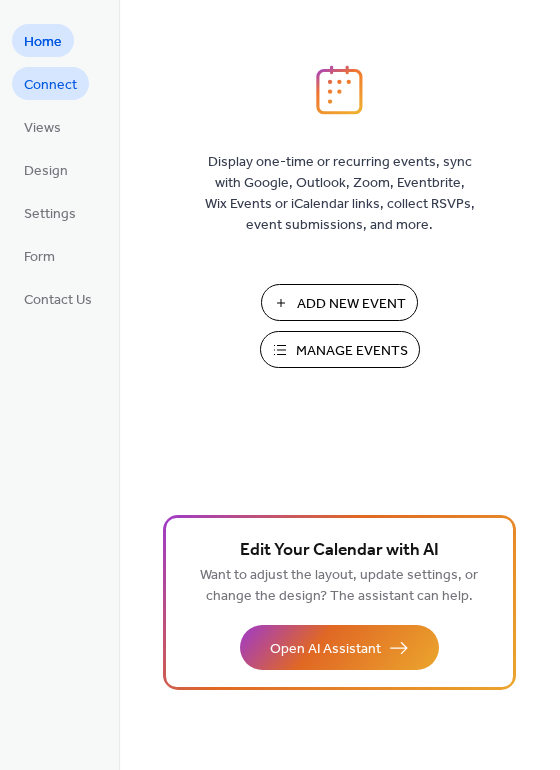 click on "Connect" at bounding box center [50, 85] 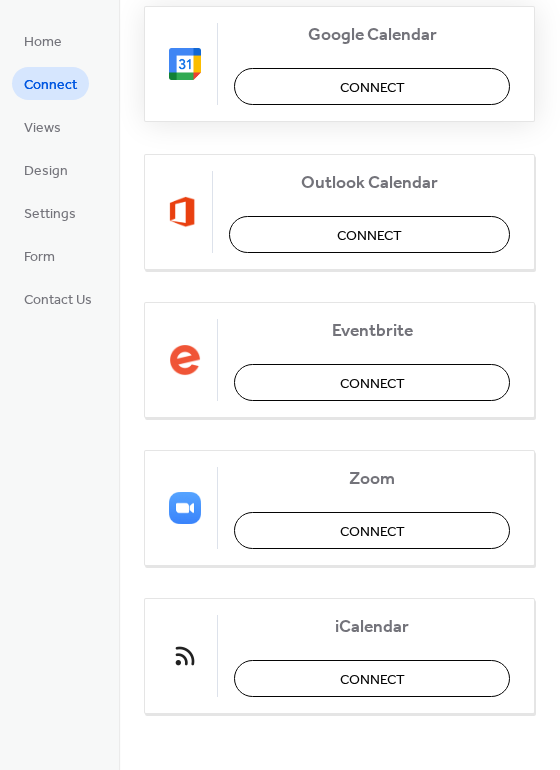 scroll, scrollTop: 320, scrollLeft: 0, axis: vertical 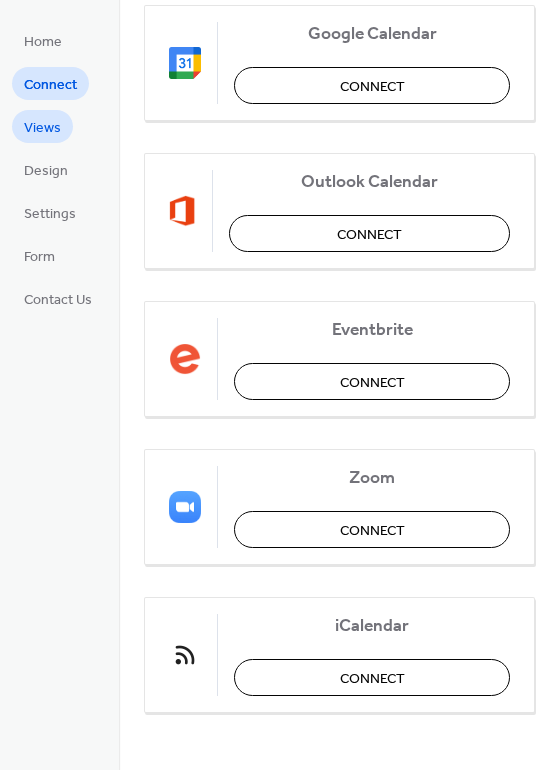 click on "Views" at bounding box center (42, 128) 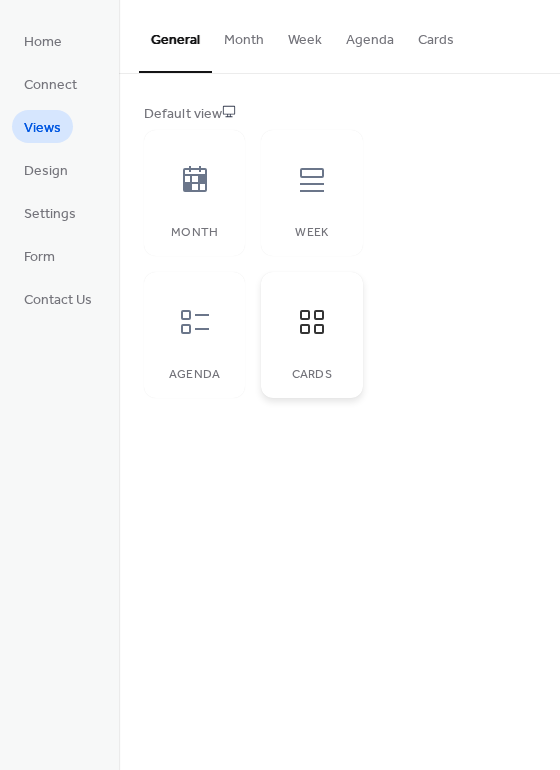 click at bounding box center [312, 322] 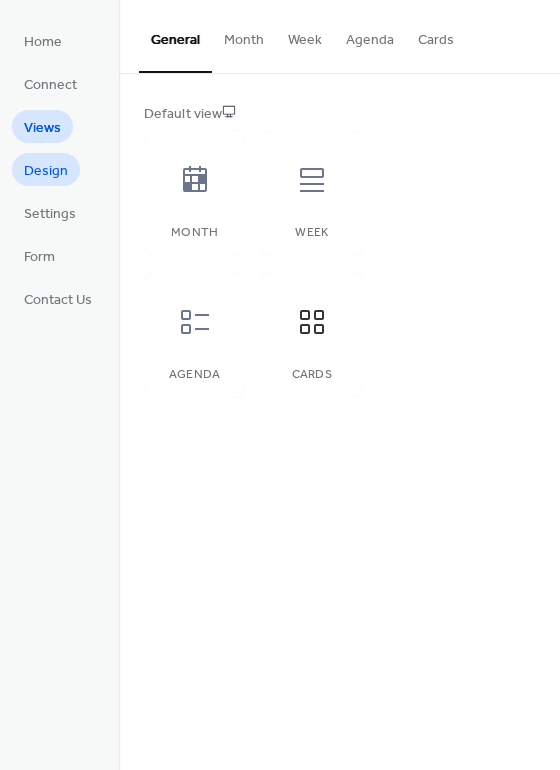 click on "Design" at bounding box center (46, 171) 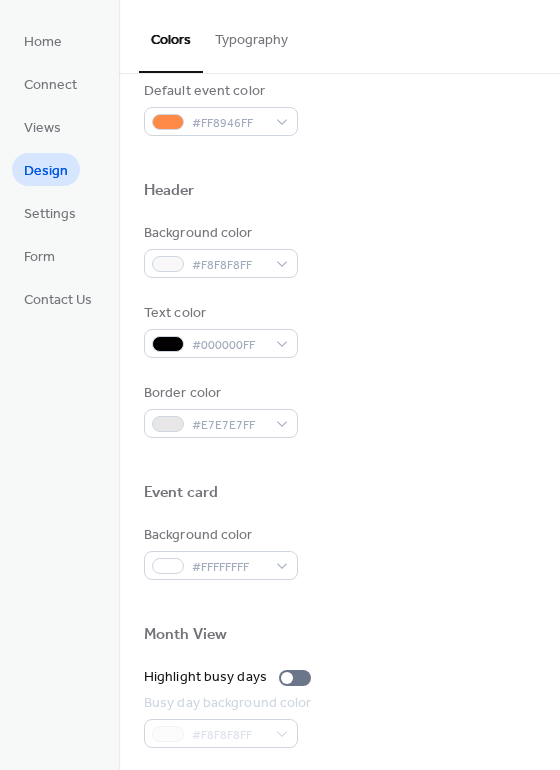 scroll, scrollTop: 855, scrollLeft: 0, axis: vertical 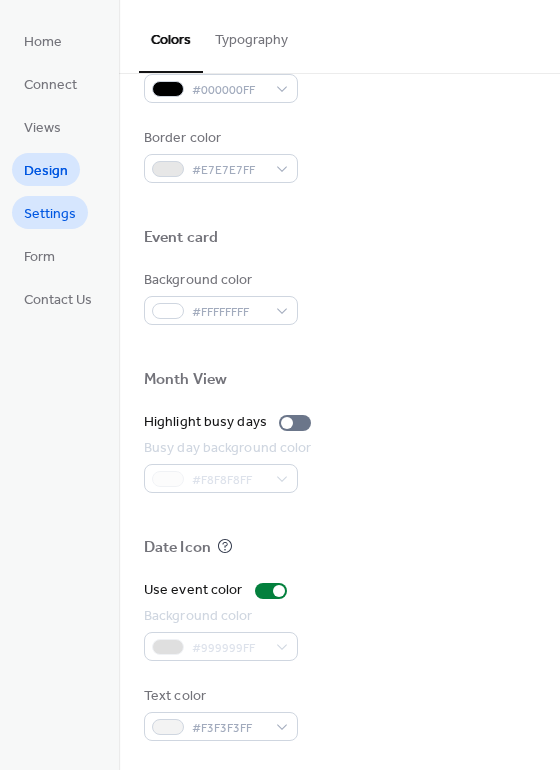 click on "Settings" at bounding box center [50, 214] 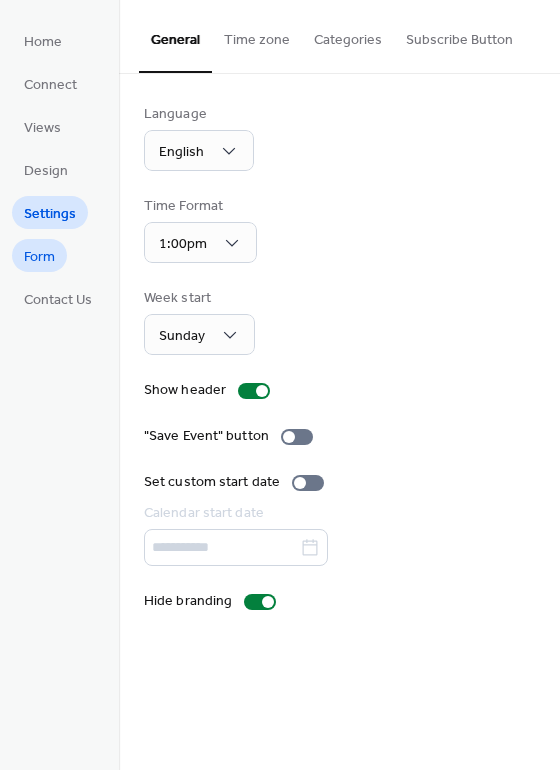 click on "Form" at bounding box center [39, 257] 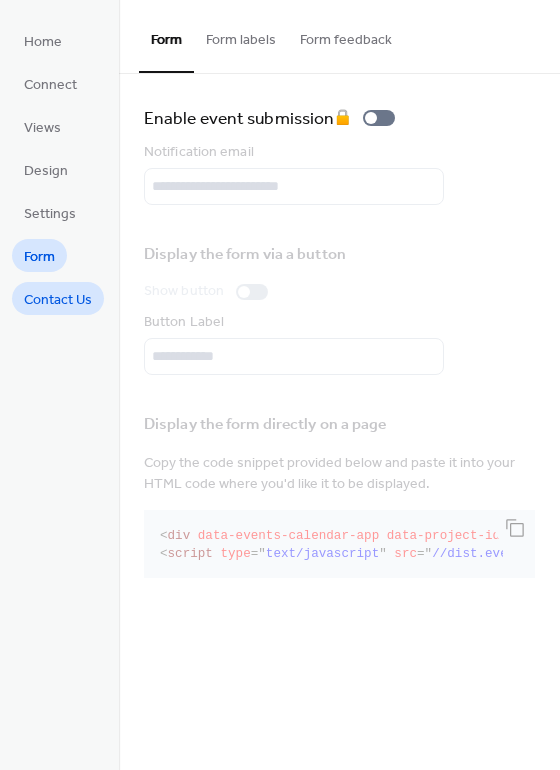 click on "Contact Us" at bounding box center [58, 300] 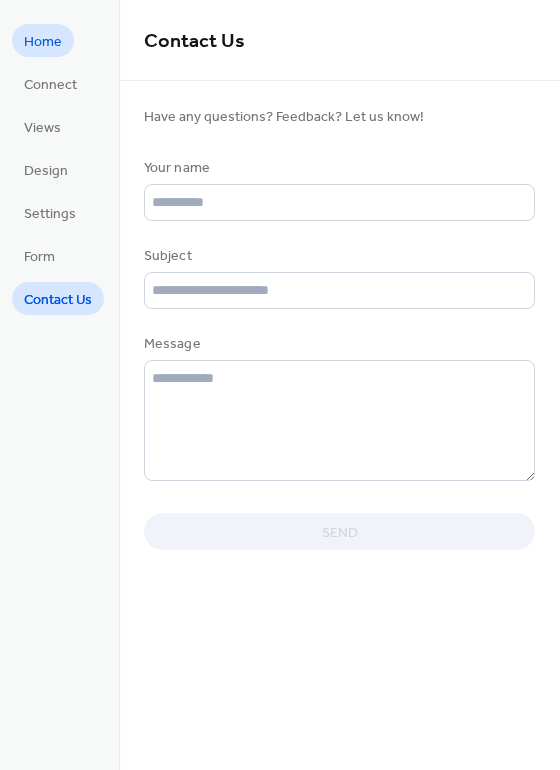 click on "Home" at bounding box center (43, 42) 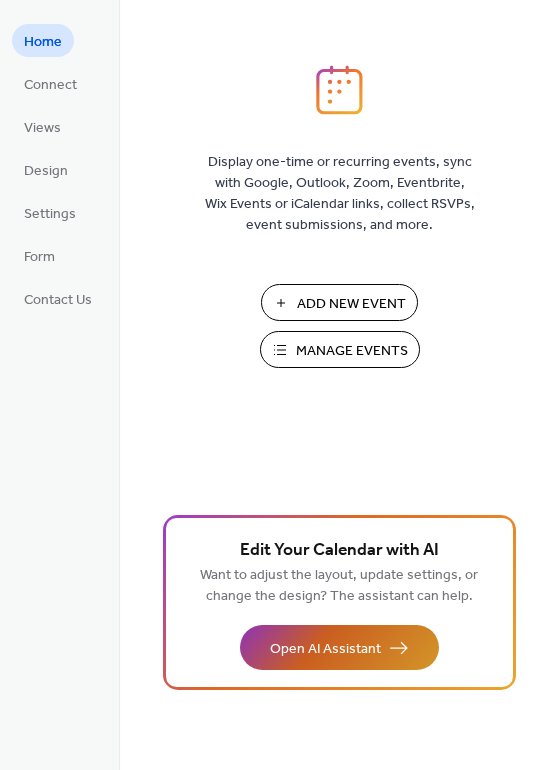 click on "Open AI Assistant" at bounding box center (325, 649) 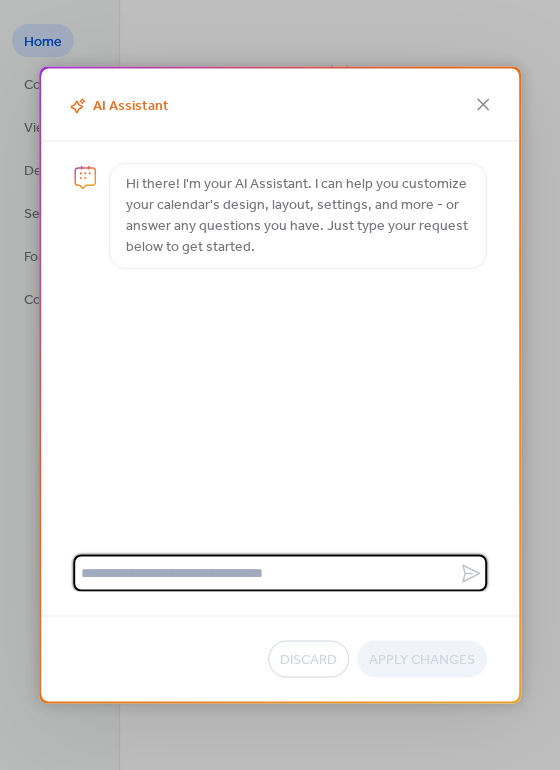 click at bounding box center (266, 573) 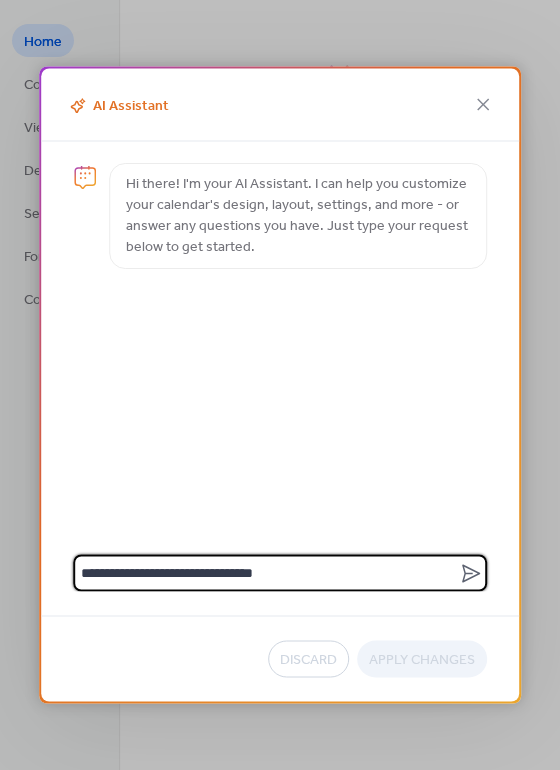 type on "**********" 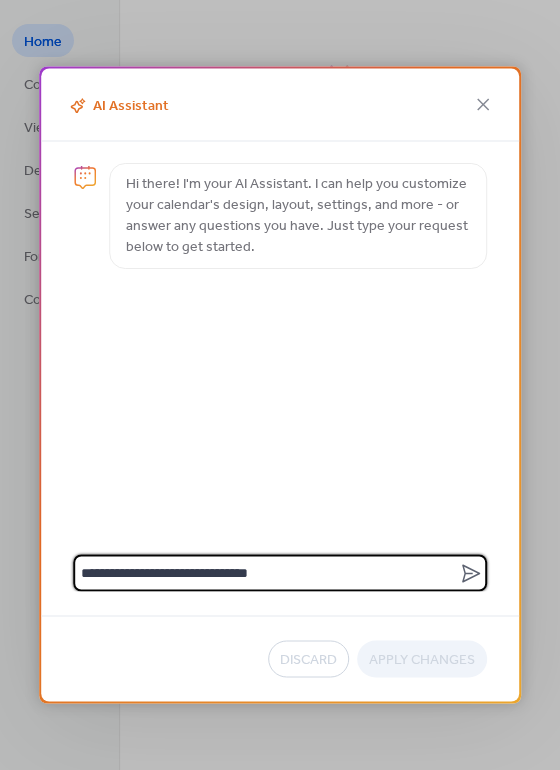 type 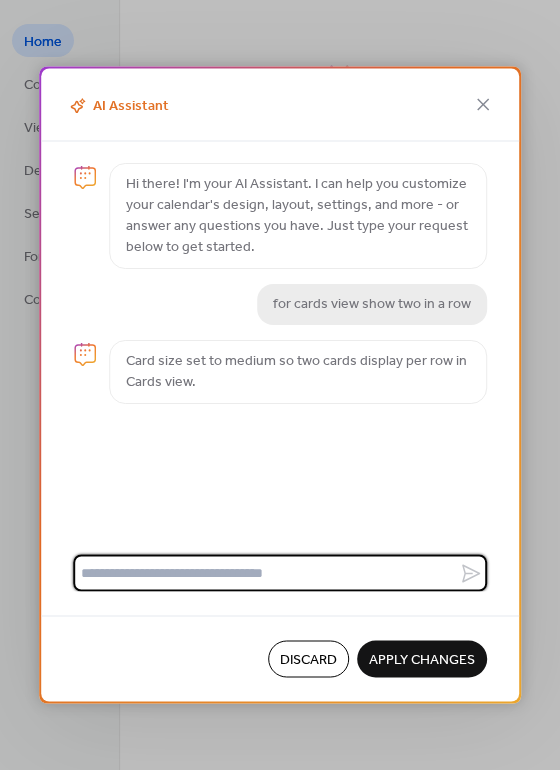 click on "Apply Changes" at bounding box center [422, 660] 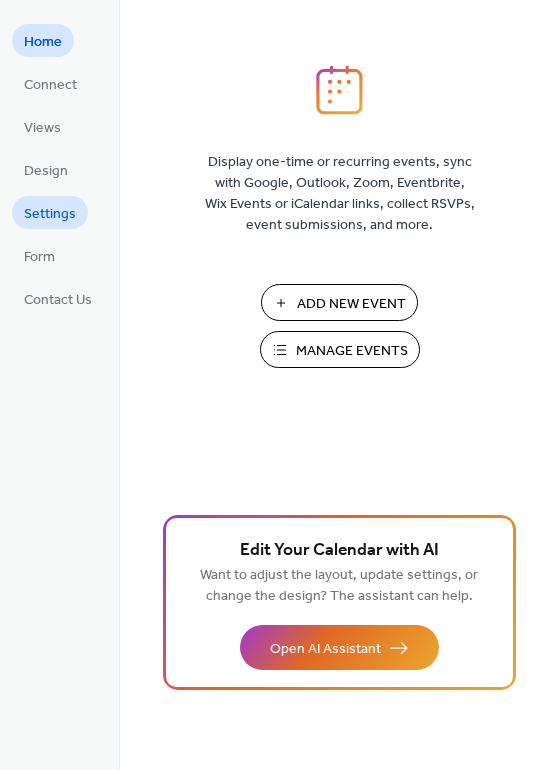 click on "Settings" at bounding box center [50, 214] 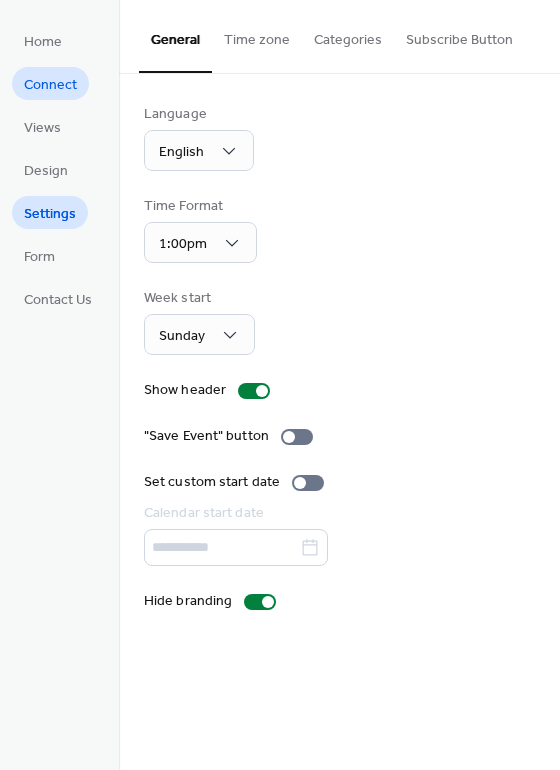 click on "Connect" at bounding box center (50, 85) 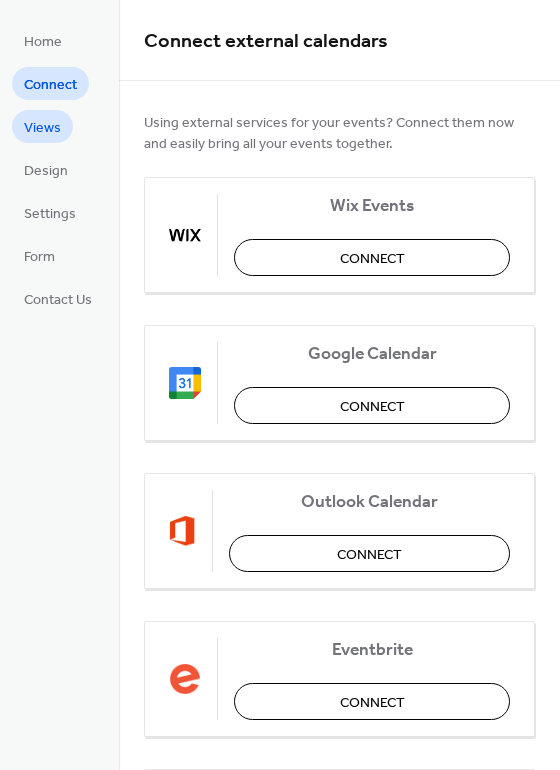 click on "Views" at bounding box center [42, 128] 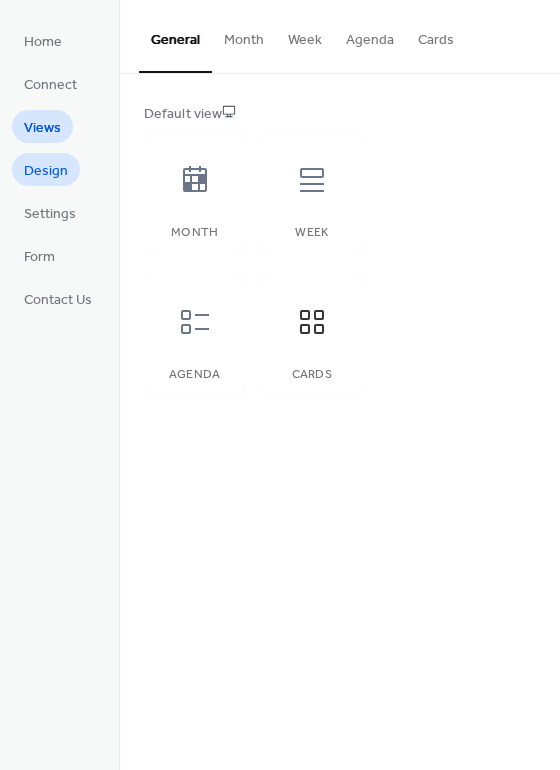 click on "Design" at bounding box center (46, 171) 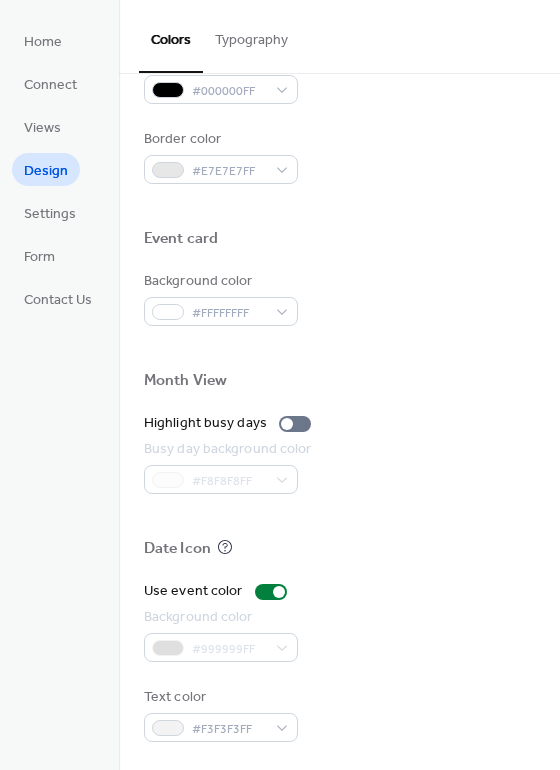 scroll, scrollTop: 855, scrollLeft: 0, axis: vertical 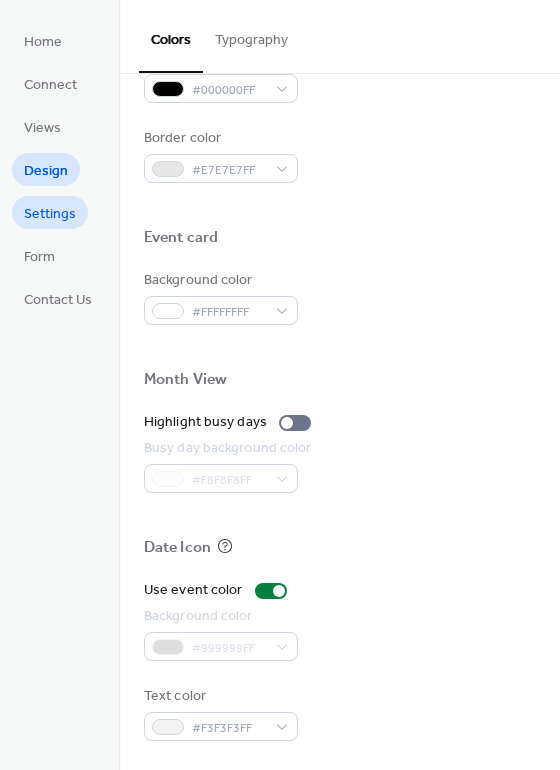 click on "Settings" at bounding box center [50, 214] 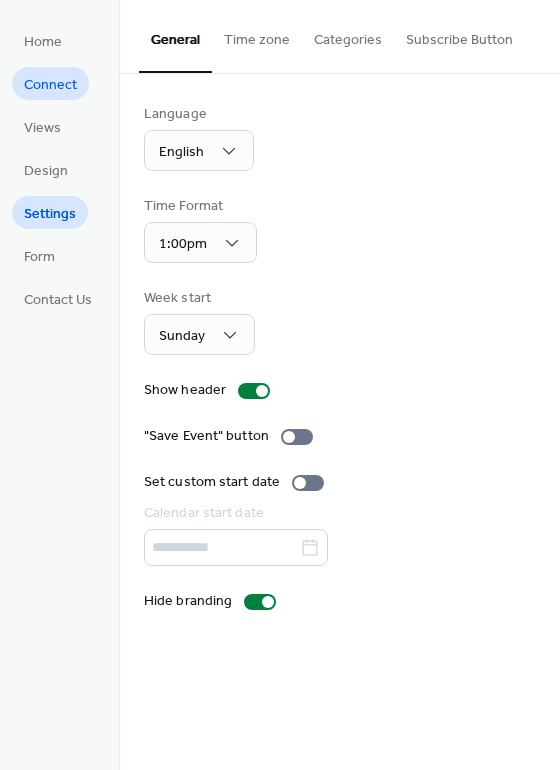 click on "Connect" at bounding box center [50, 85] 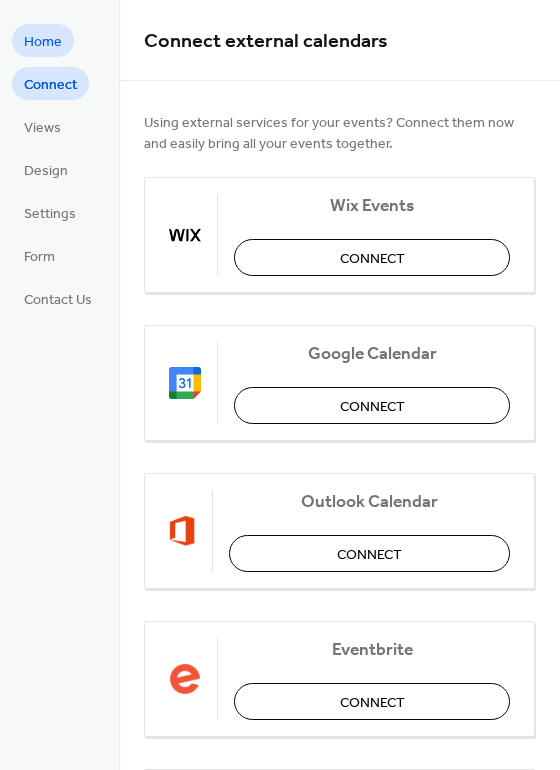 click on "Home" at bounding box center (43, 42) 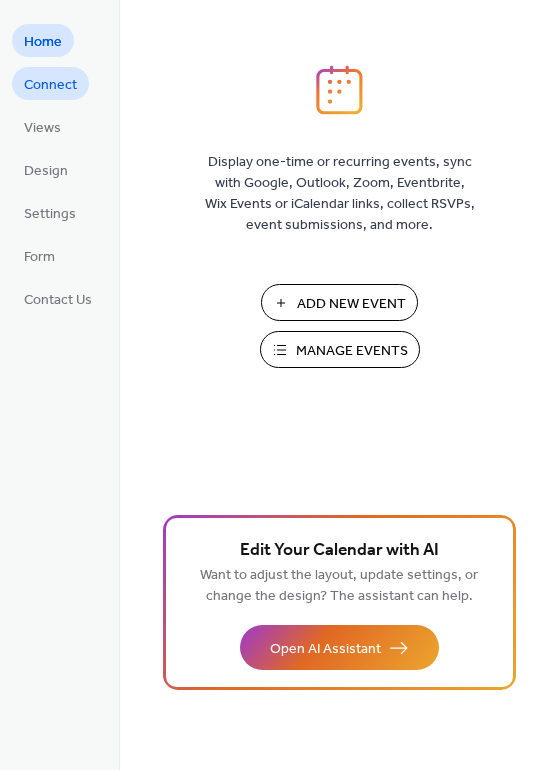 click on "Connect" at bounding box center (50, 85) 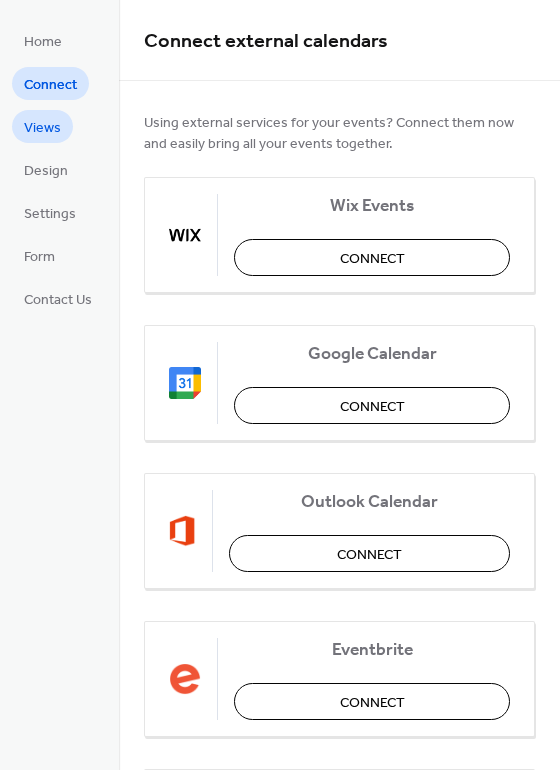 click on "Views" at bounding box center [42, 128] 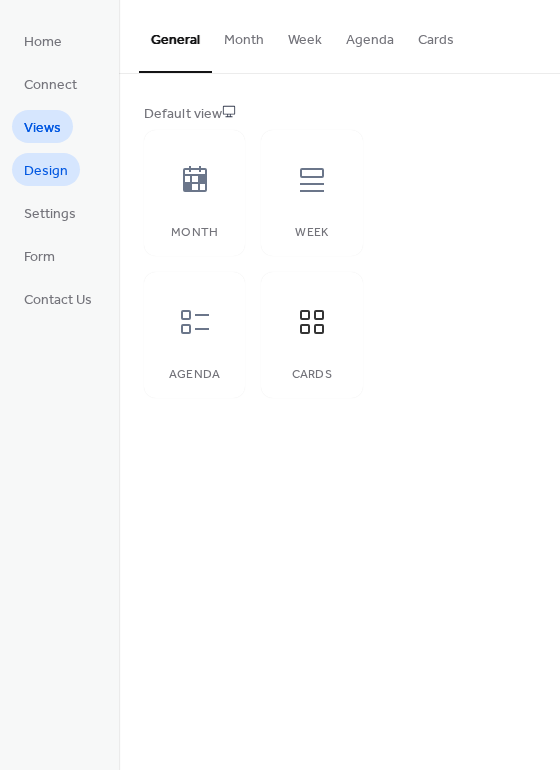click on "Design" at bounding box center (46, 171) 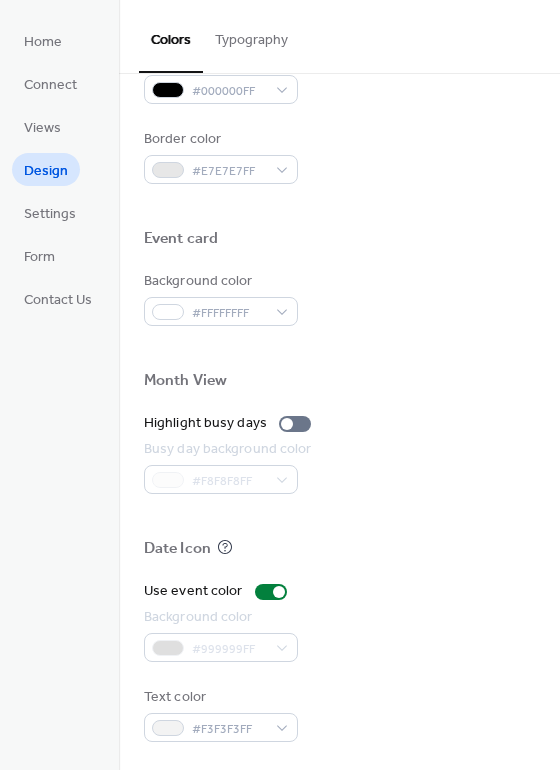 scroll, scrollTop: 855, scrollLeft: 0, axis: vertical 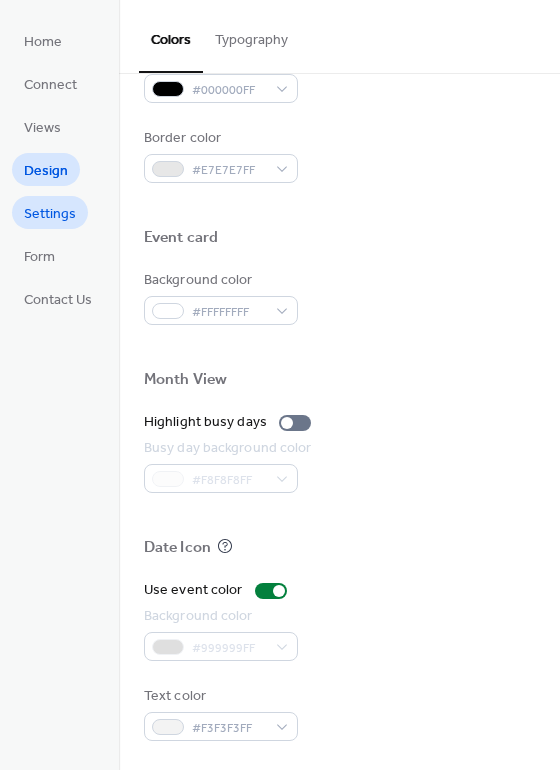 click on "Settings" at bounding box center [50, 214] 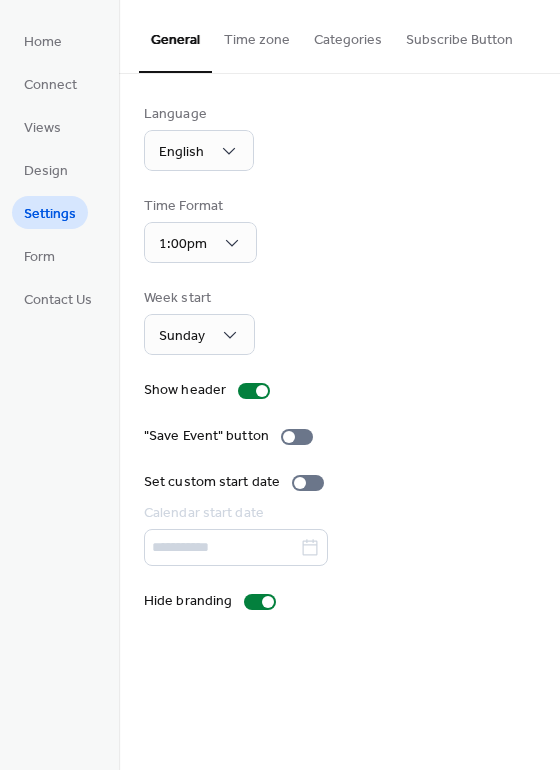 click on "Time zone" at bounding box center (257, 35) 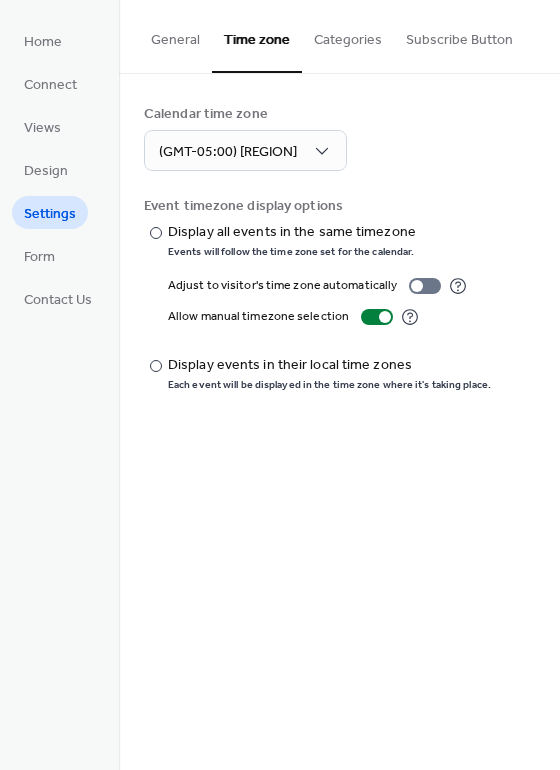 click on "Categories" at bounding box center (348, 35) 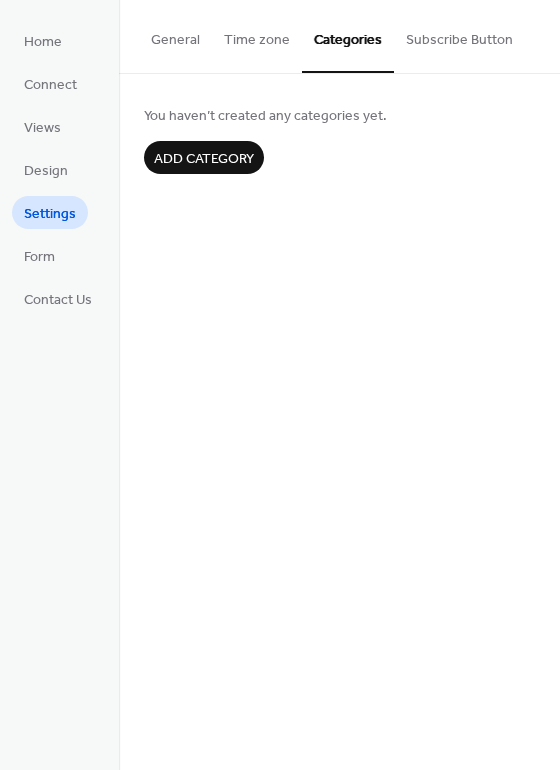 click on "Subscribe Button" at bounding box center [459, 35] 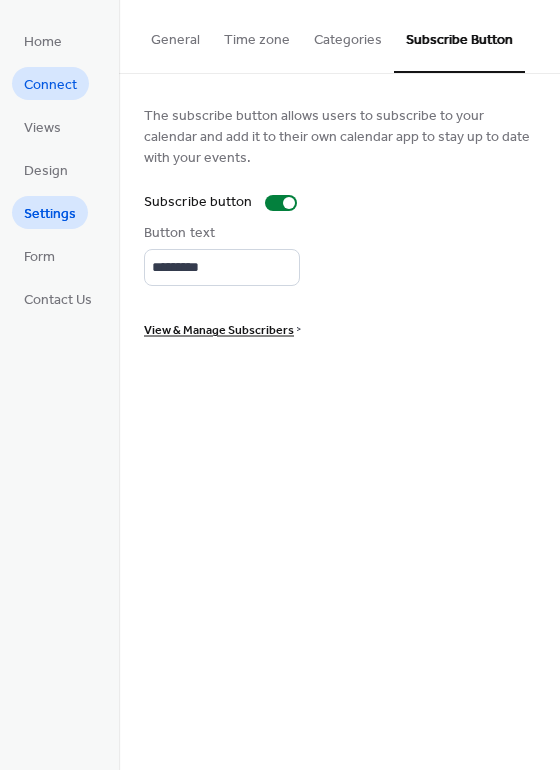 click on "Connect" at bounding box center [50, 85] 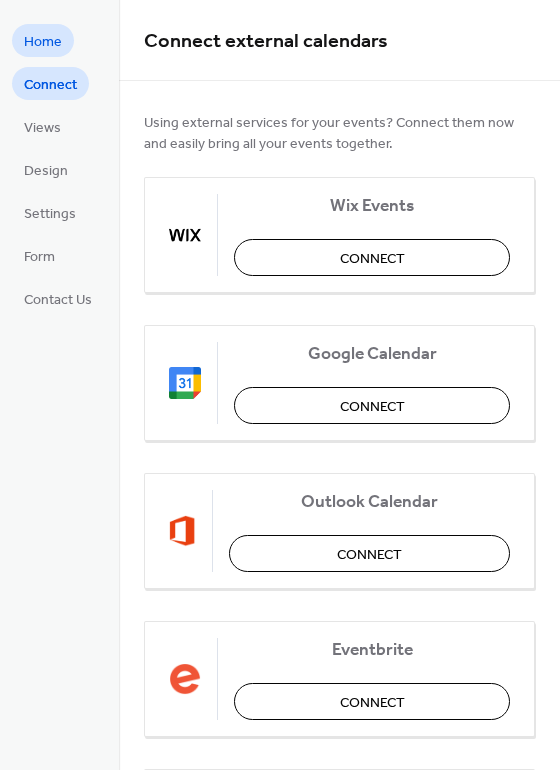 click on "Home" at bounding box center [43, 42] 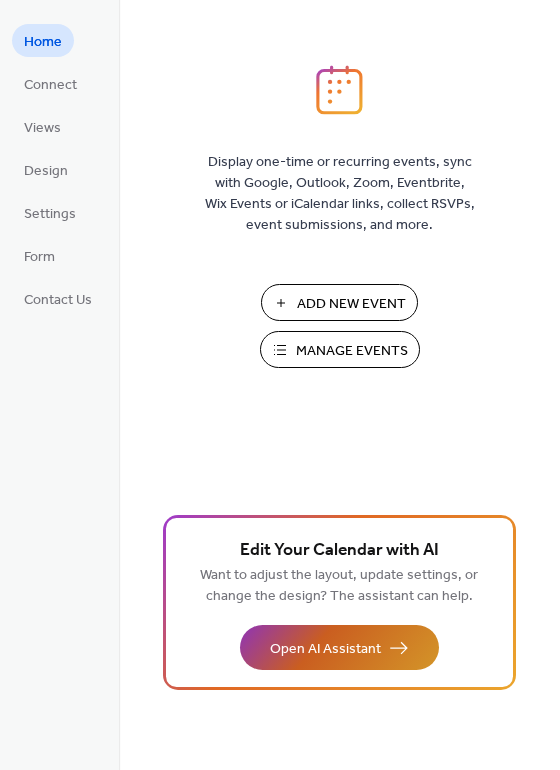 click on "Open AI Assistant" at bounding box center (325, 649) 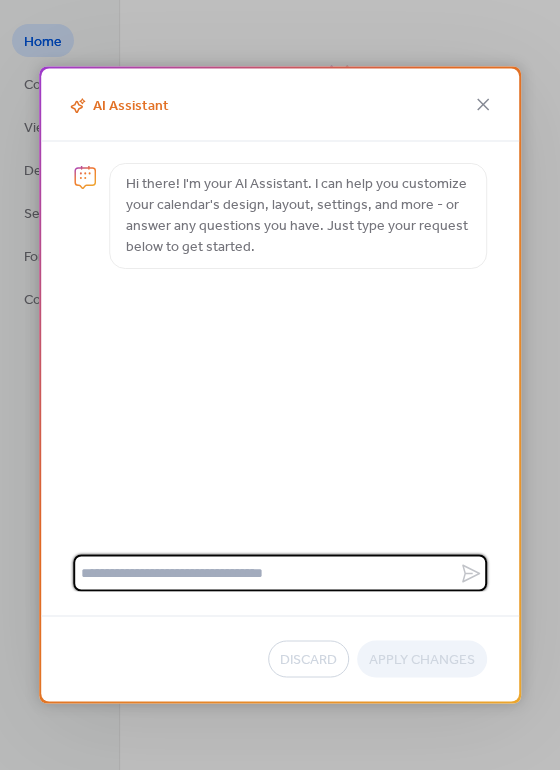 click at bounding box center [266, 573] 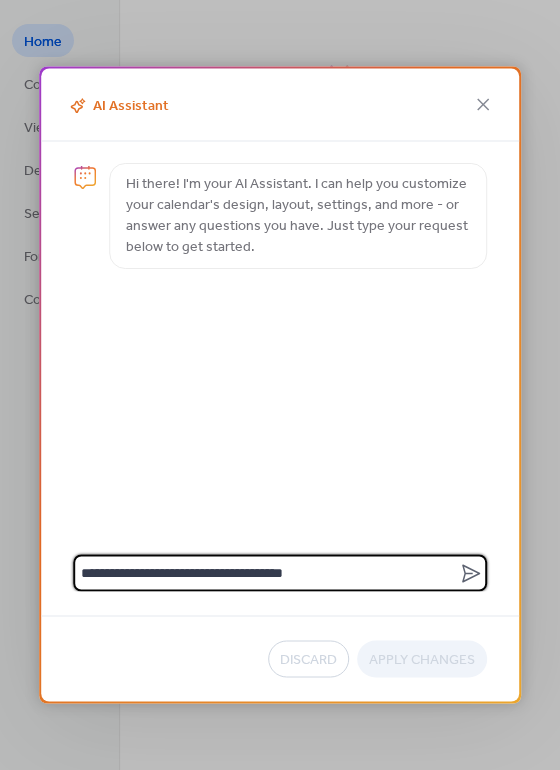 type on "**********" 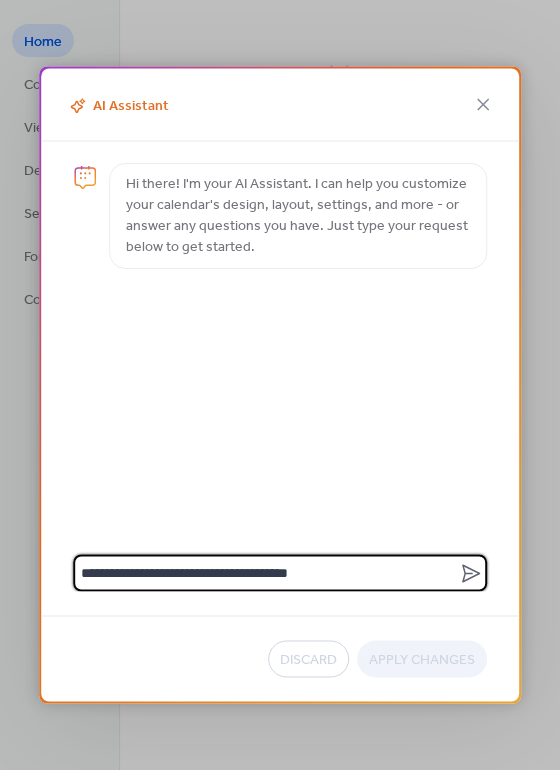 type 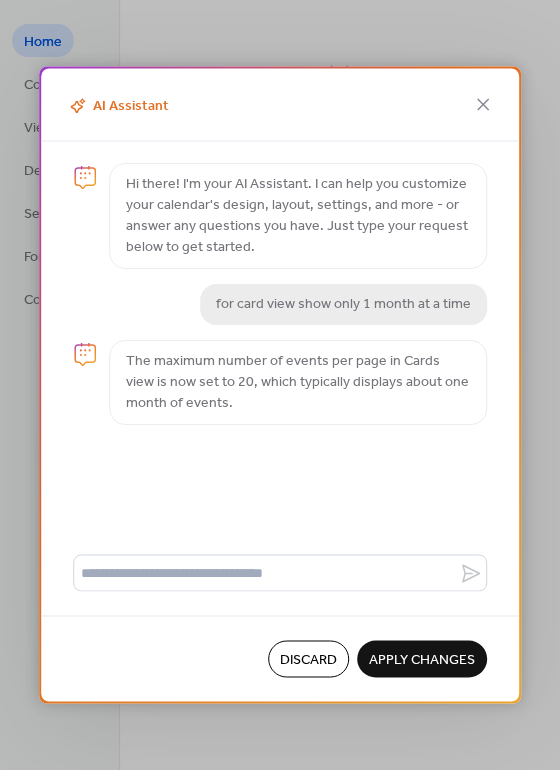 click on "Apply Changes" at bounding box center (422, 660) 